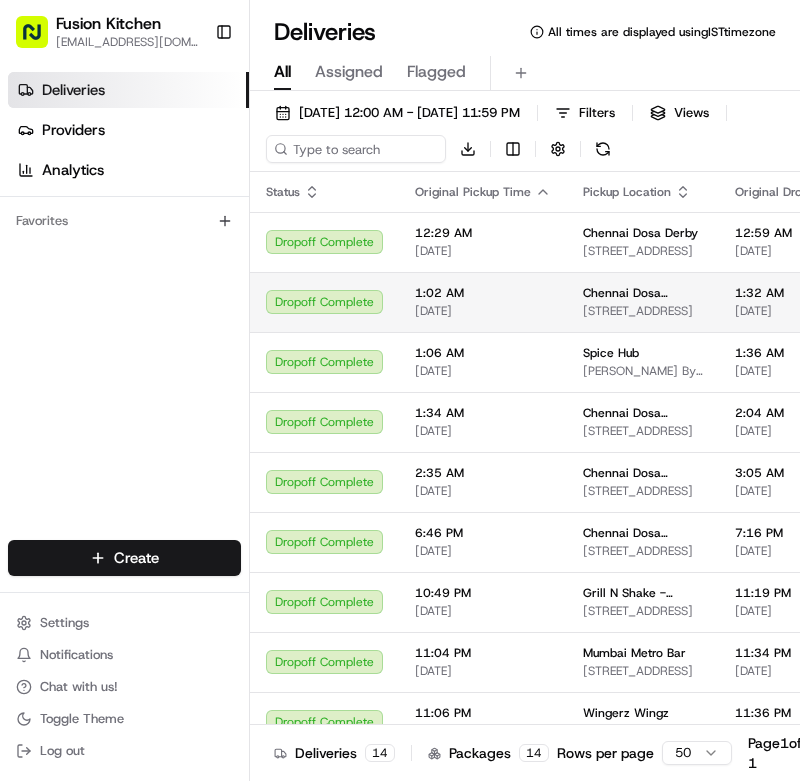 scroll, scrollTop: 0, scrollLeft: 0, axis: both 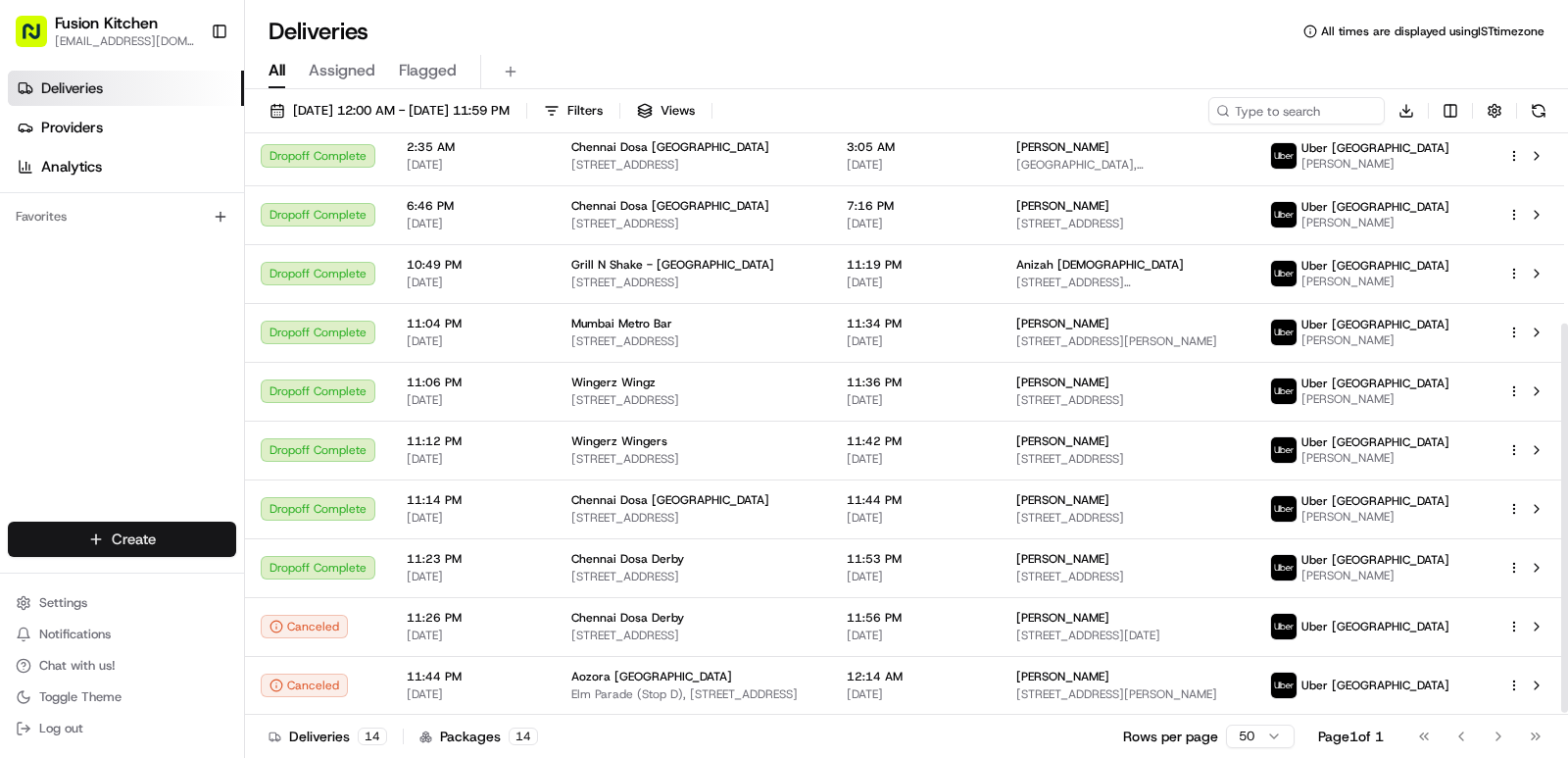 click on "Fusion Kitchen hari@fusionpos.uk Toggle Sidebar Deliveries Providers Analytics Favorites Main Menu Members & Organization Organization Users Roles Preferences Customization Tracking Orchestration Automations Dispatch Strategy Locations Pickup Locations Dropoff Locations Billing Billing Refund Requests Integrations Notification Triggers Webhooks API Keys Request Logs Create Settings Notifications Chat with us! Toggle Theme Log out Deliveries All times are displayed using  IST  timezone All Assigned Flagged 07/11/2025 12:00 AM - 07/11/2025 11:59 PM Filters Views Download Status Original Pickup Time Pickup Location Original Dropoff Time Dropoff Location Provider Action Dropoff Complete 12:29 AM 07/11/2025 Chennai Dosa Derby 128 London Rd, Derby DE1 2SR, UK 12:59 AM 07/11/2025 Arun Viswan 2 Summer Wood Ct, Littleover, Derby DE23 1WG, UK Uber UK AMBREEN M. Dropoff Complete 1:02 AM 07/11/2025 Chennai Dosa Ipswich 24 St. Helen's St, Ipswich IP4 1HJ, UK 1:32 AM 07/11/2025 Rohit Murali Uber UK 1:06 AM" at bounding box center (784, 379) 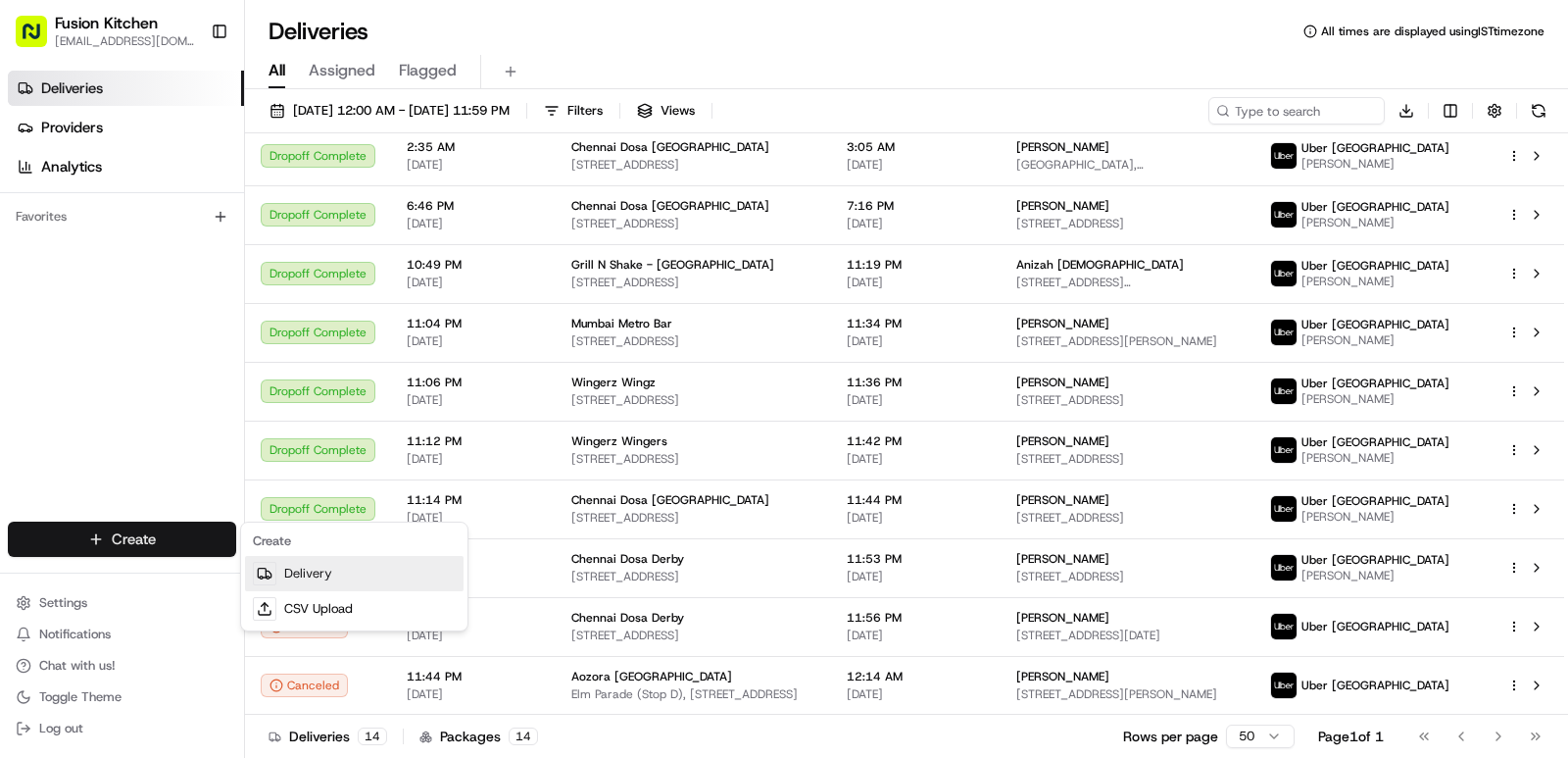 click on "Delivery" at bounding box center [354, 574] 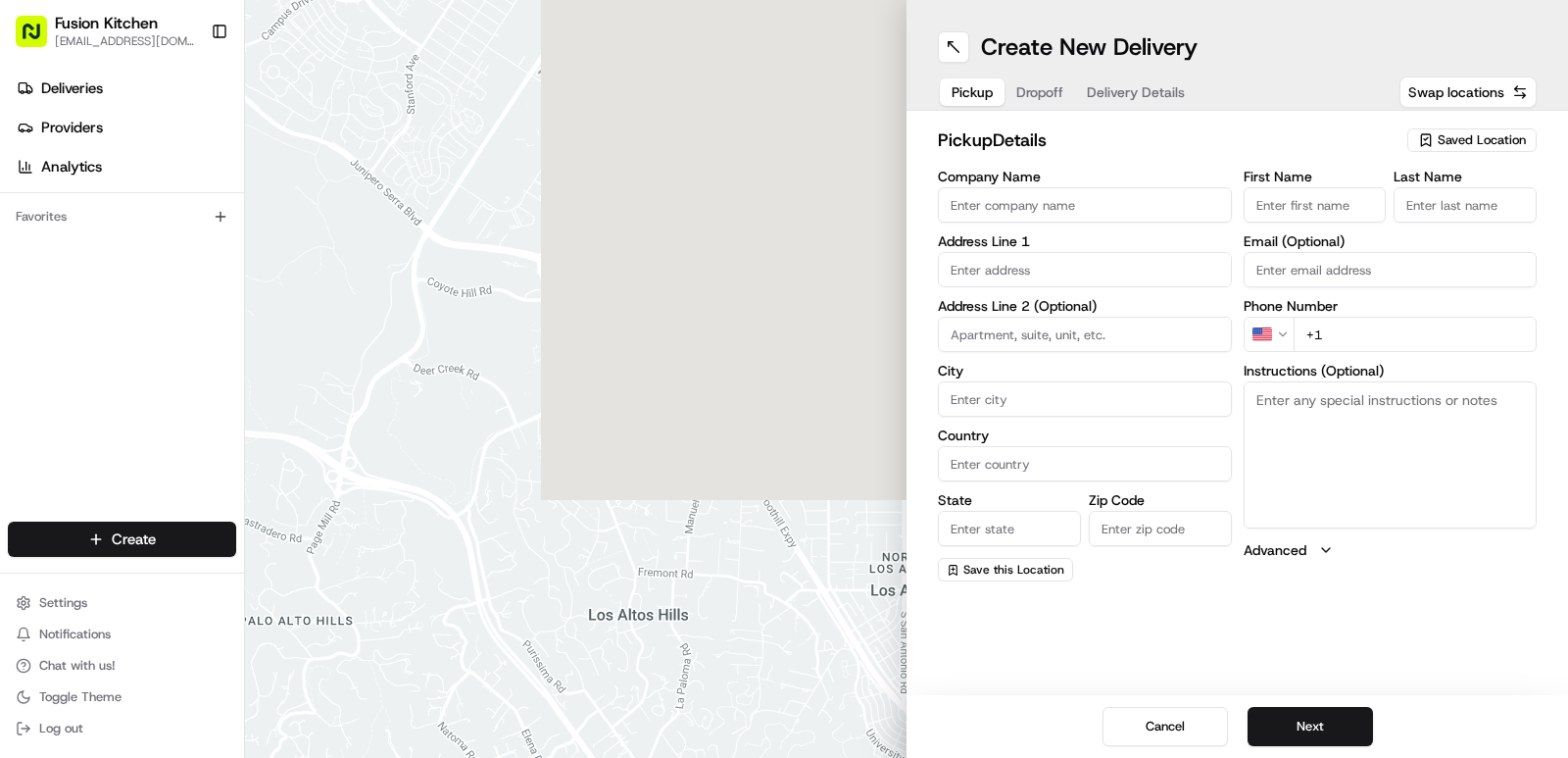 click on "Company Name" at bounding box center (1085, 205) 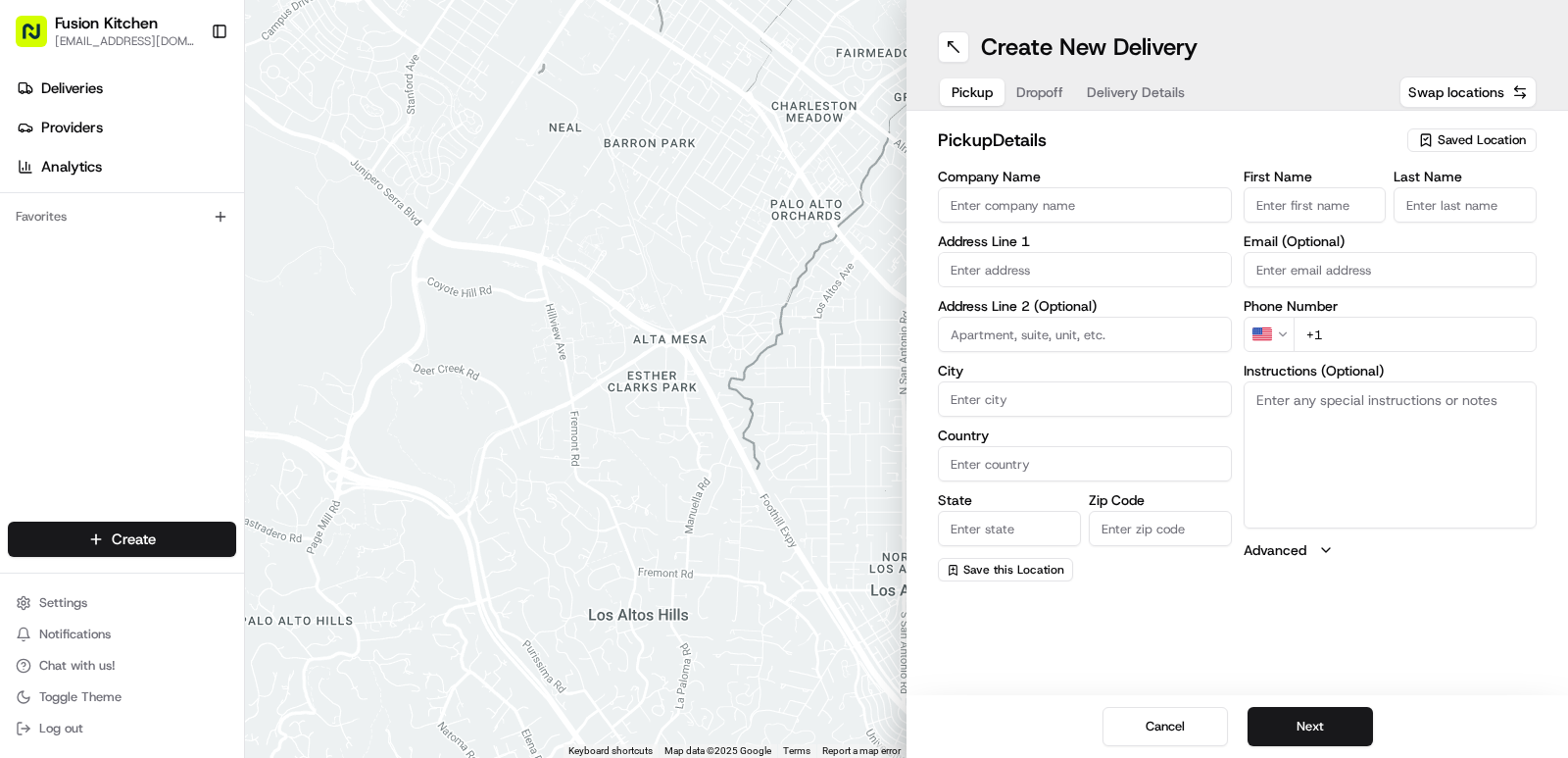 paste on "Spice Hub" 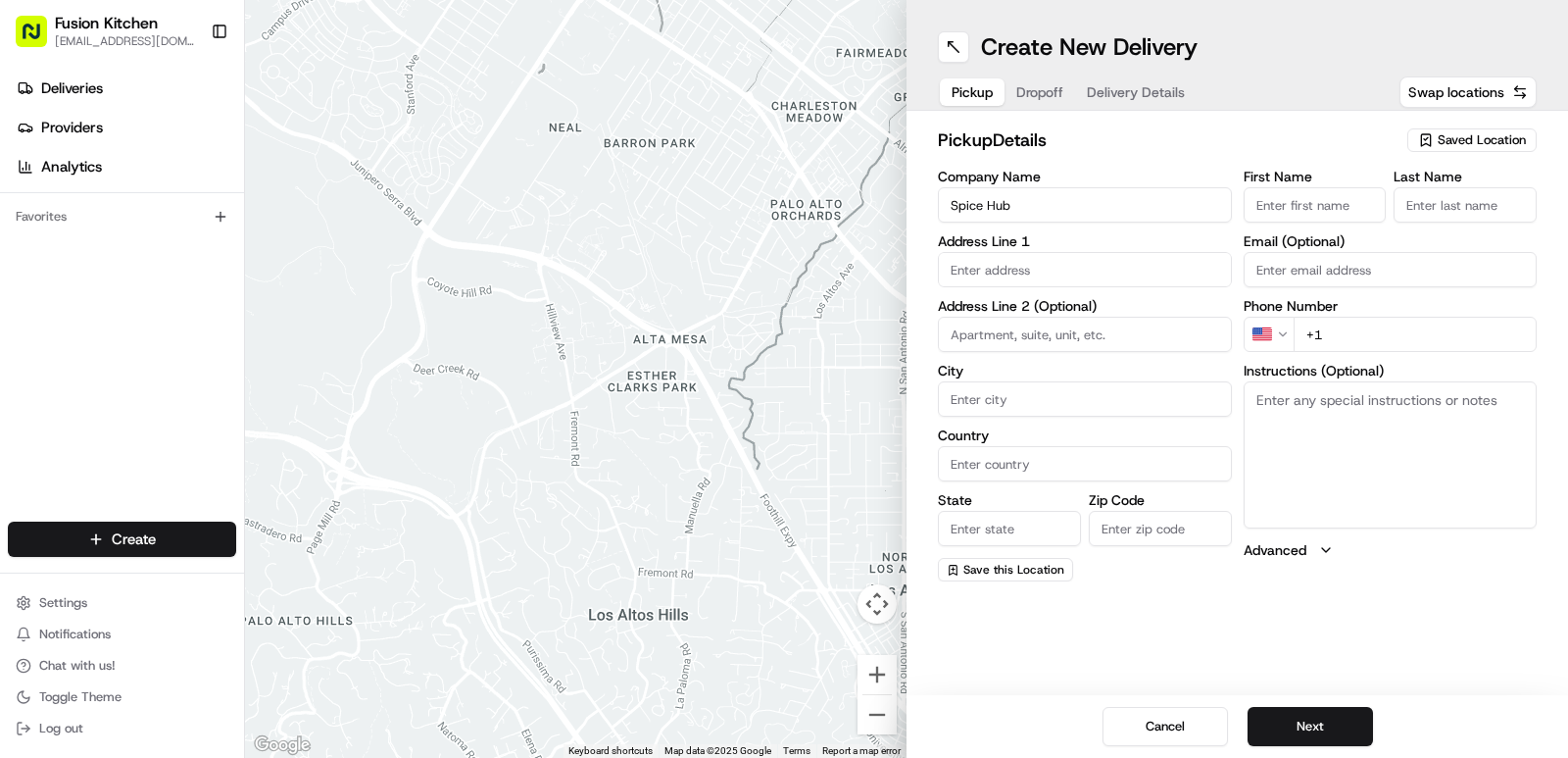 type on "Spice Hub" 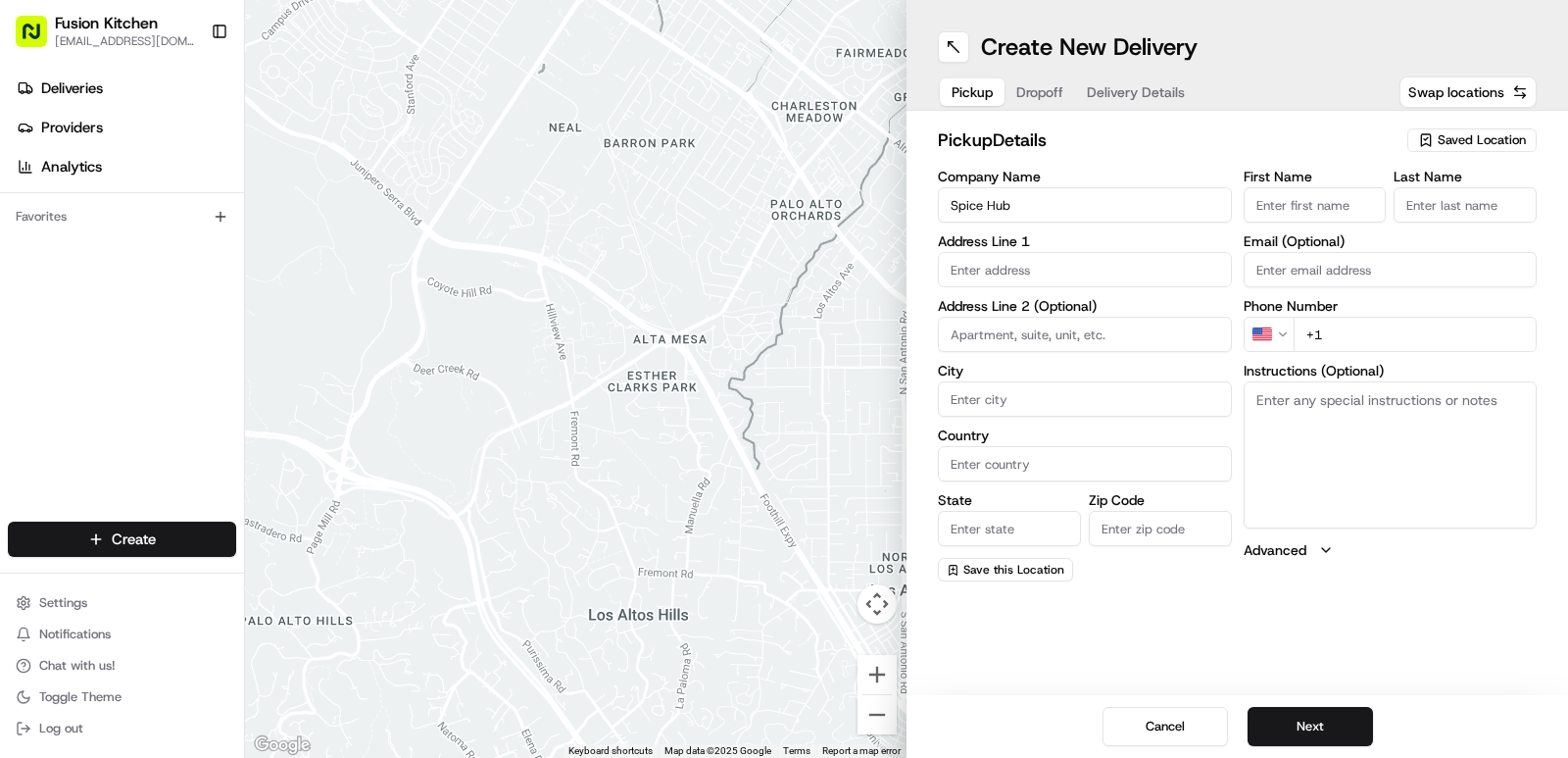 click on "+1" at bounding box center (1415, 334) 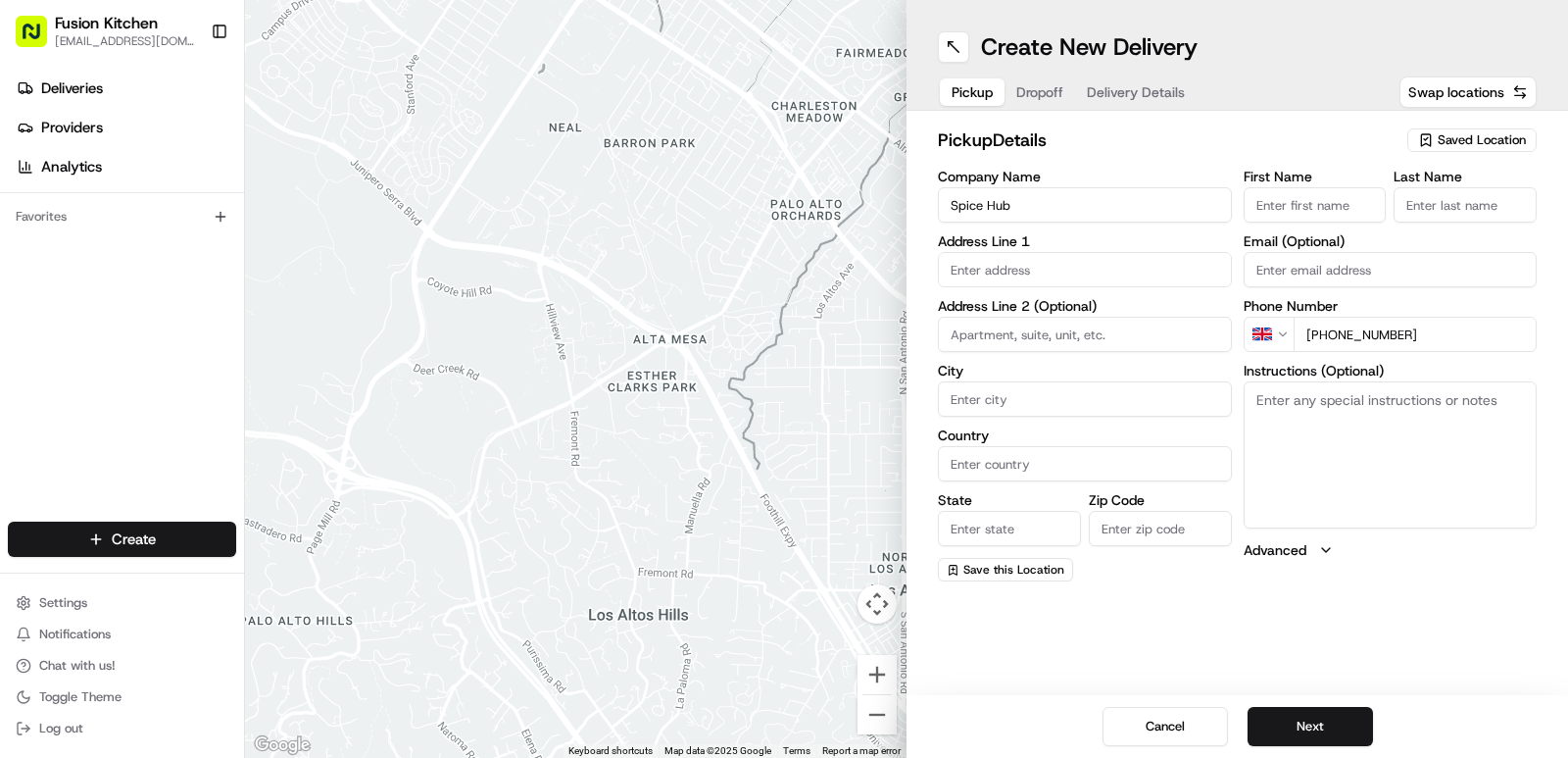 type on "+44 1372 650504" 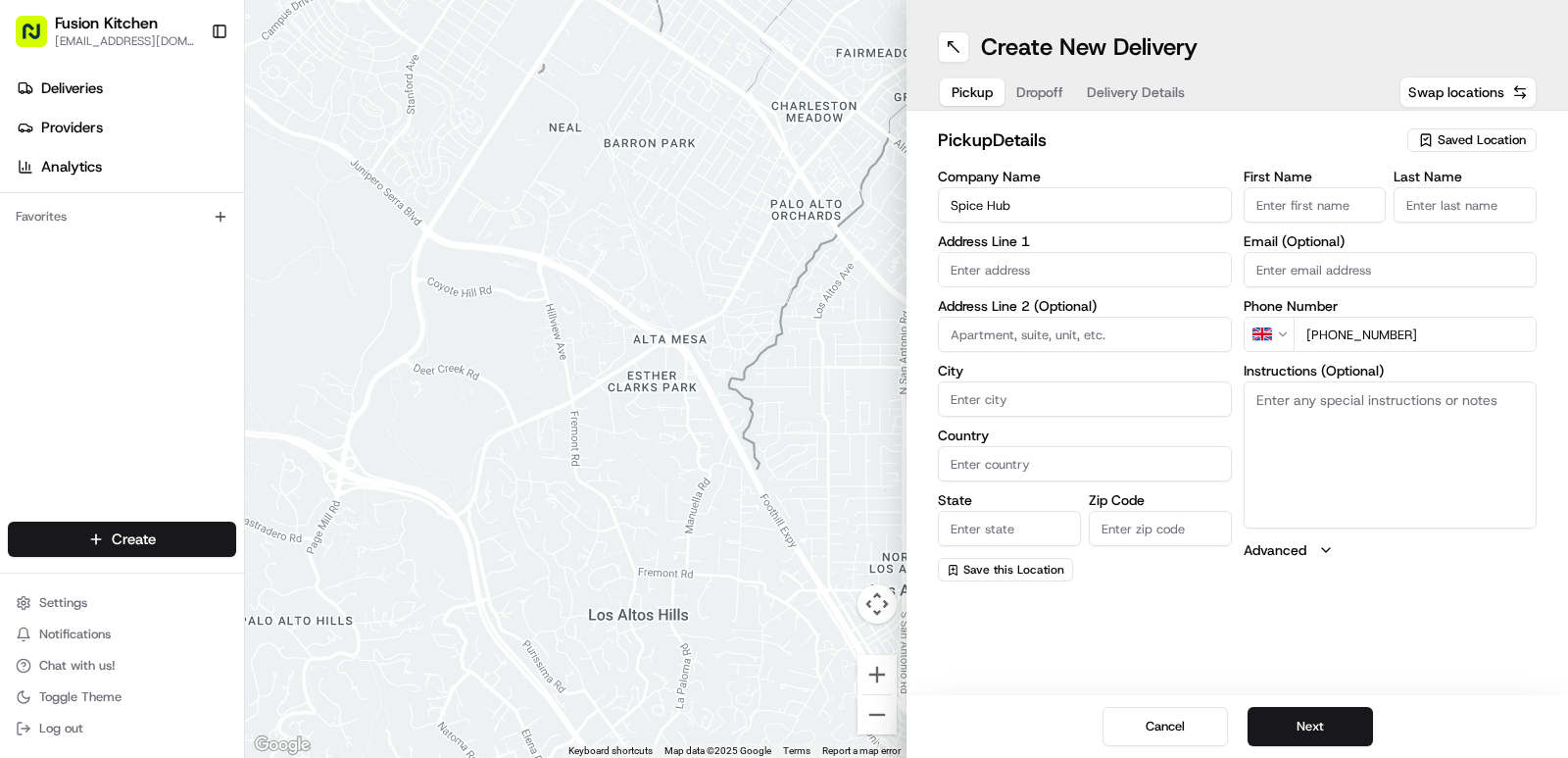 click on "Instructions (Optional)" at bounding box center (1391, 455) 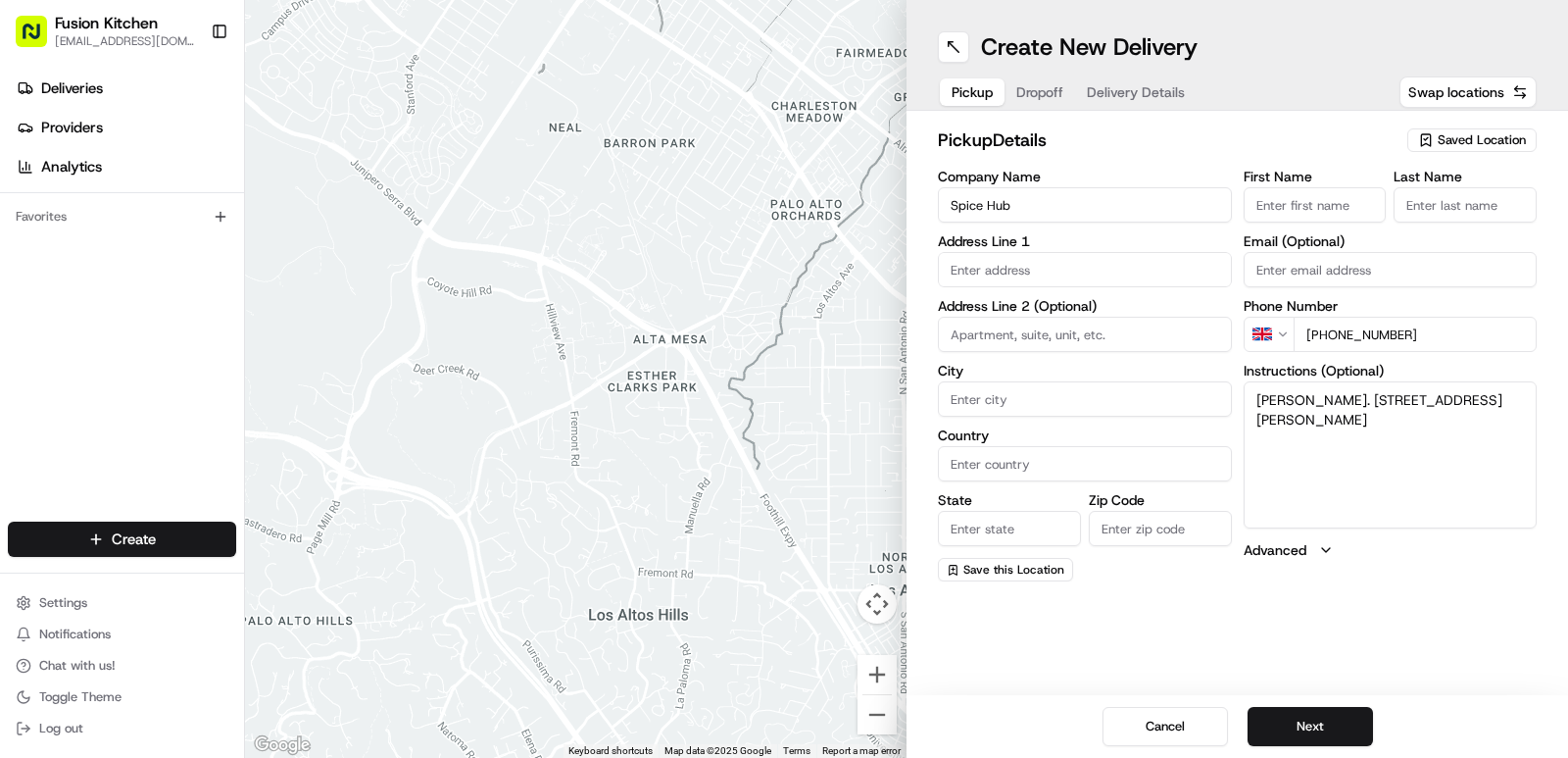 click on "Munish Kumar Jain. 1 Castle Parade, Ewell by-pass, Ewell, Epsom, United Kingdom, KT17 2PR" at bounding box center (1391, 455) 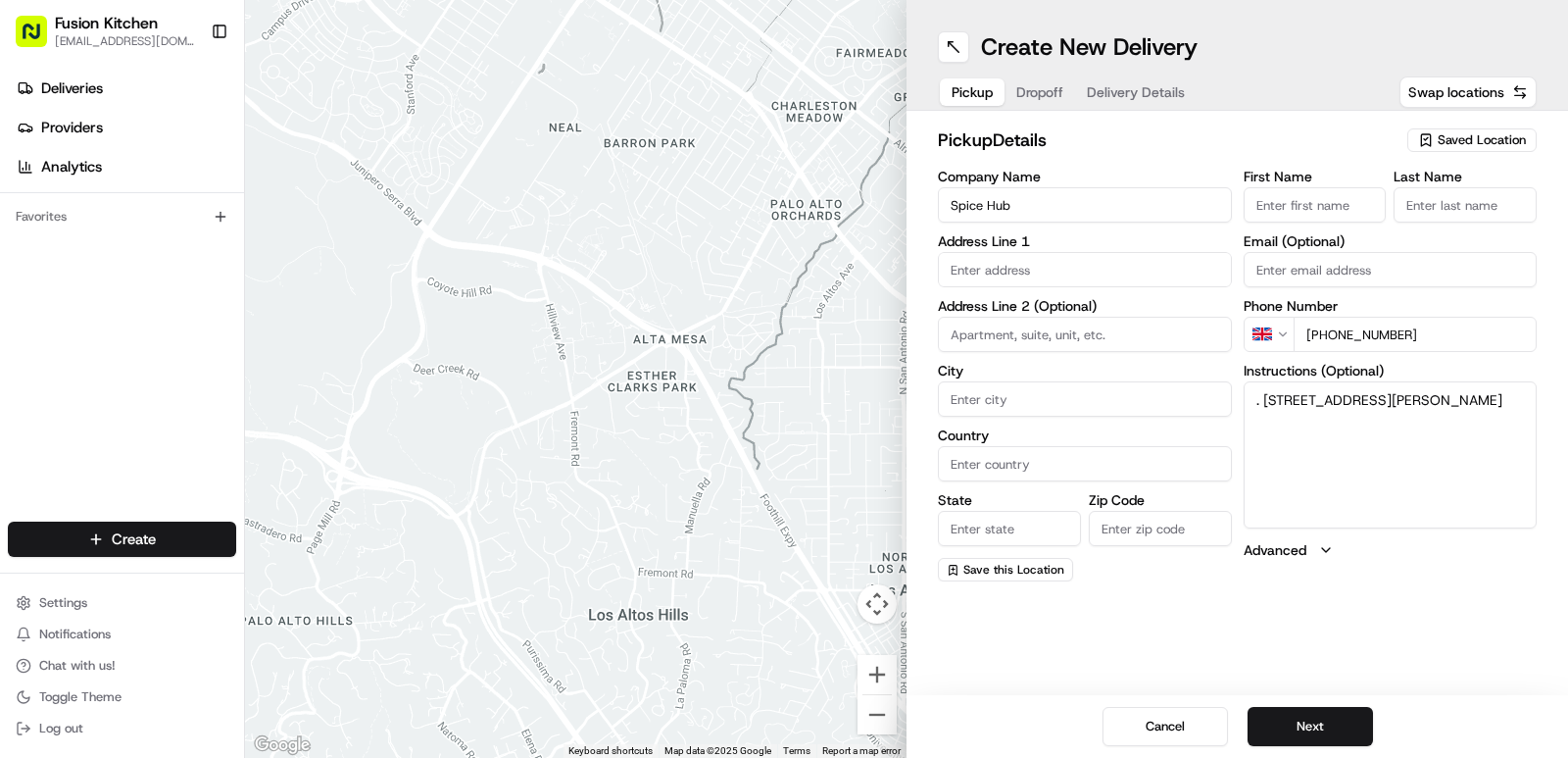 type on ". 1 Castle Parade, Ewell by-pass, Ewell, Epsom, United Kingdom, KT17 2PR" 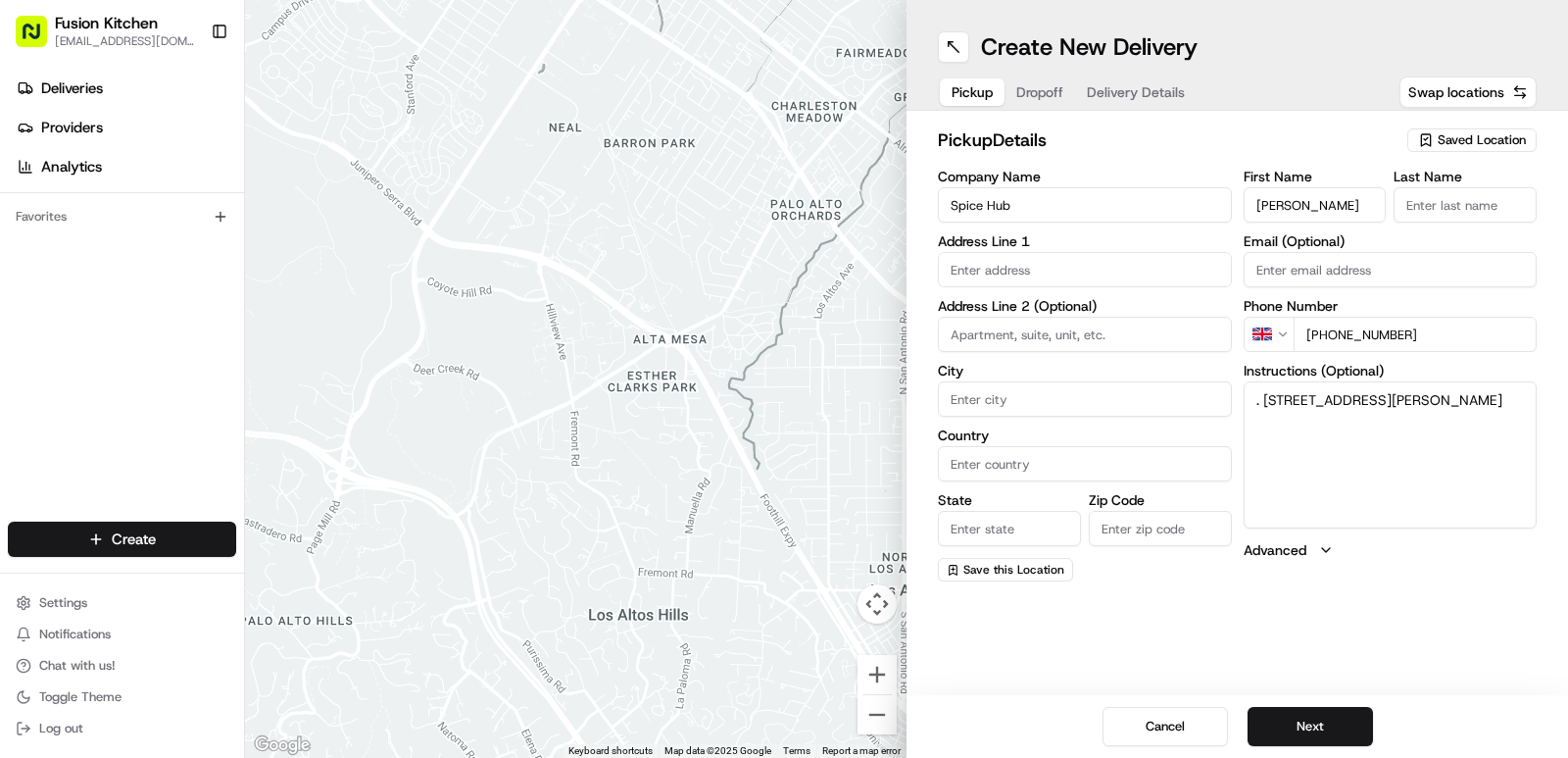 type on "Munish Kumar Jain" 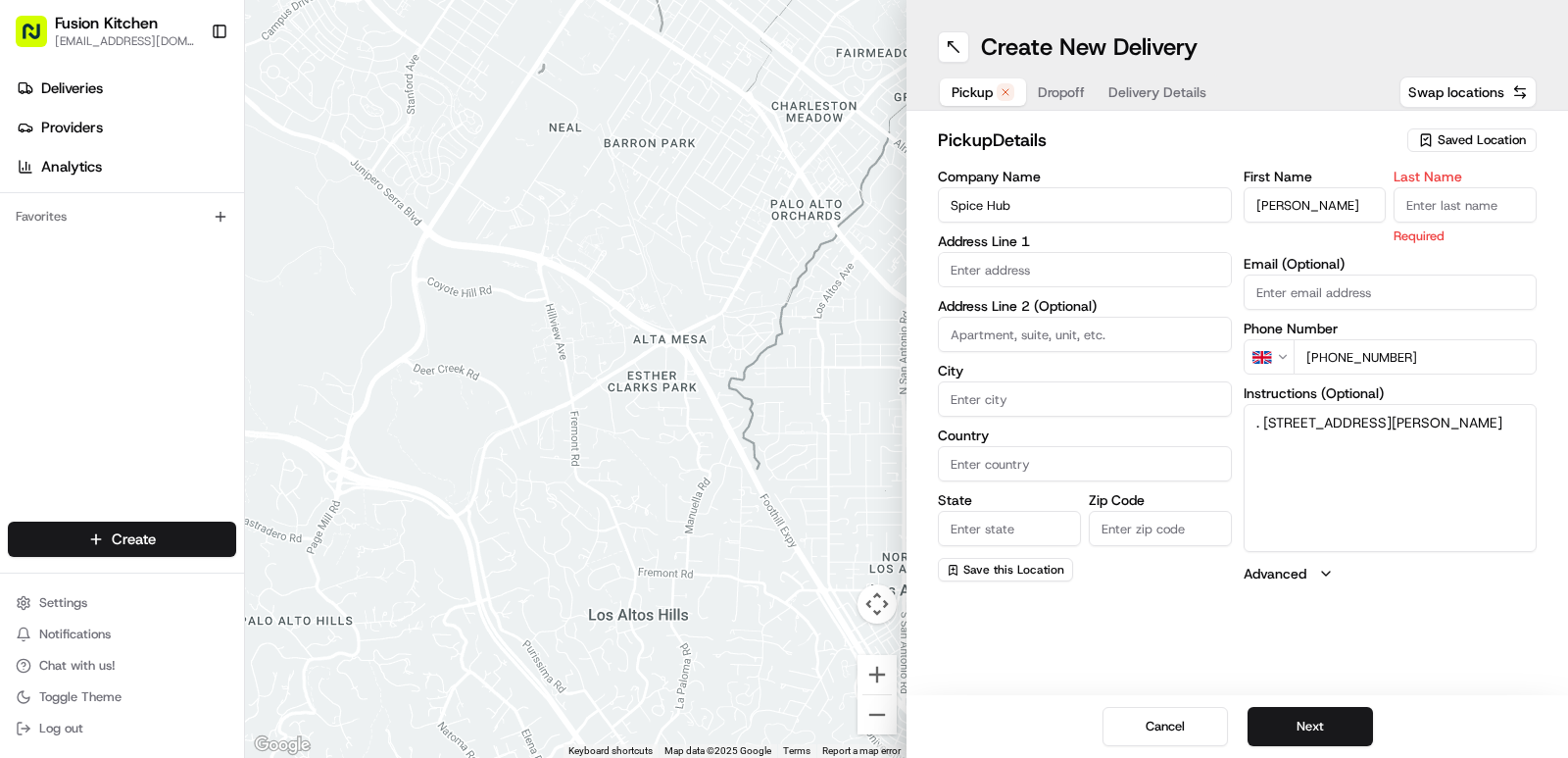 paste on "Munish Kumar Jain" 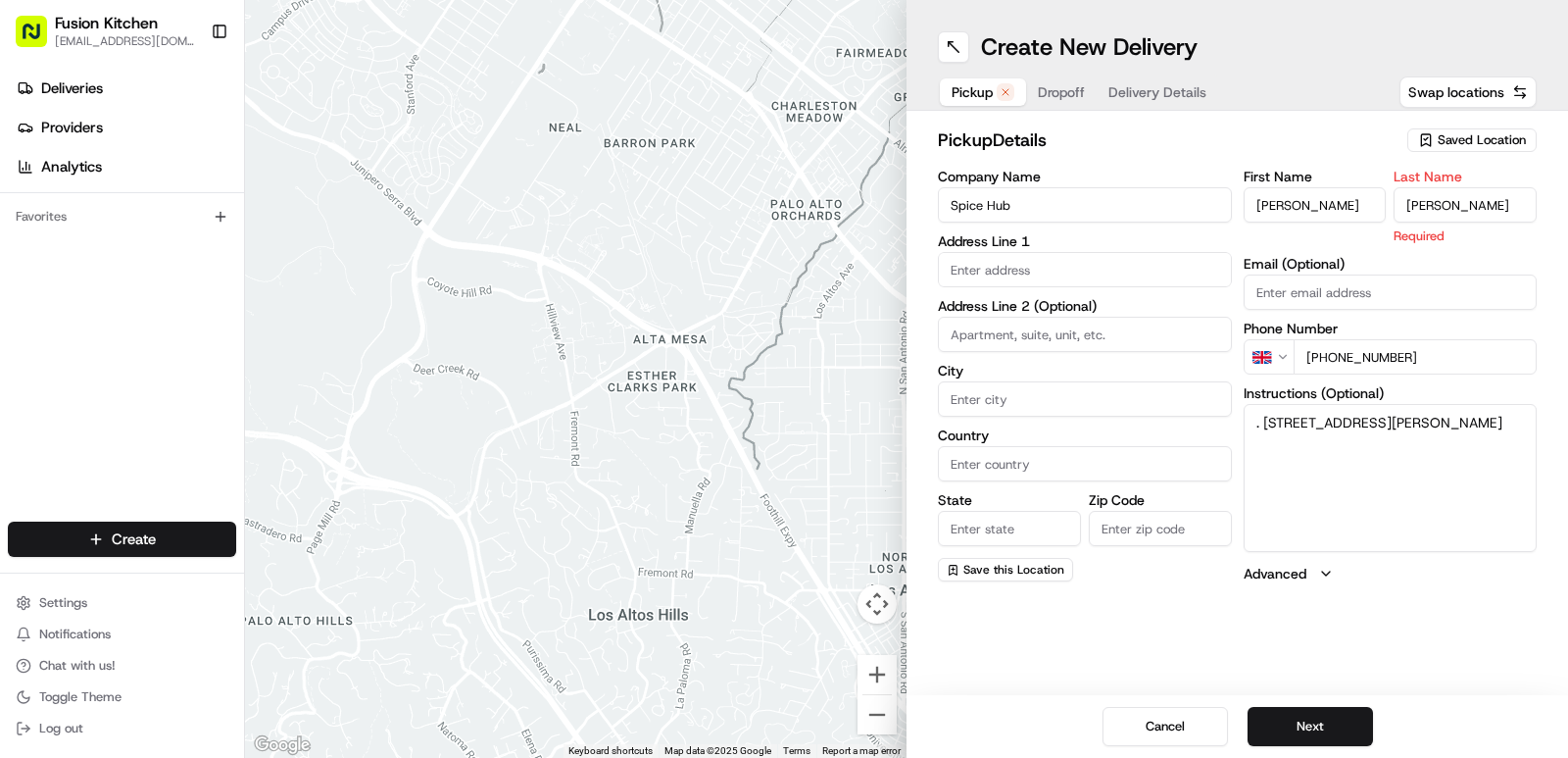 click on "Munish Kumar Jain" at bounding box center [1465, 205] 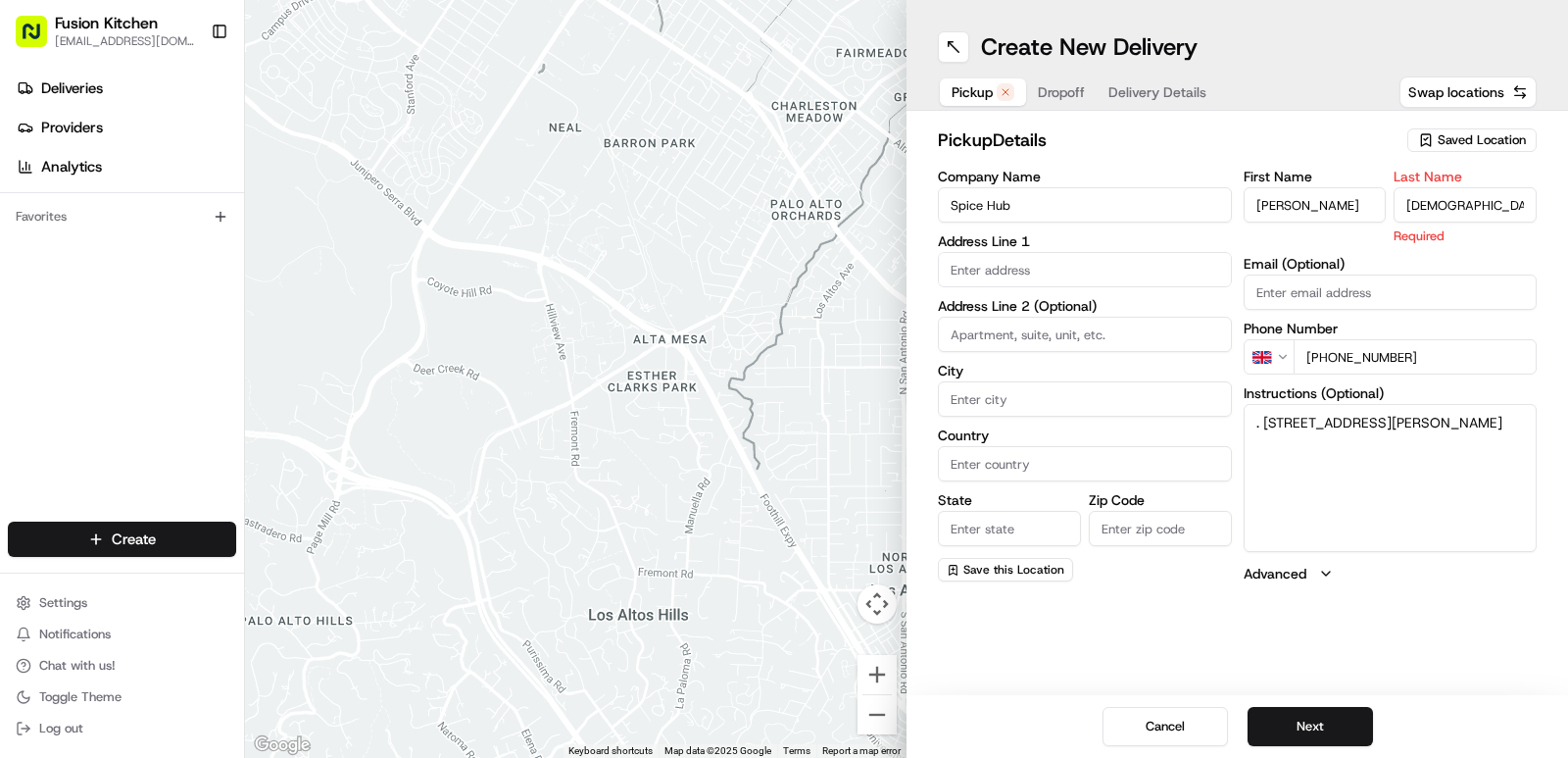 type on "Jain" 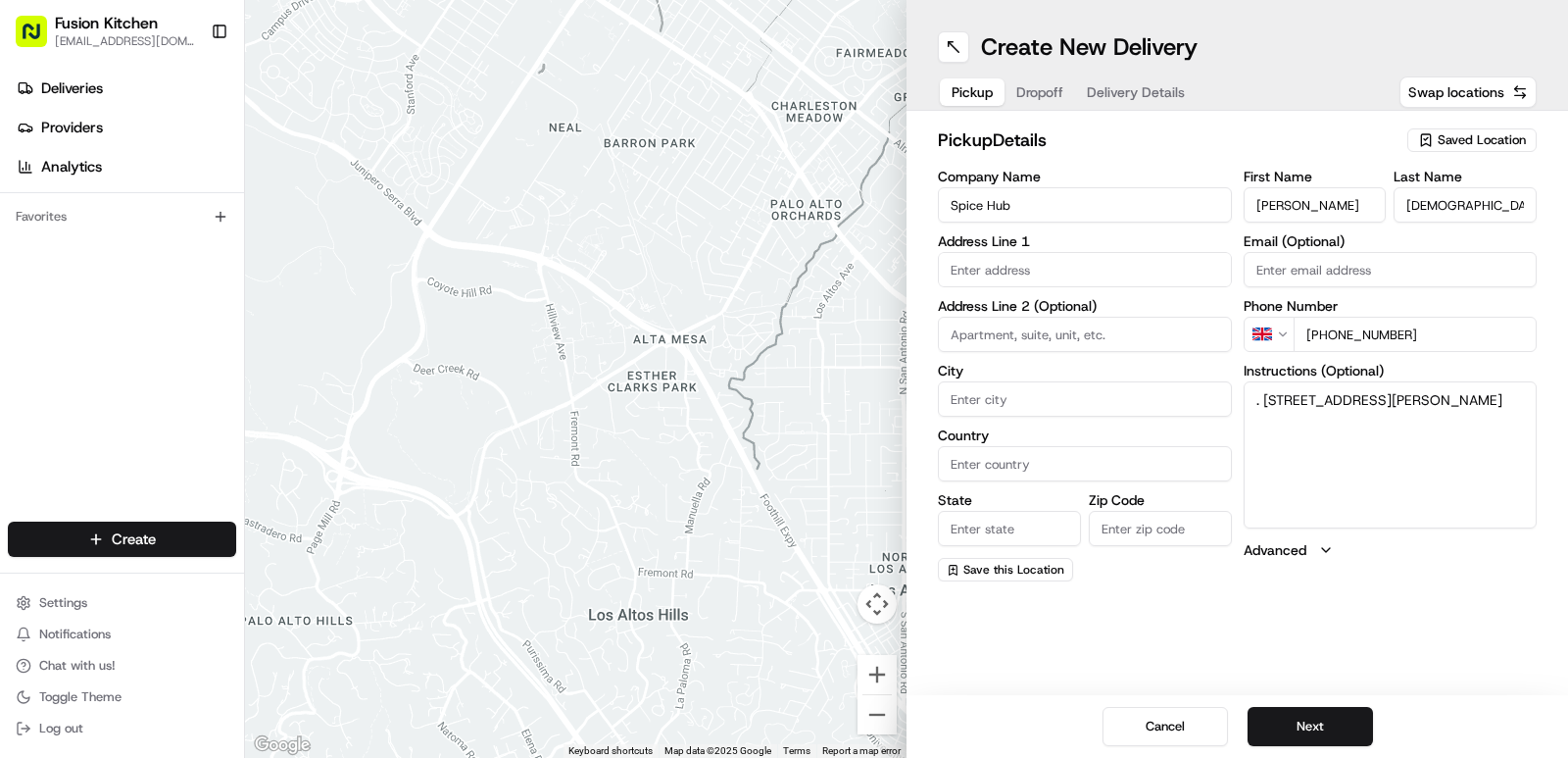 click on "Munish Kumar Jain" at bounding box center [1315, 205] 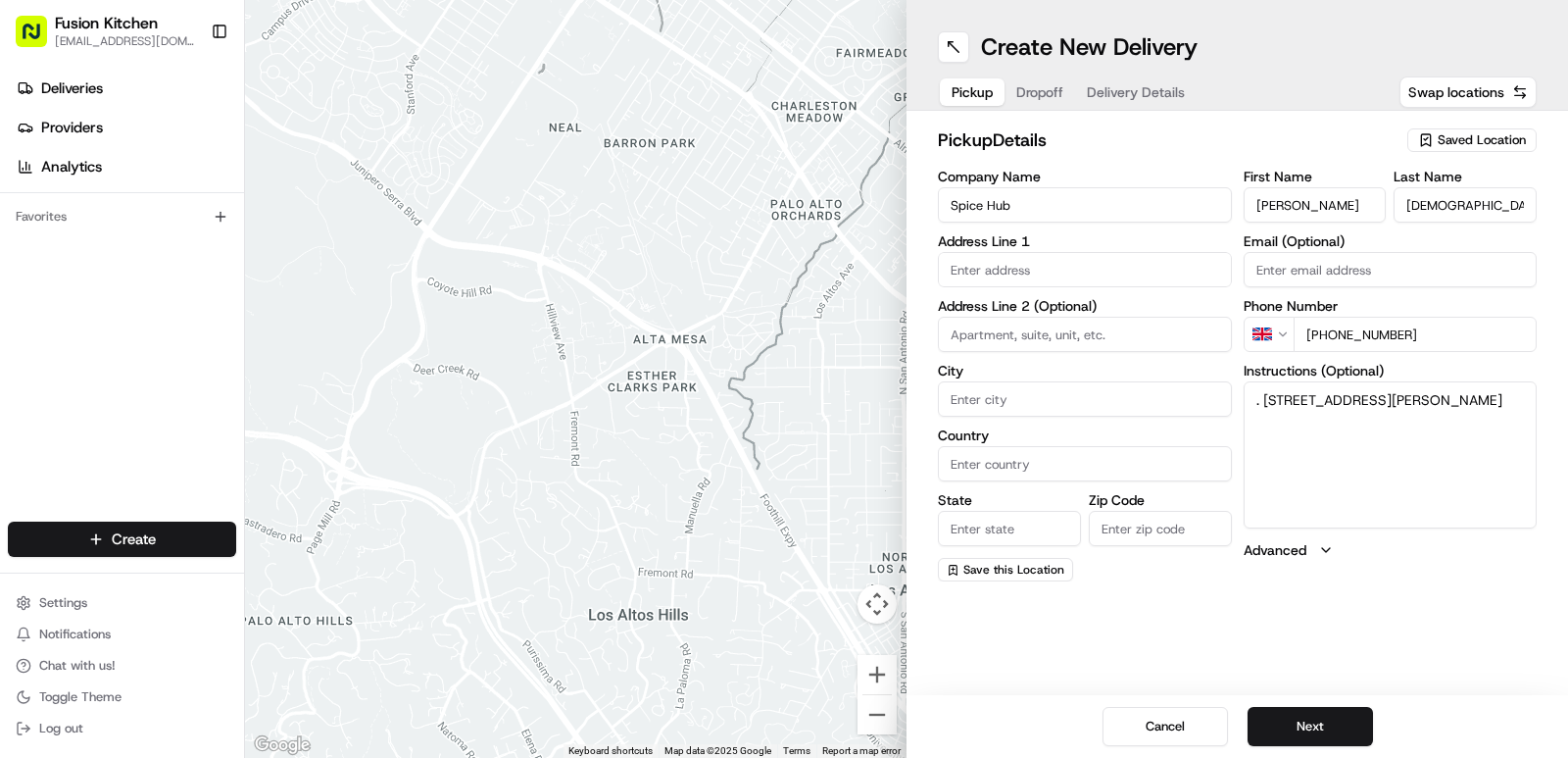 drag, startPoint x: 1268, startPoint y: 394, endPoint x: 1476, endPoint y: 432, distance: 211.44266 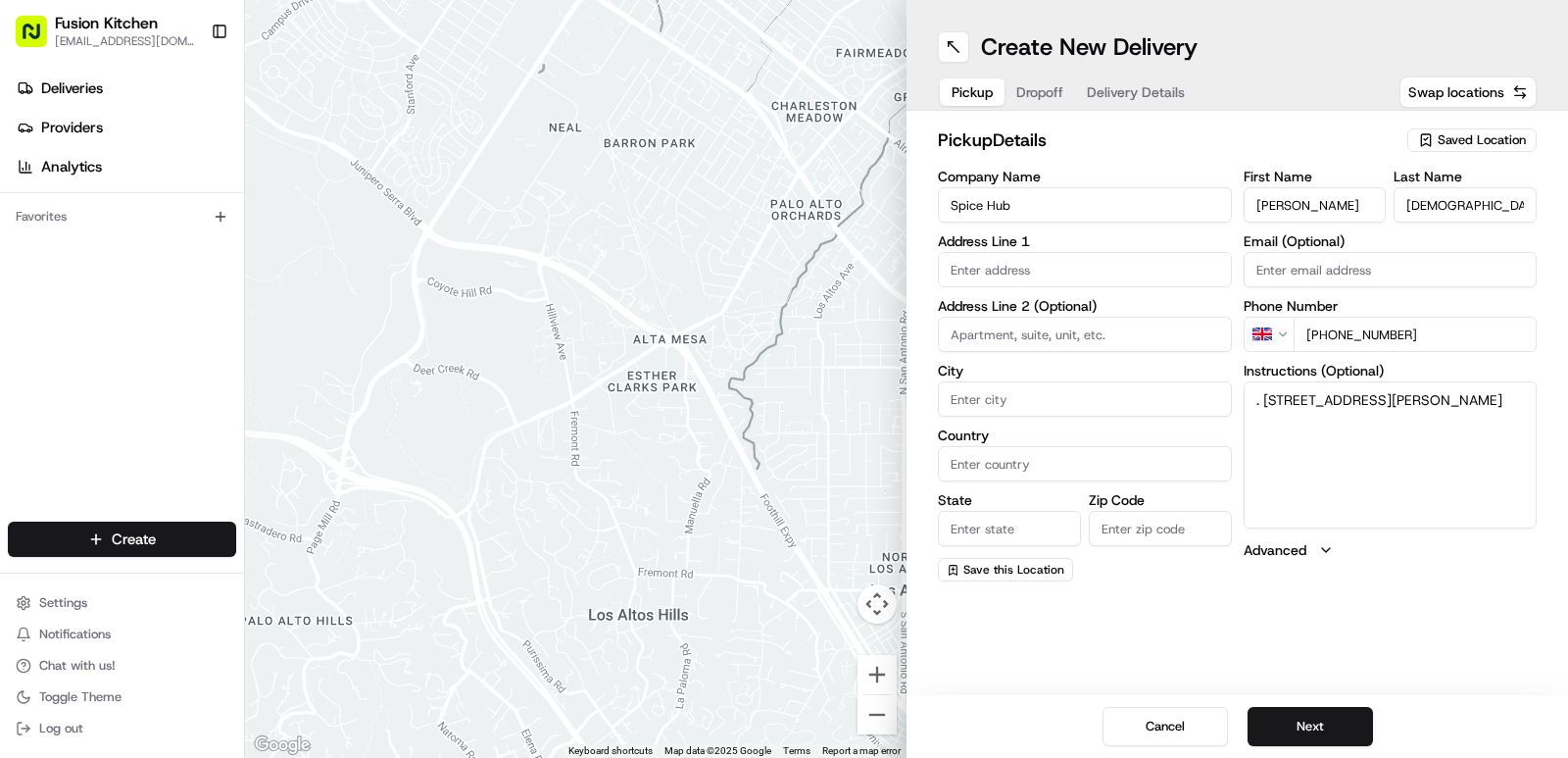 click on ". 1 Castle Parade, Ewell by-pass, Ewell, Epsom, United Kingdom, KT17 2PR" at bounding box center [1391, 455] 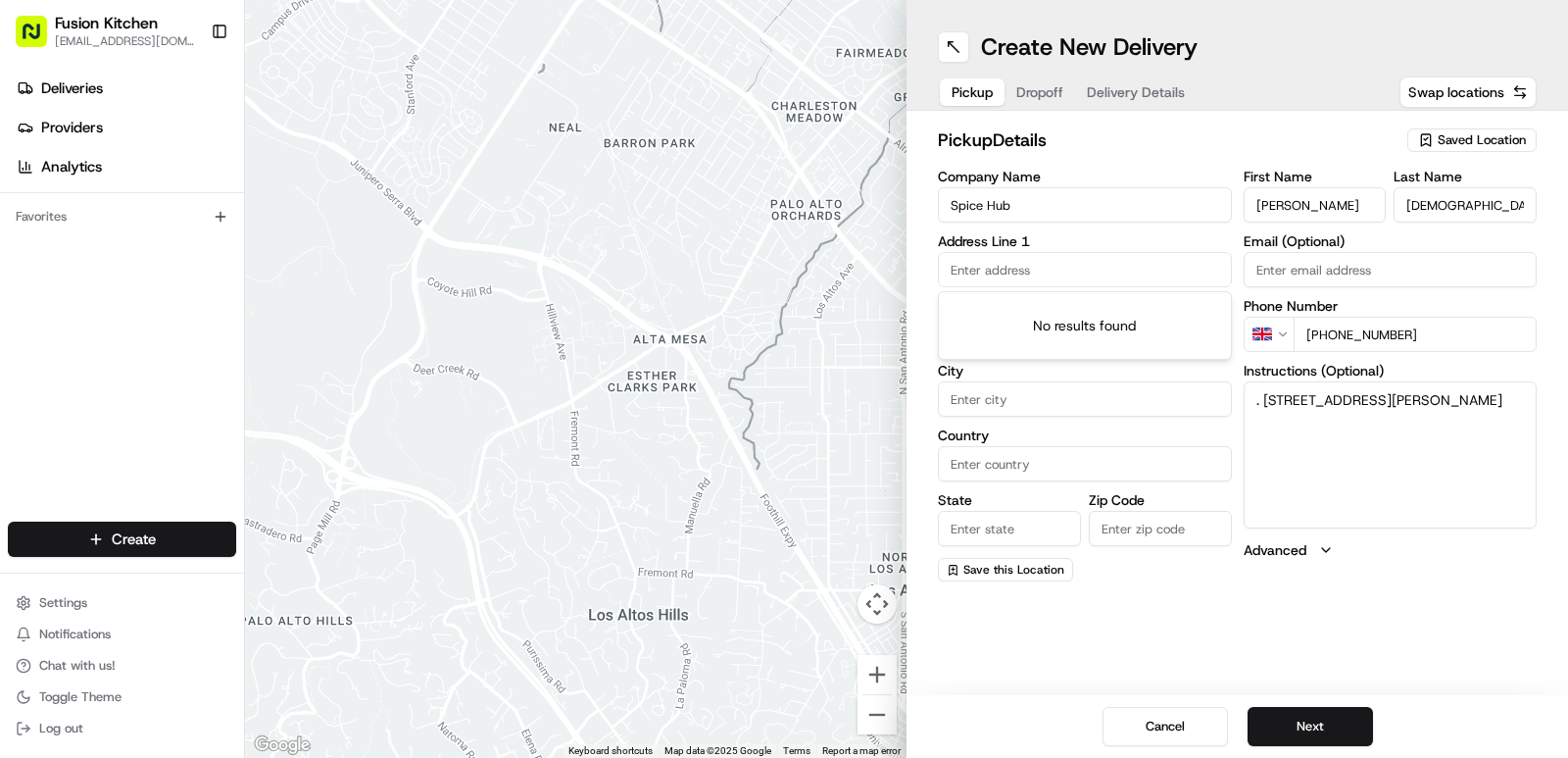 click at bounding box center [1085, 270] 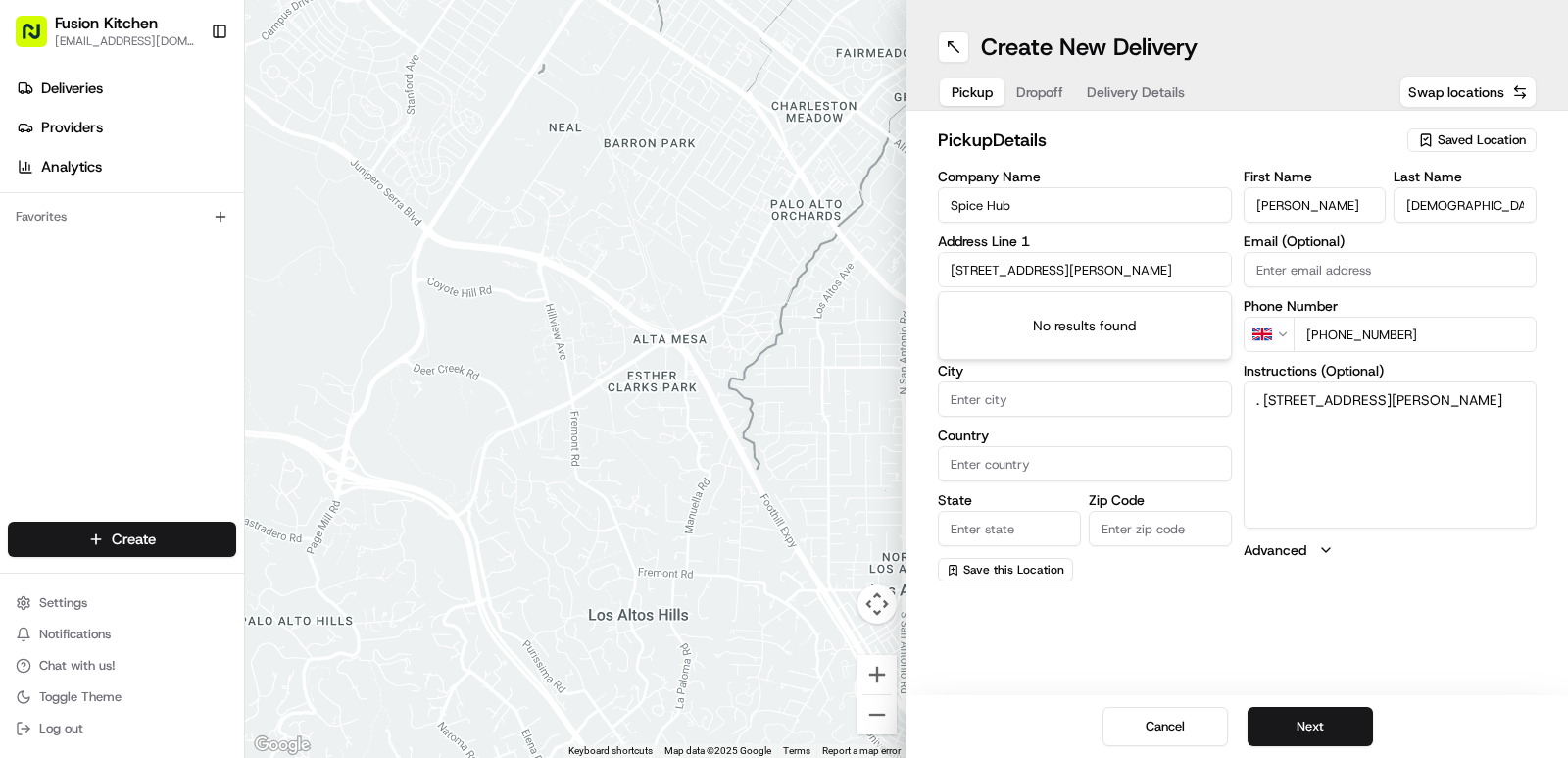 scroll, scrollTop: 0, scrollLeft: 160, axis: horizontal 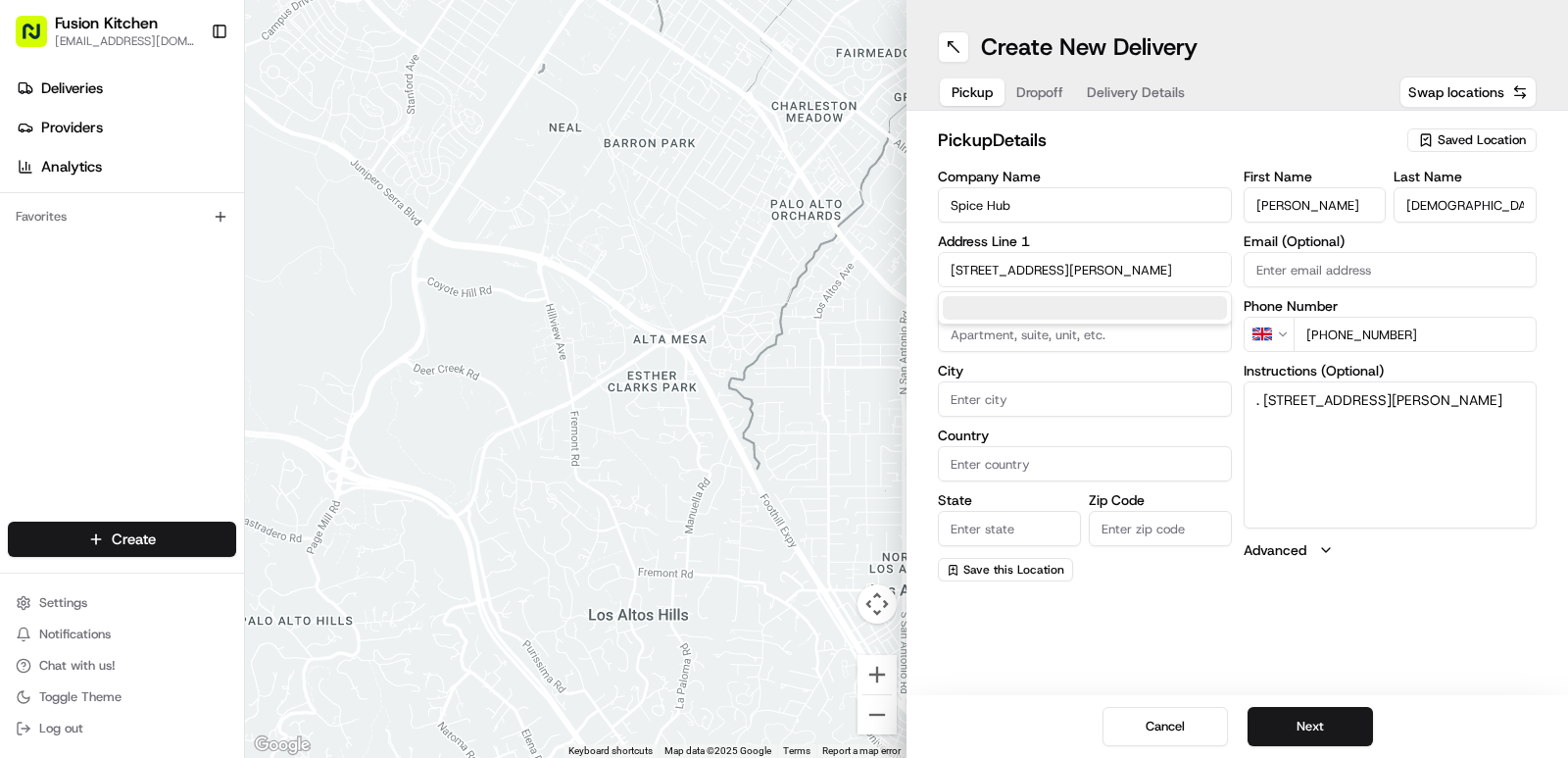 click at bounding box center [1085, 308] 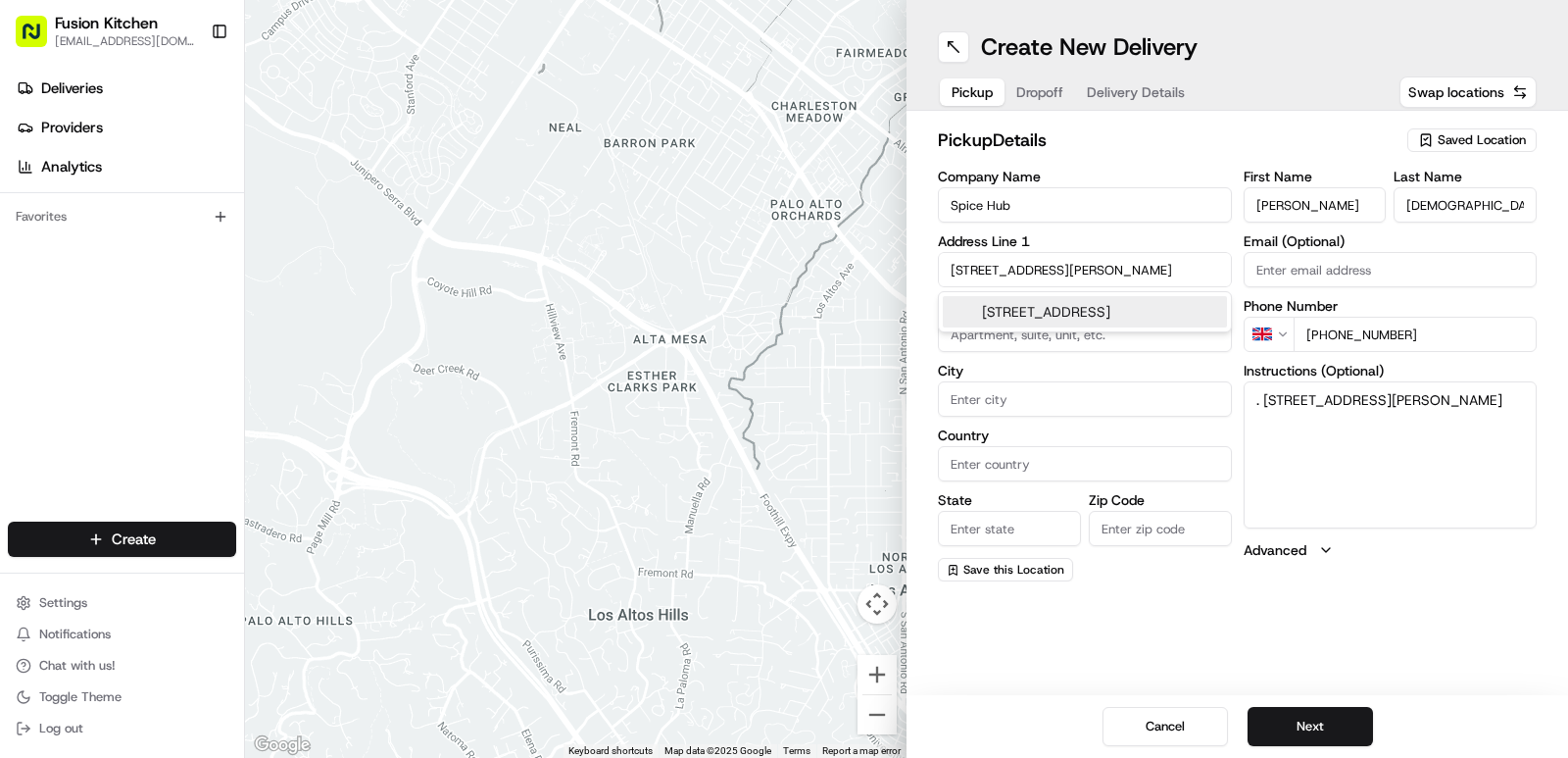 click on "Castle Parade, Ewell By-Pass, Epsom KT17 2PR, United Kingdom" at bounding box center [1085, 312] 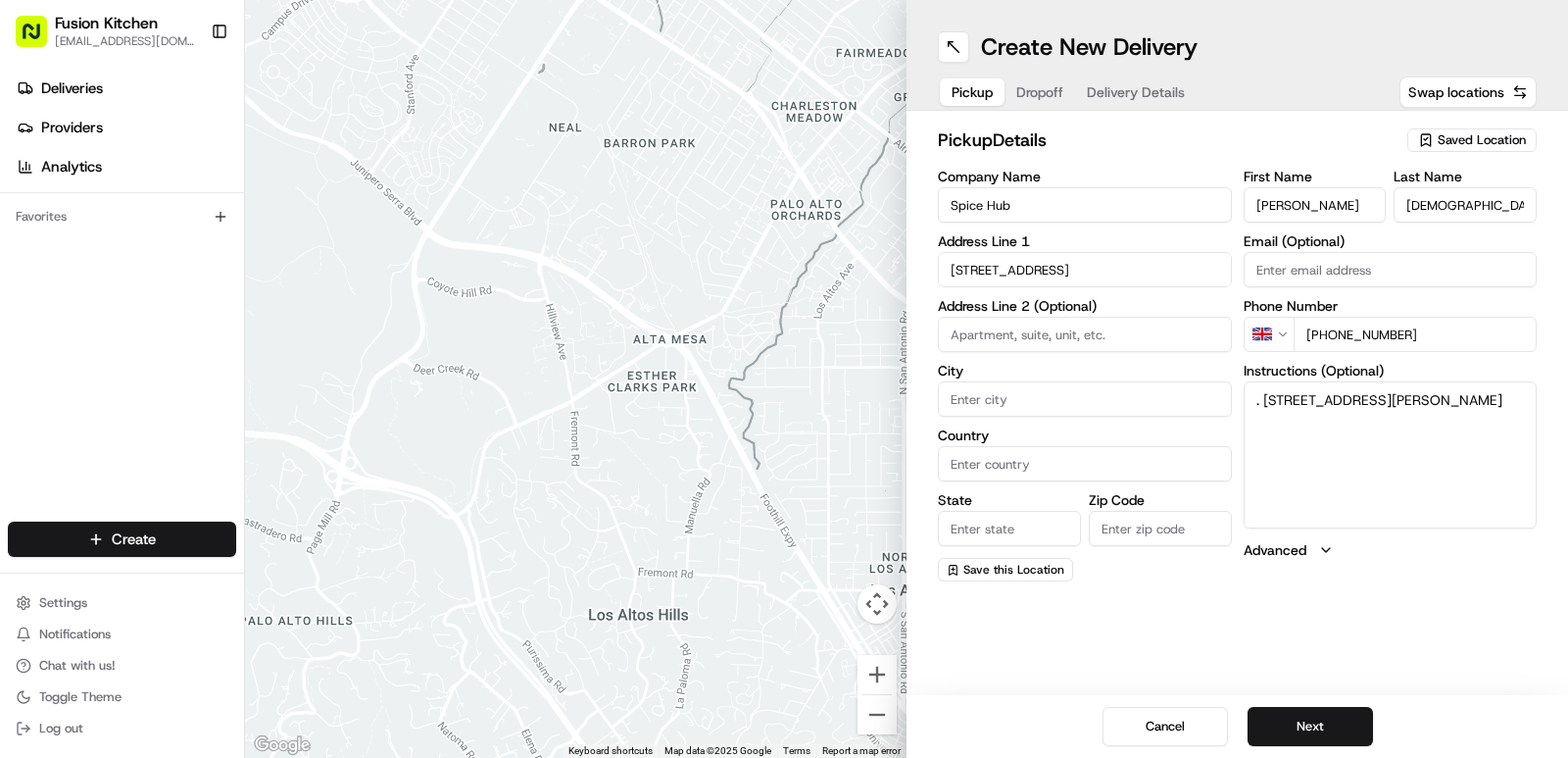 type on "[PERSON_NAME] By-Pass & [GEOGRAPHIC_DATA] 2PP, [GEOGRAPHIC_DATA]" 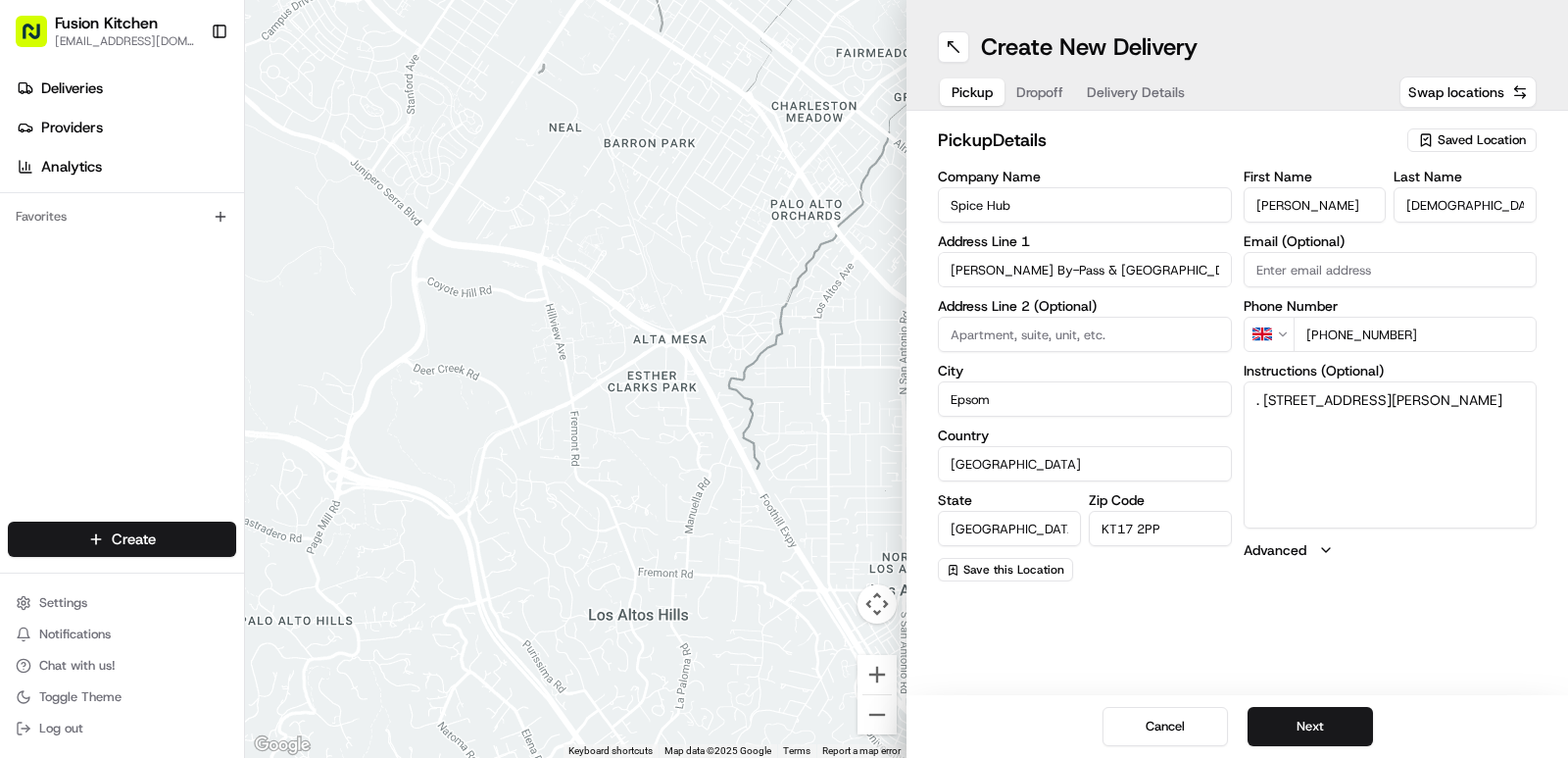type on "Ewell By-Pass & Castle Parade" 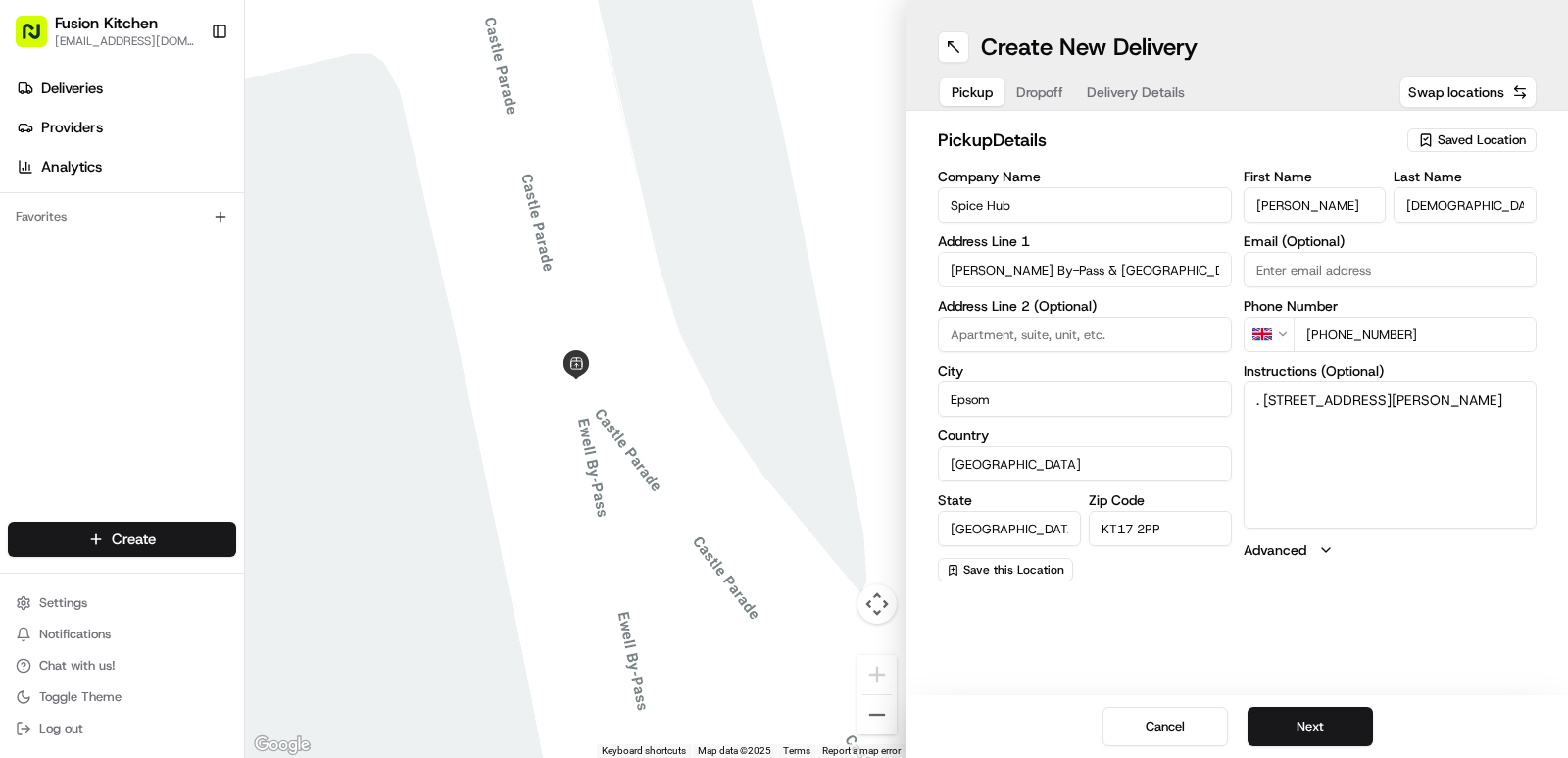 drag, startPoint x: 1250, startPoint y: 400, endPoint x: 1465, endPoint y: 467, distance: 225.19769 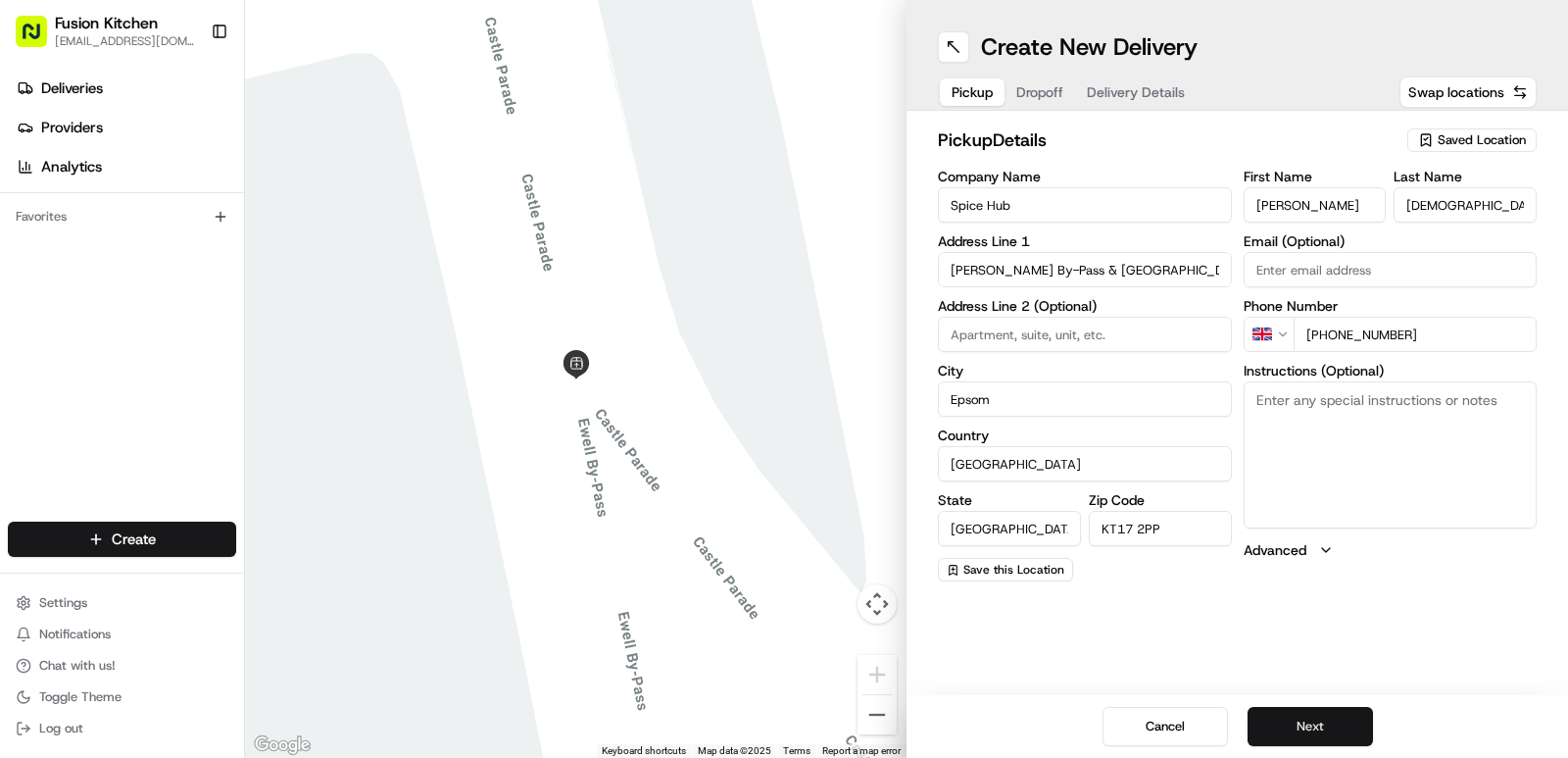 type 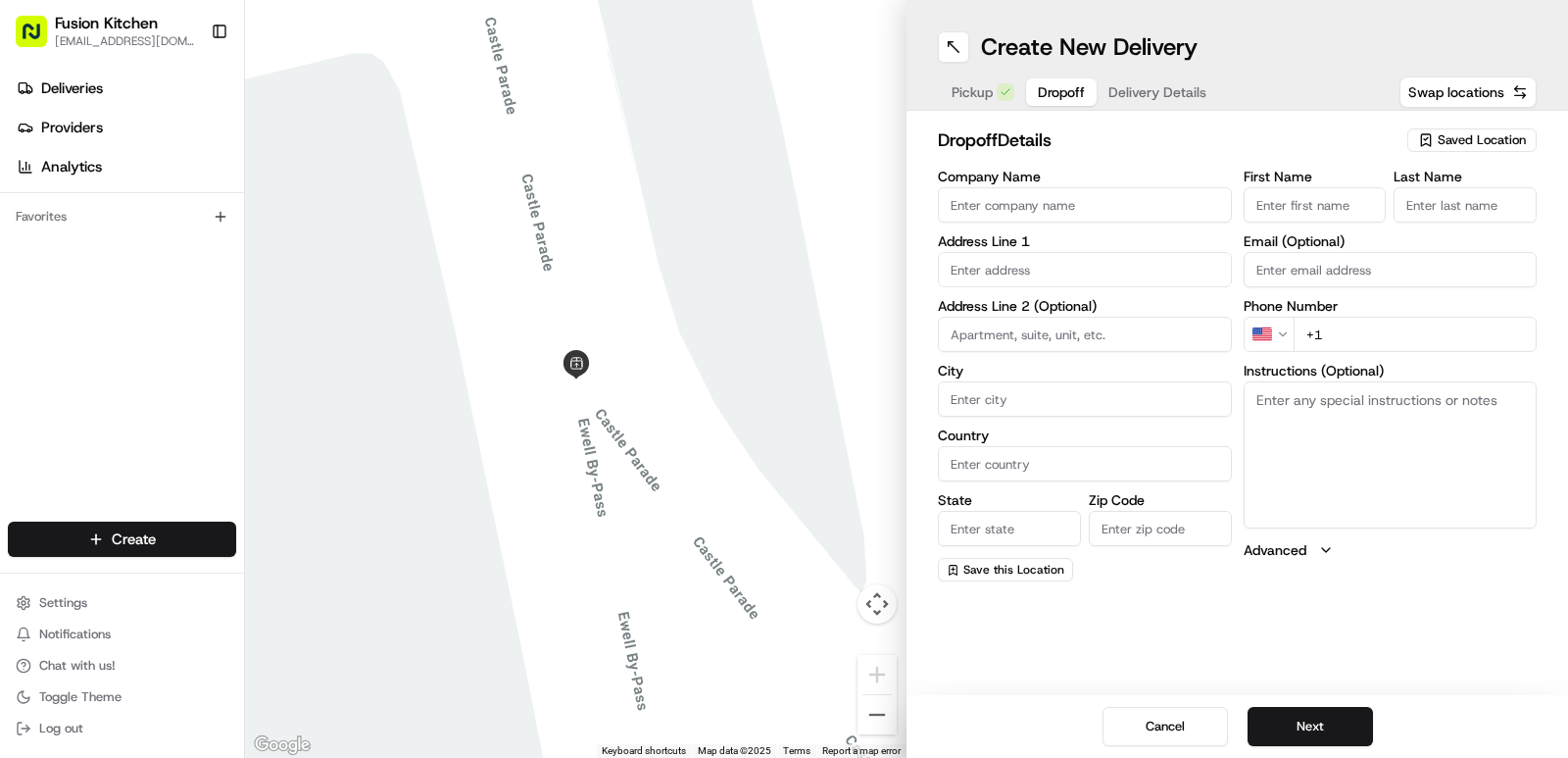 type 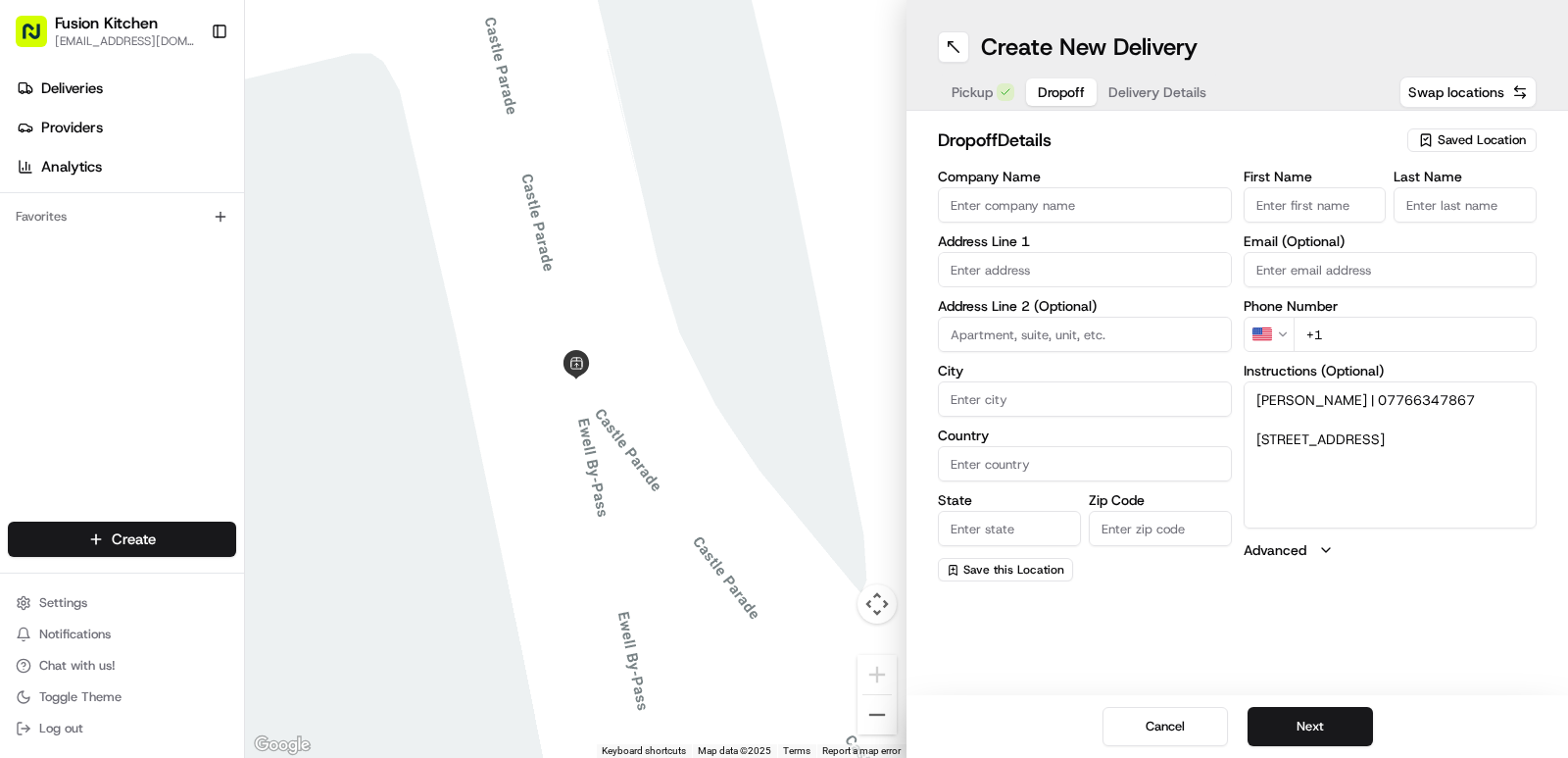 click on "Nik Lenson | 07766347867
41, Courtlands Drive,
Epsom, KT19 0AN" at bounding box center (1391, 455) 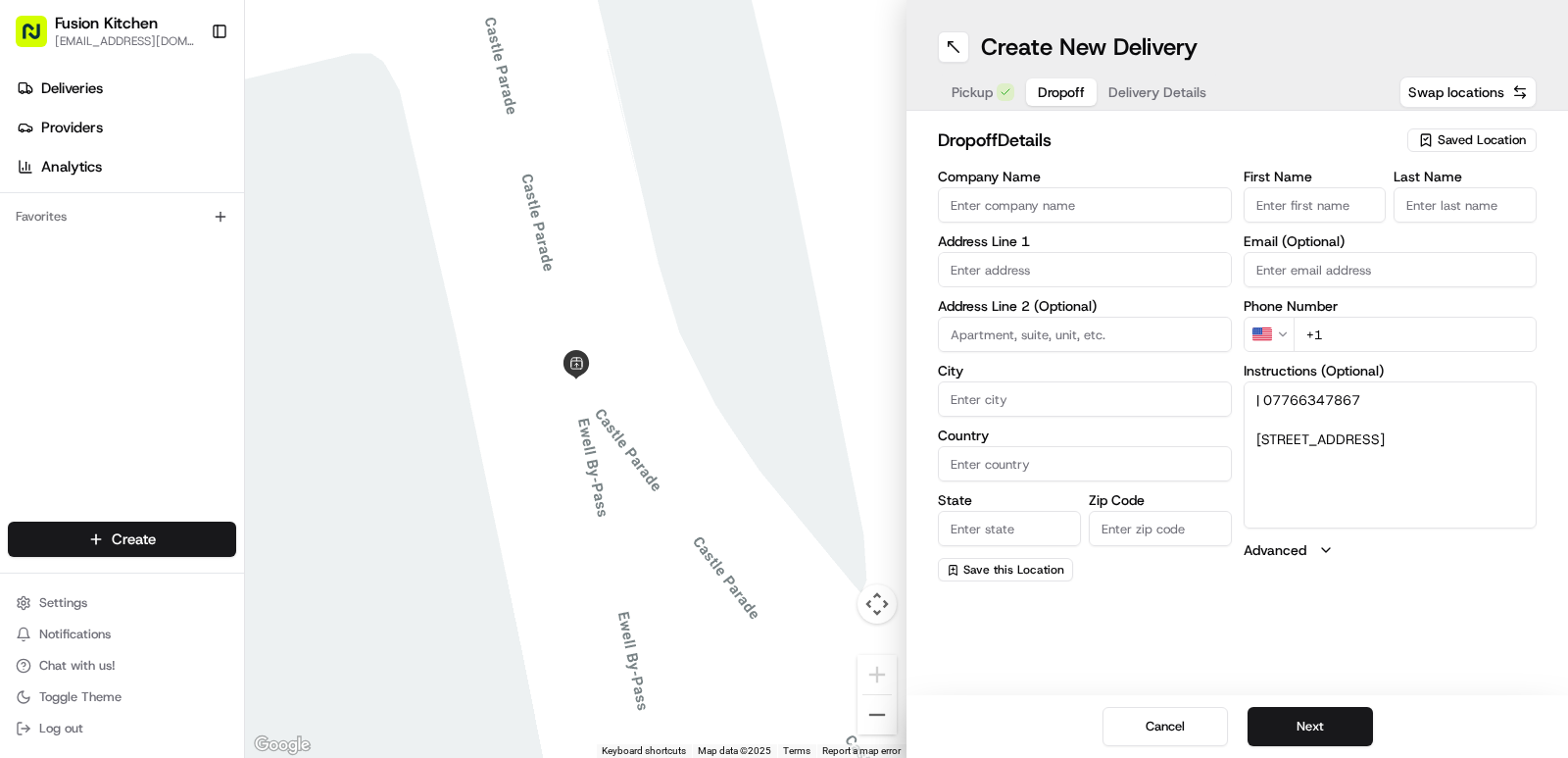 type on "| 07766347867
41, Courtlands Drive,
Epsom, KT19 0AN" 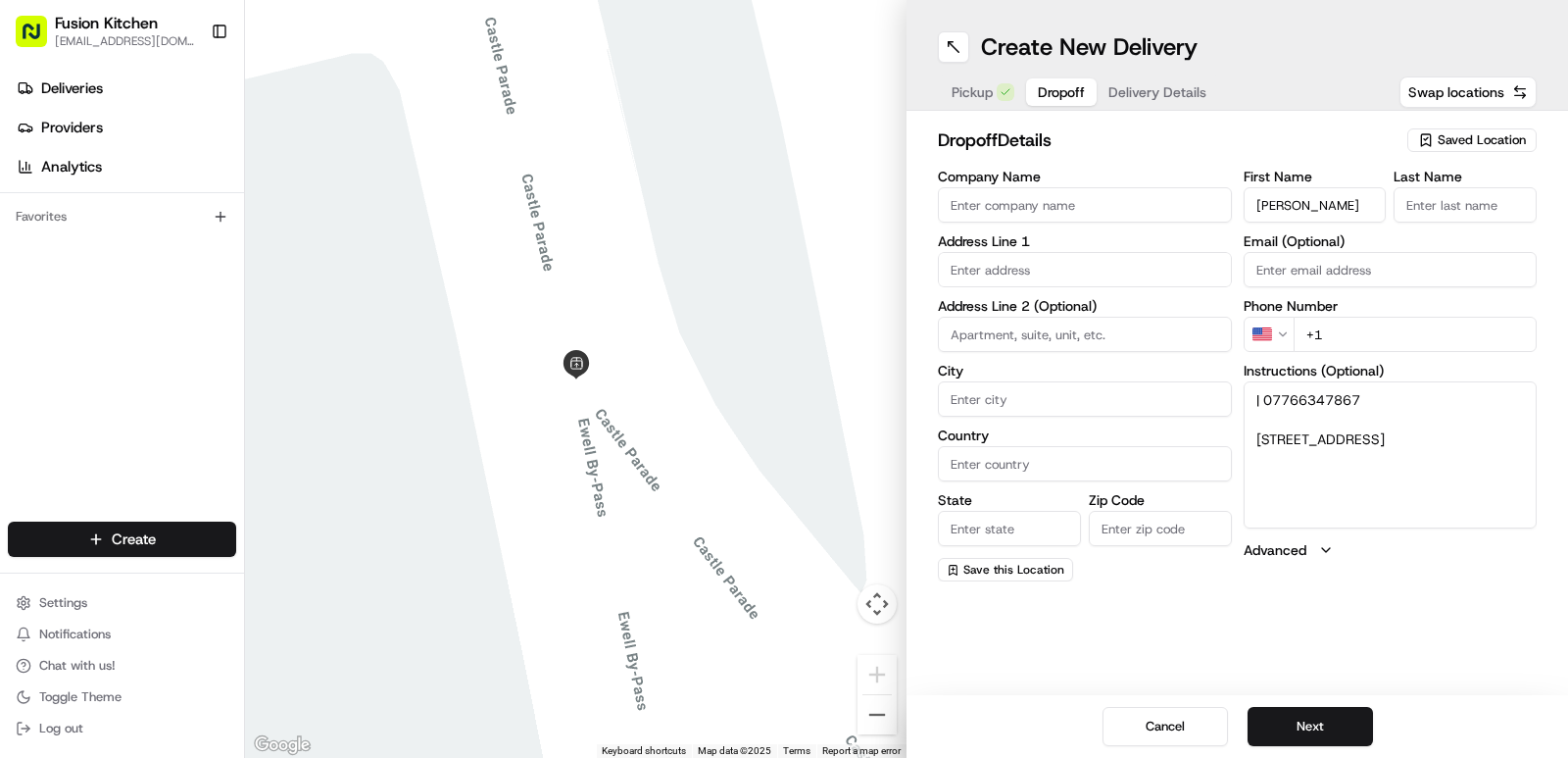 type on "[PERSON_NAME]" 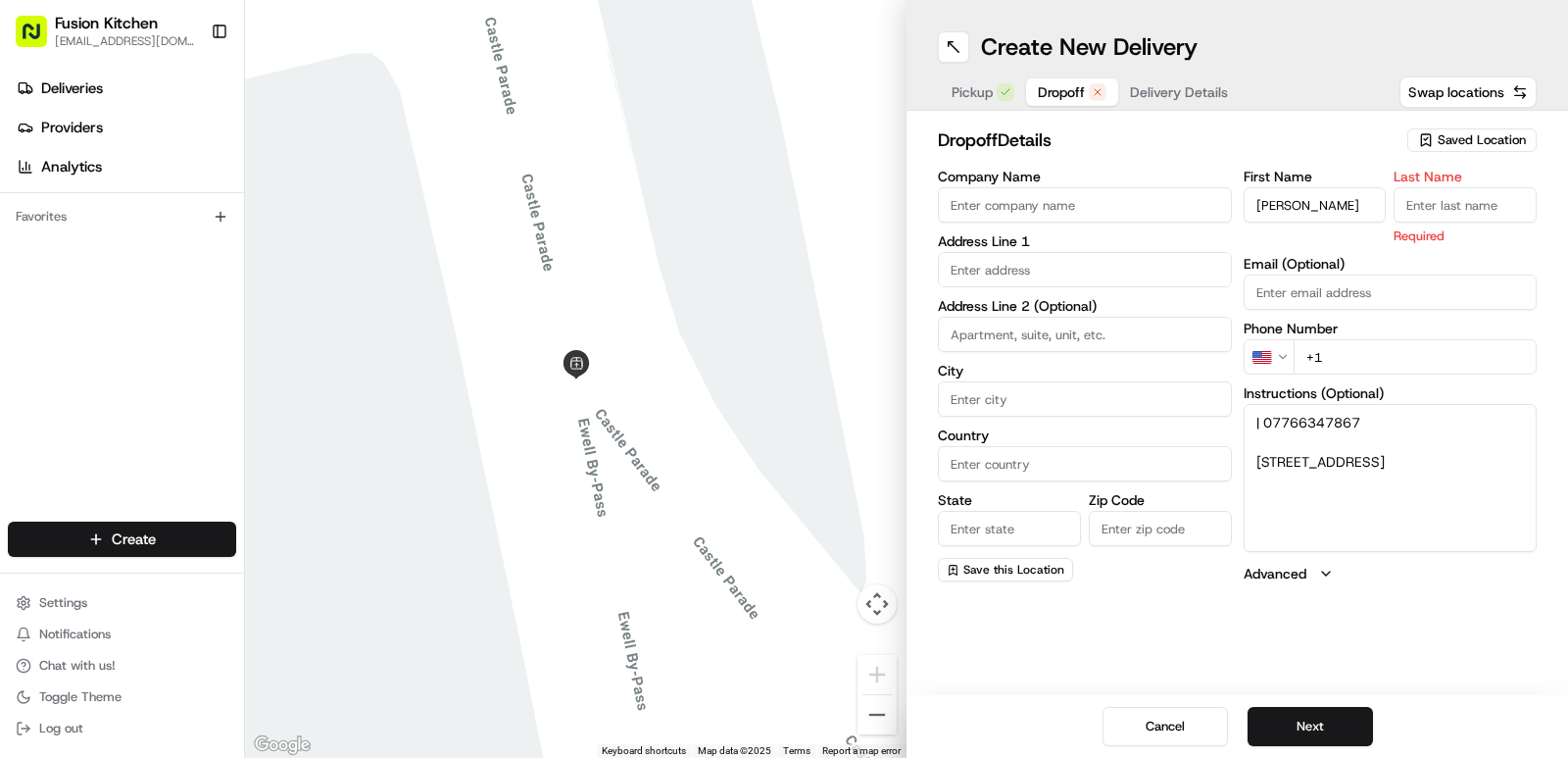 click on "Last Name" at bounding box center [1465, 205] 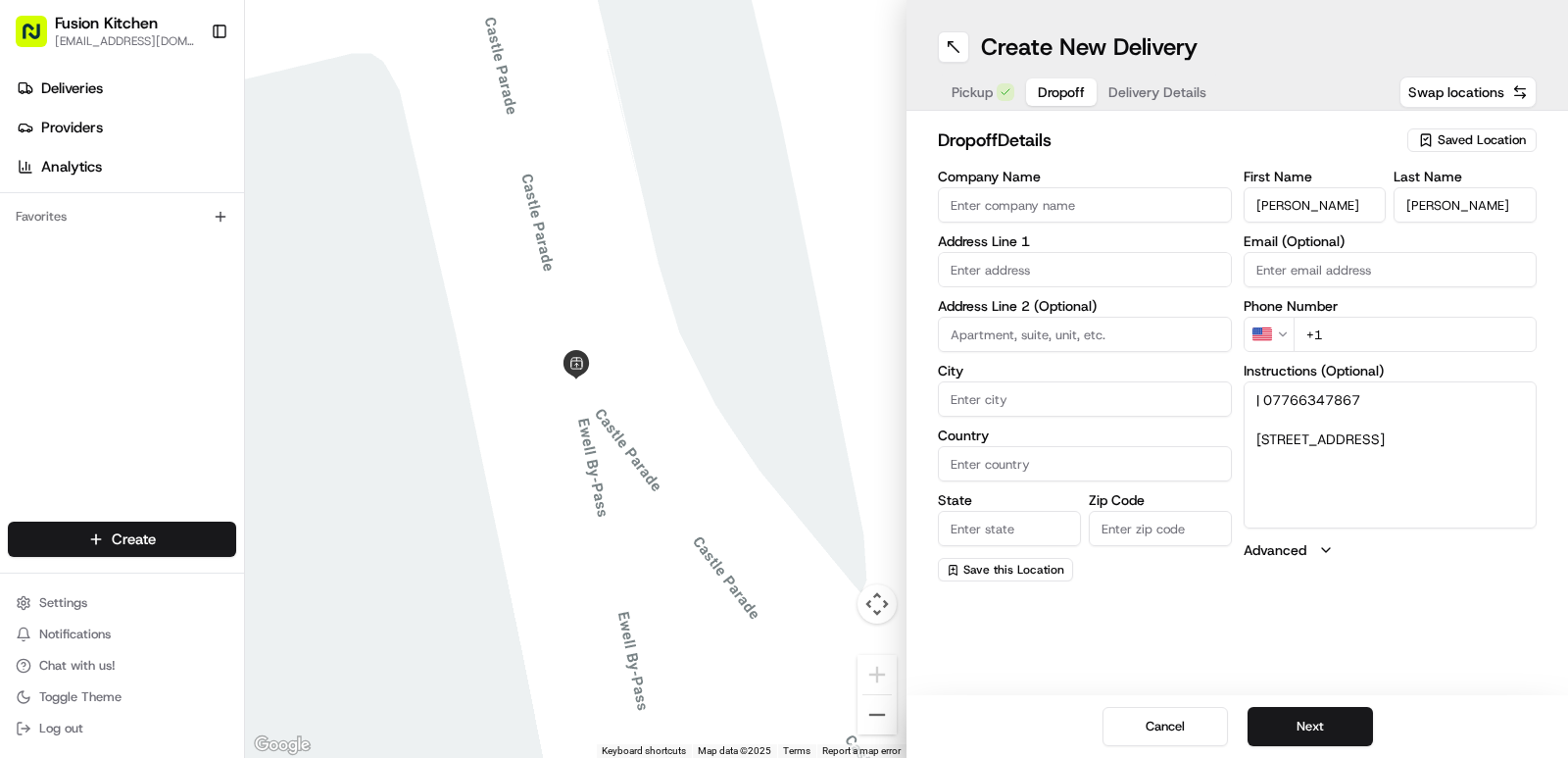 click on "First Name Nik Lenson Last Name Nik Lenson" at bounding box center [1391, 196] 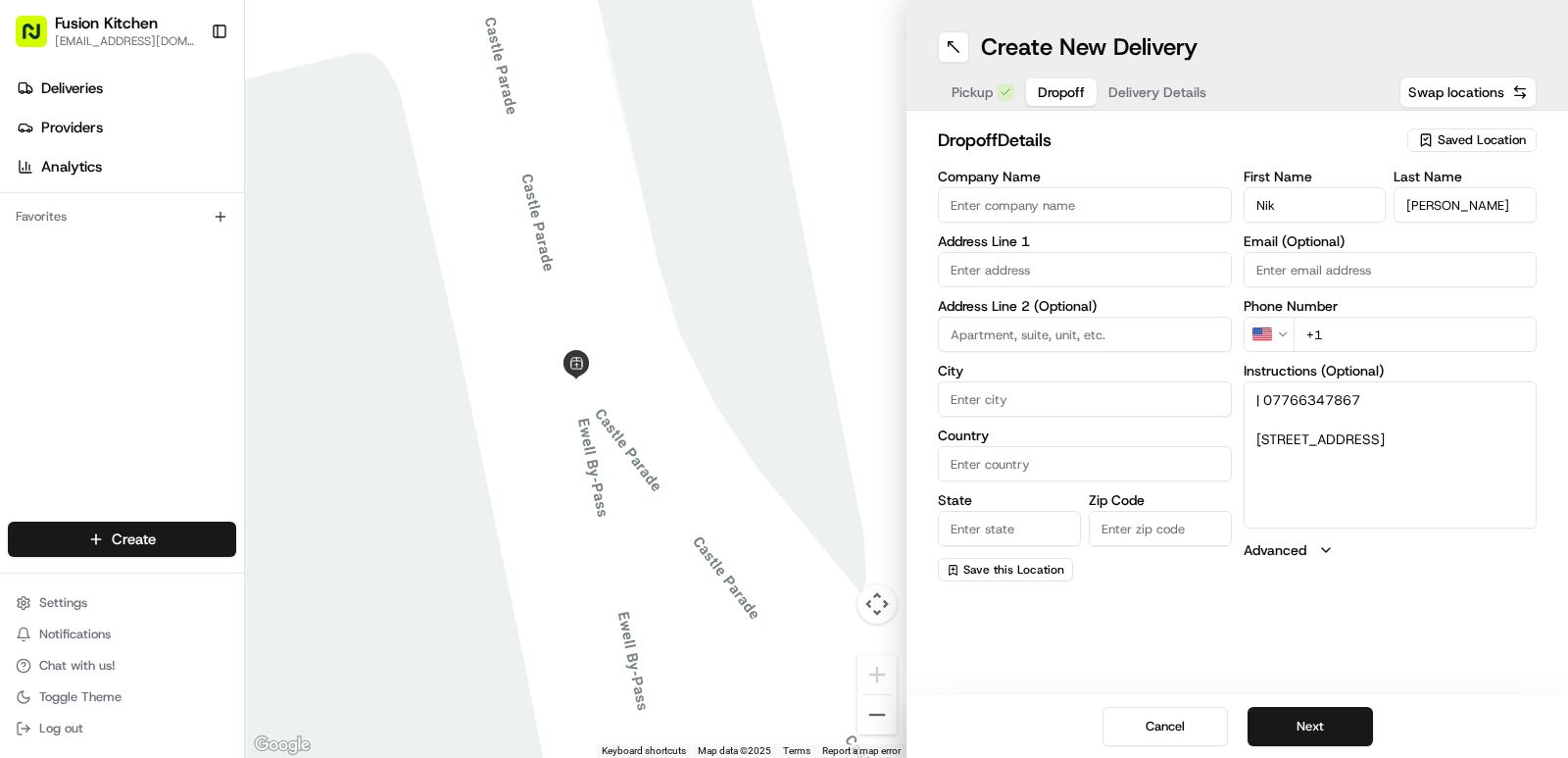 type on "Nik" 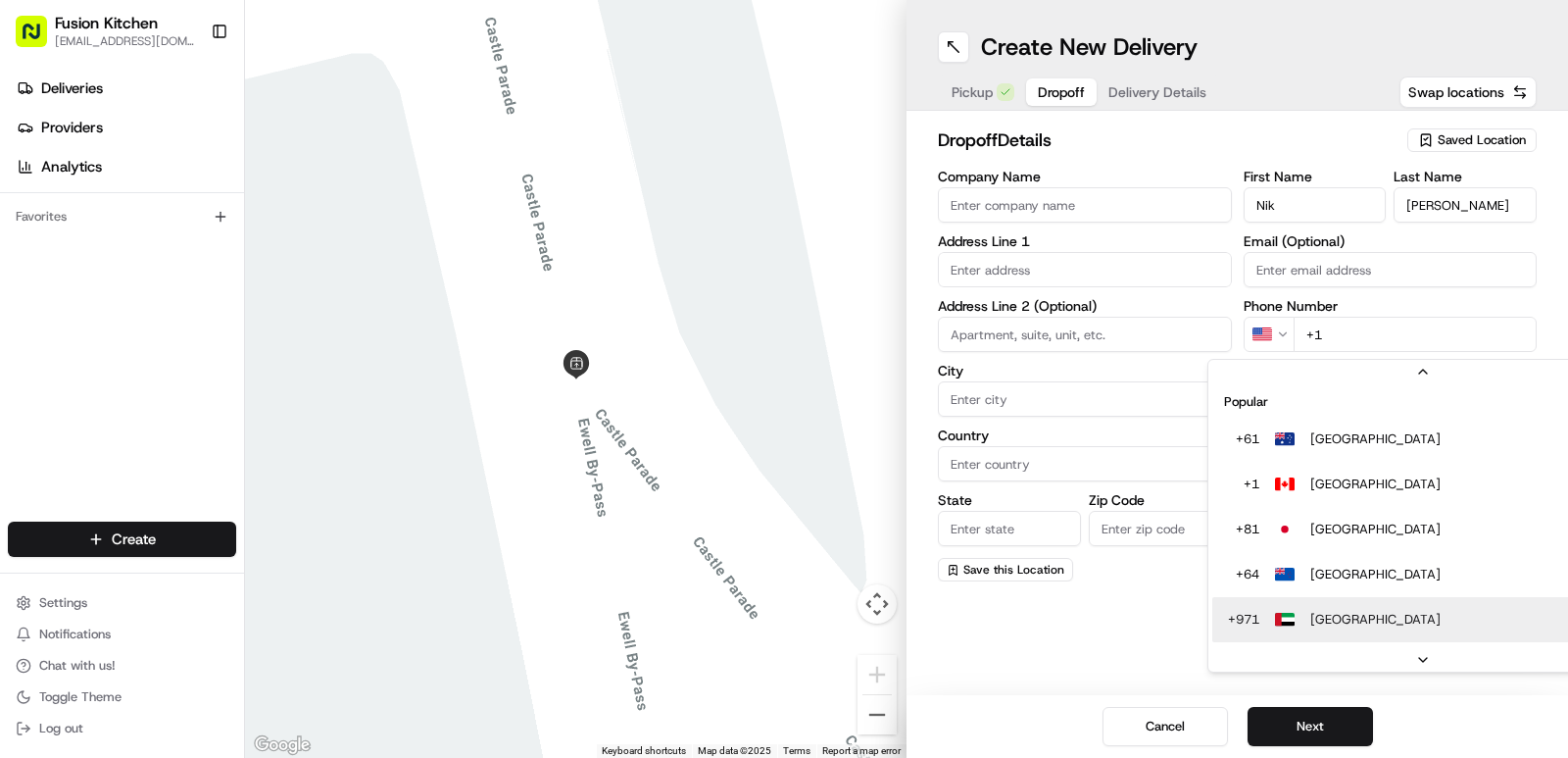 scroll, scrollTop: 84, scrollLeft: 0, axis: vertical 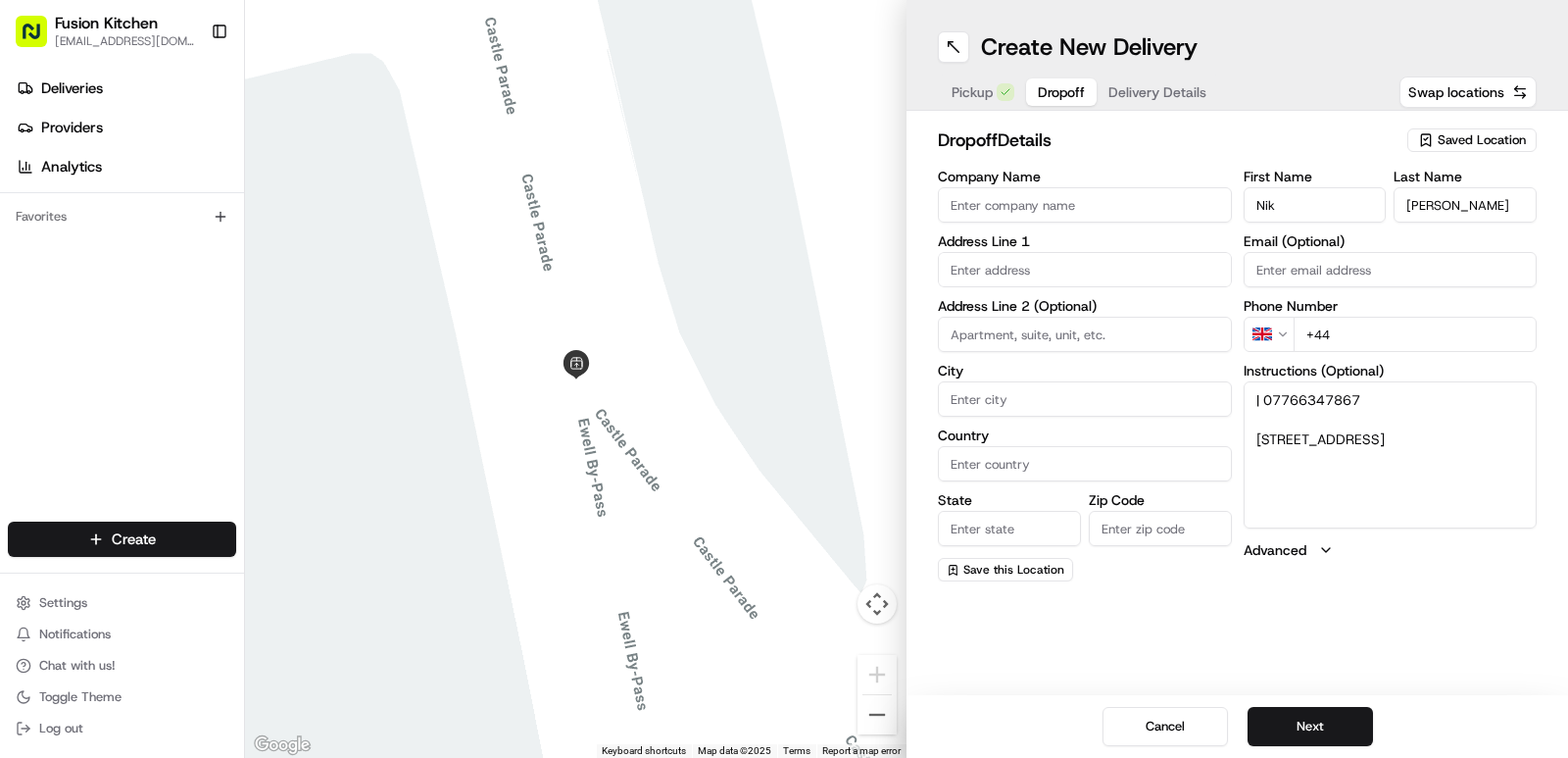 click on "+44" at bounding box center [1415, 334] 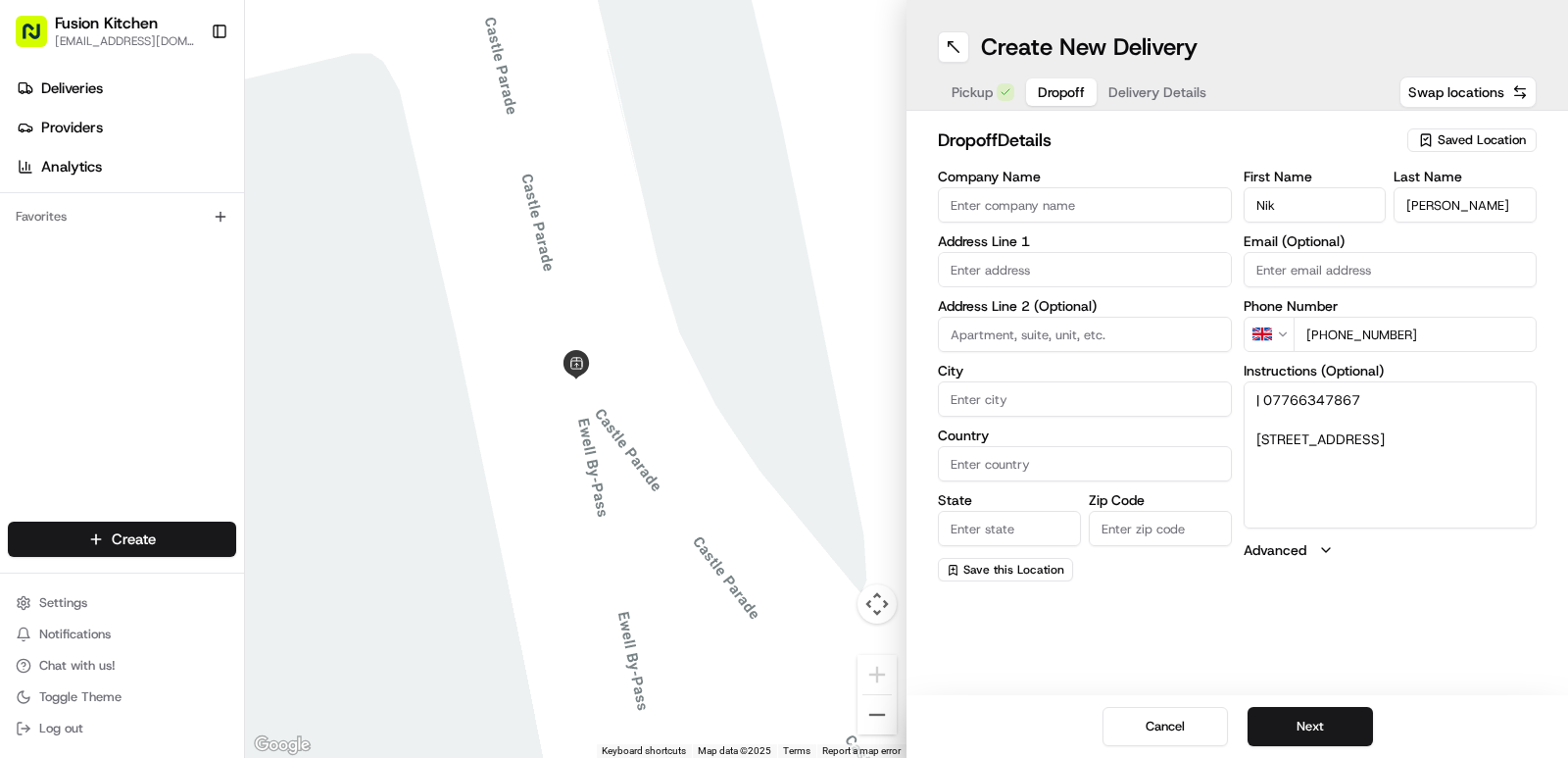 type on "+44 07766 347867" 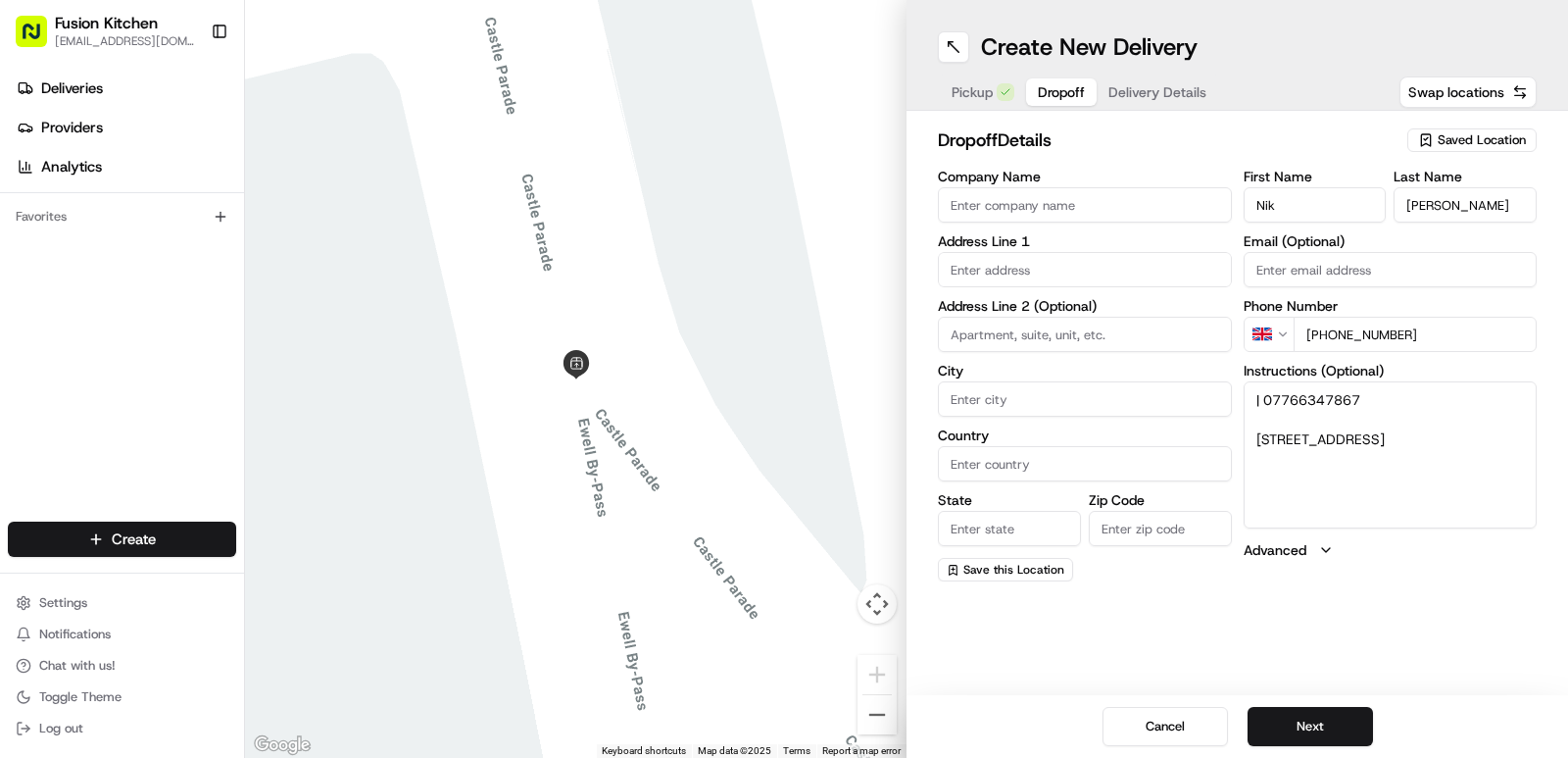 click on "| 07766347867
41, Courtlands Drive,
Epsom, KT19 0AN" at bounding box center [1391, 455] 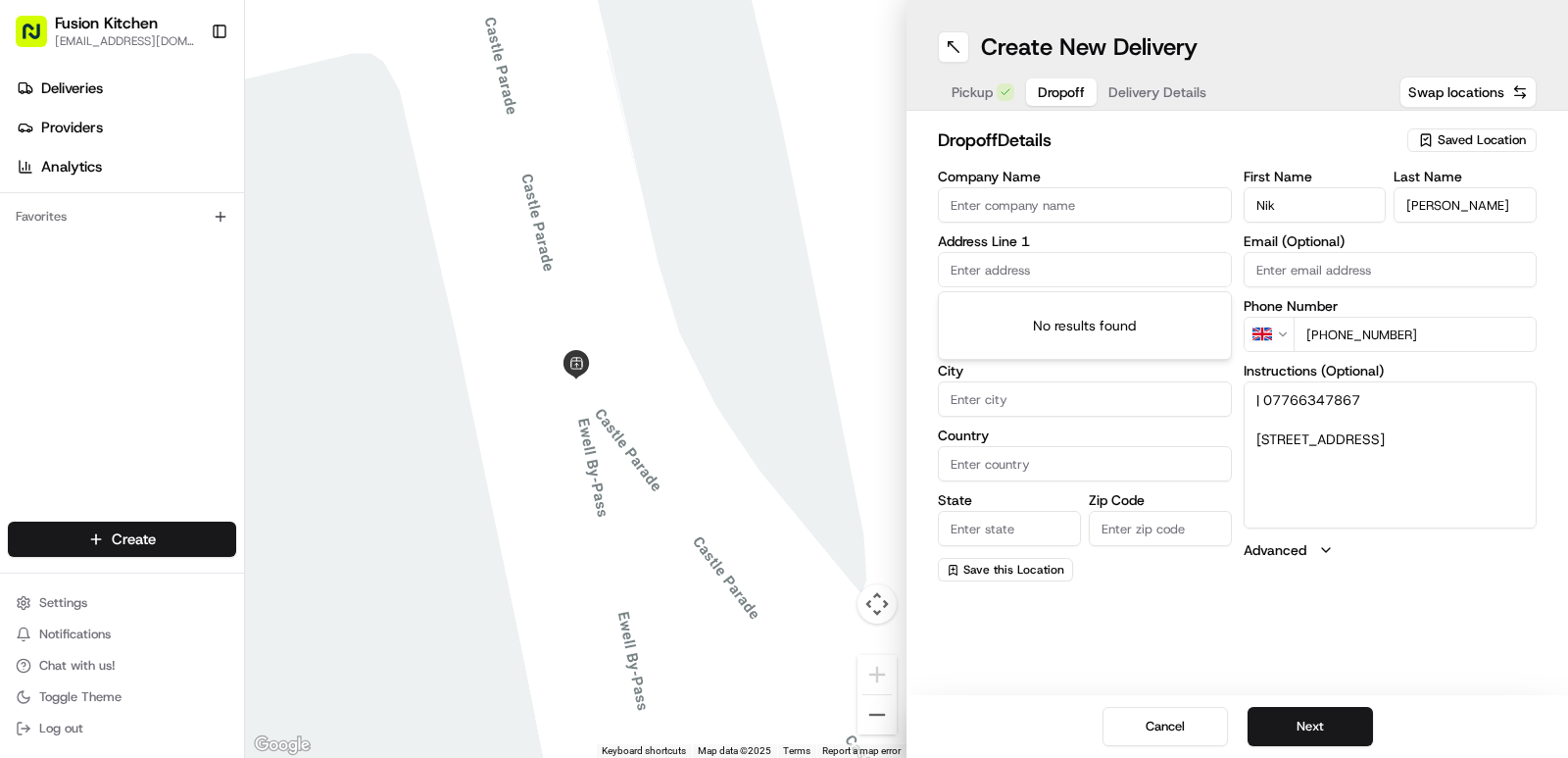 paste on "41, Courtlands Drive, Epsom, KT19 0AN" 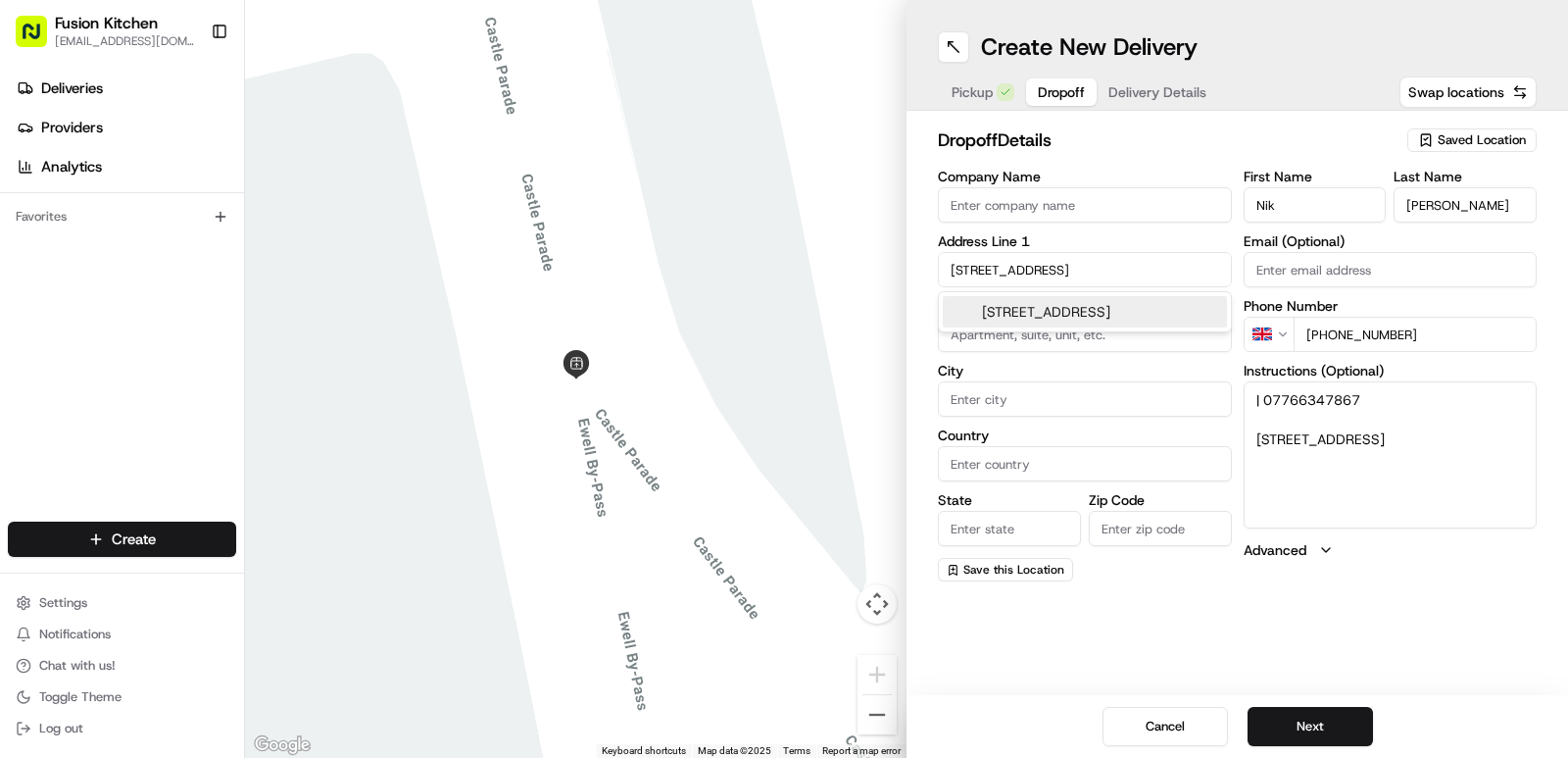 click on "41 Courtlands Drive, Epsom KT19 0AN, UK" at bounding box center (1085, 312) 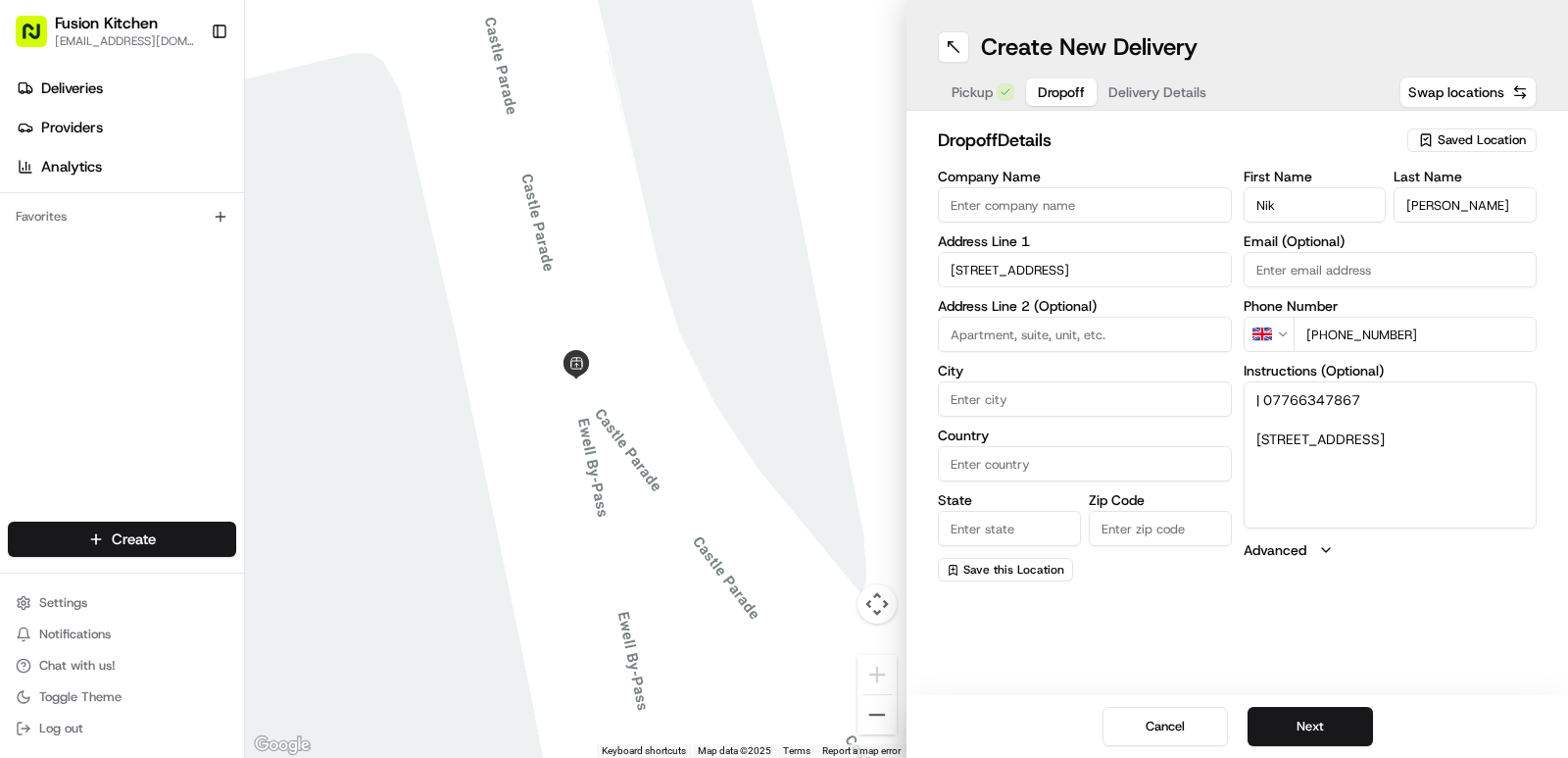 type on "[STREET_ADDRESS]" 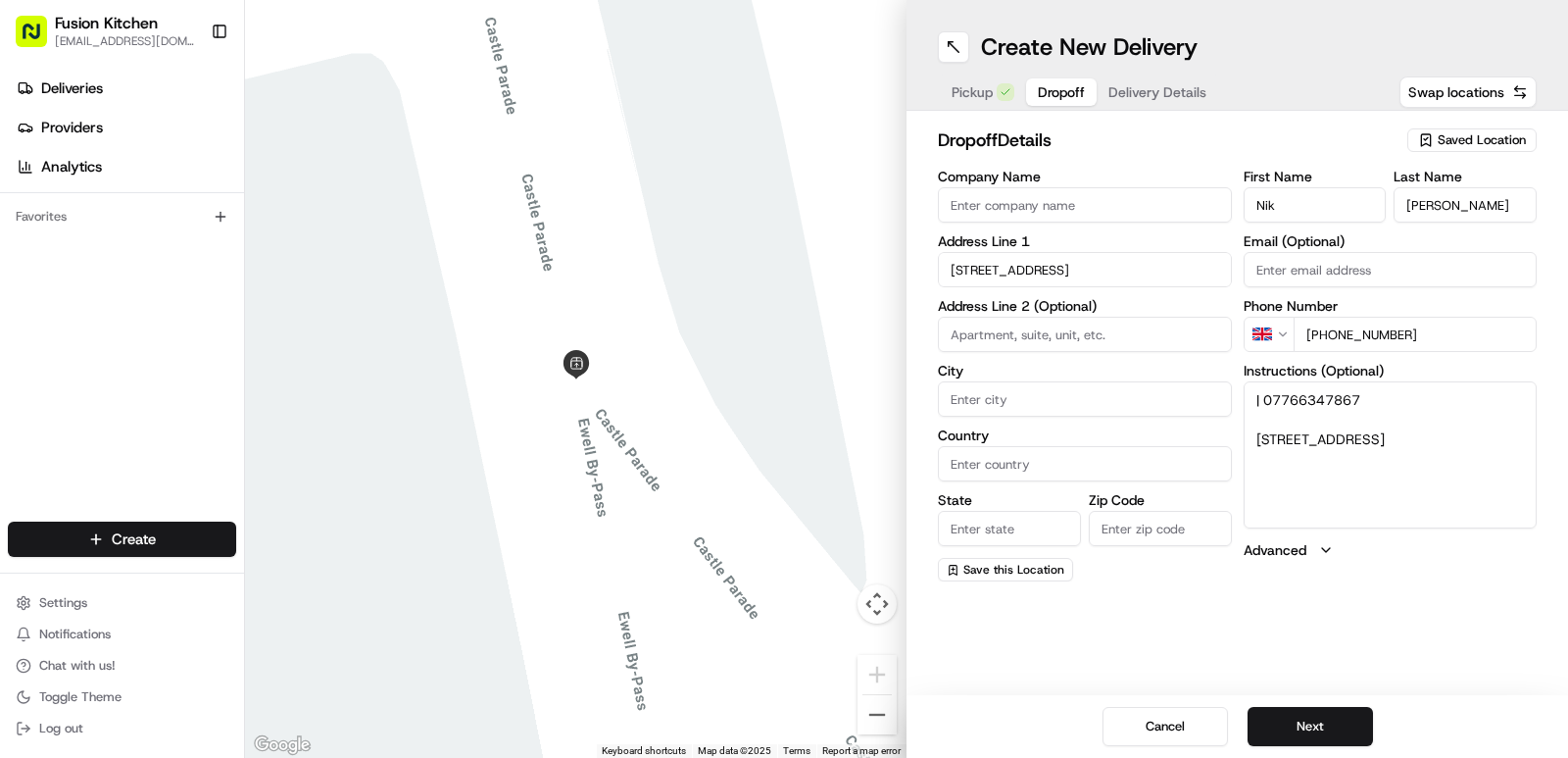 type on "Epsom" 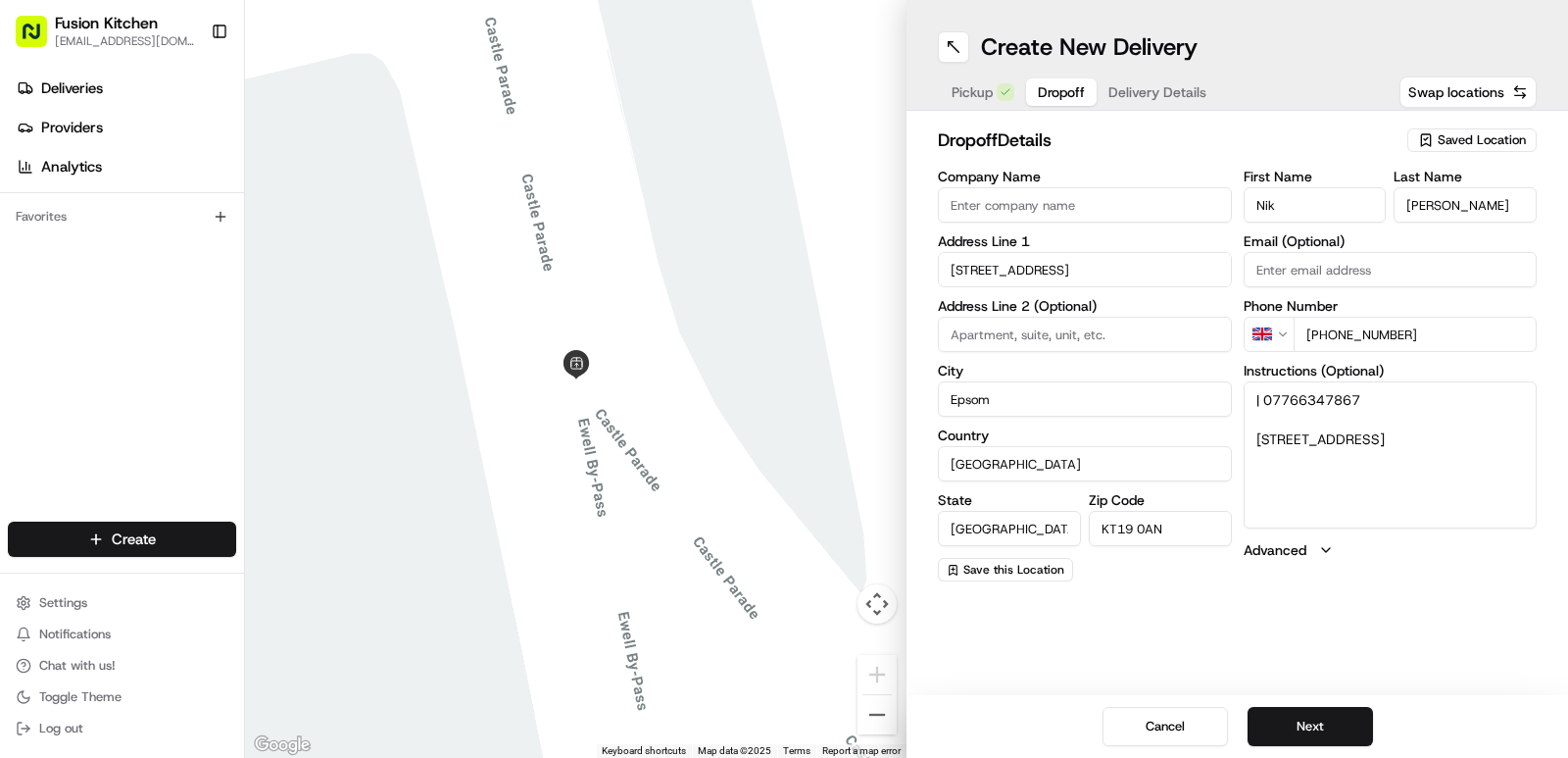 type on "41 Courtlands Drive" 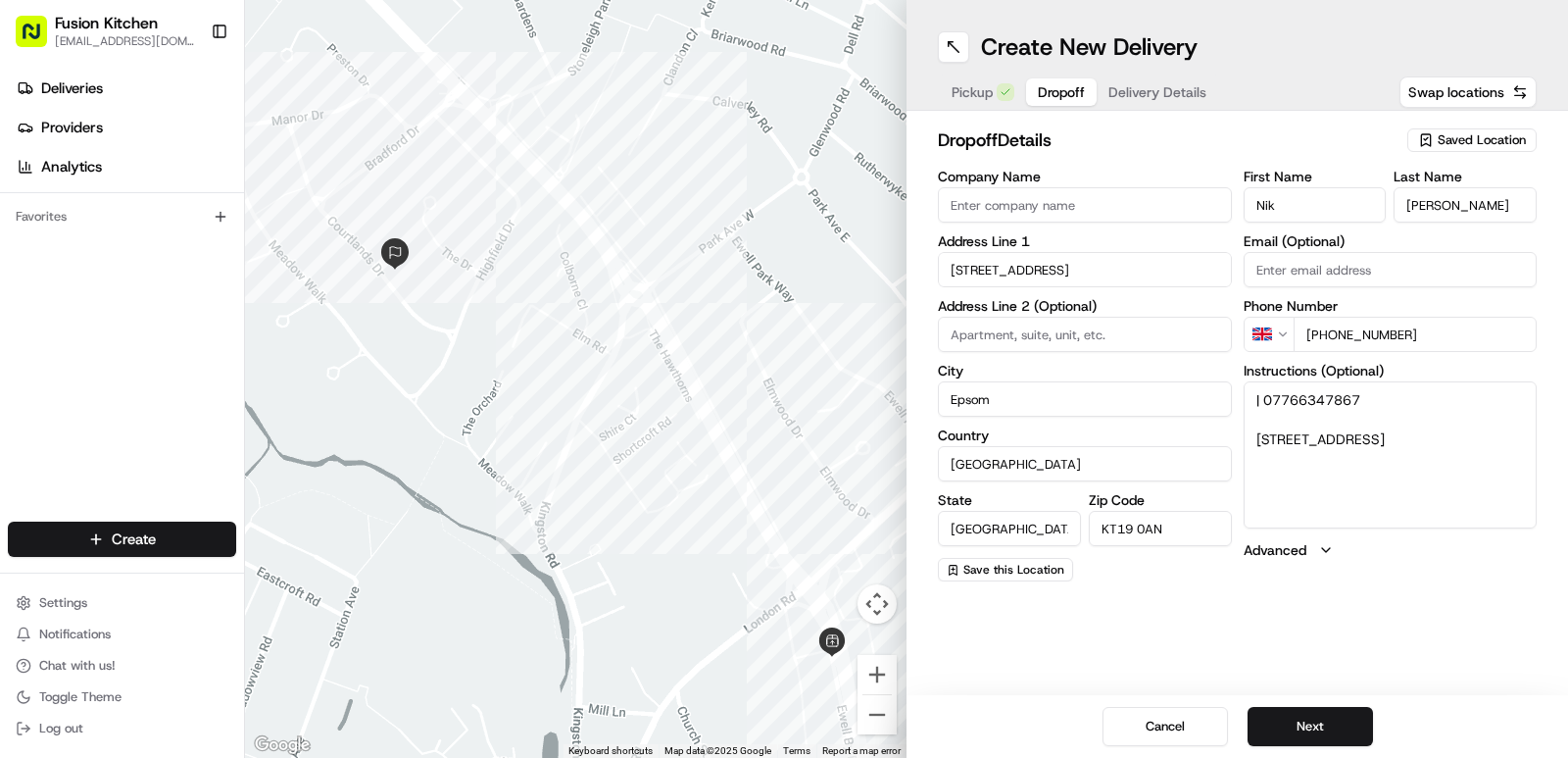 drag, startPoint x: 1263, startPoint y: 397, endPoint x: 1192, endPoint y: 397, distance: 71 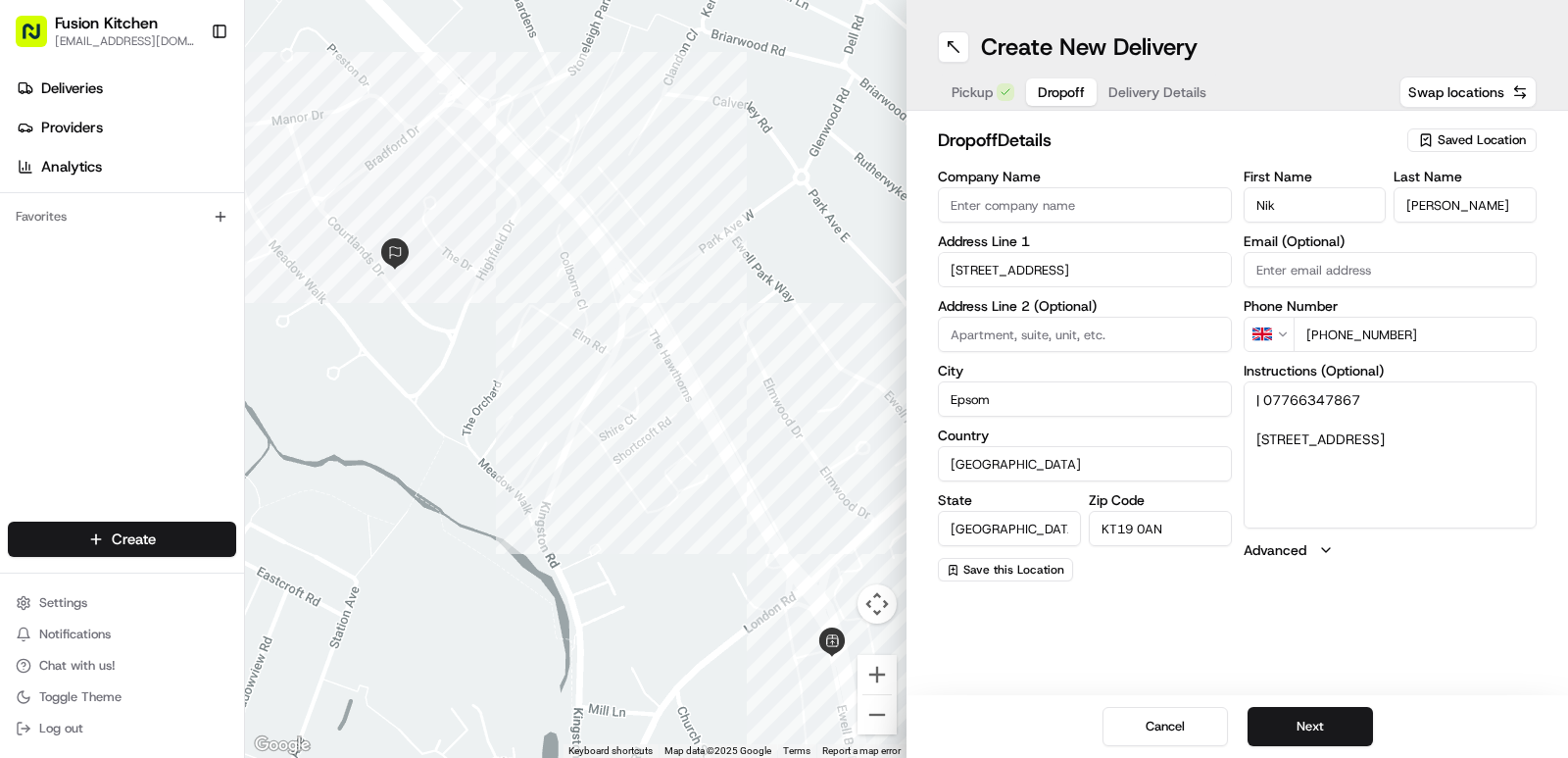 click on "Company Name Address Line 1 41 Courtlands Drive Address Line 2 (Optional) City Epsom Country United Kingdom State England Zip Code KT19 0AN Save this Location First Name Nik Last Name Lenson Email (Optional) Phone Number GB +44 07766 347867 Instructions (Optional)  | 07766347867
41, Courtlands Drive,
Epsom, KT19 0AN Advanced" at bounding box center (1237, 376) 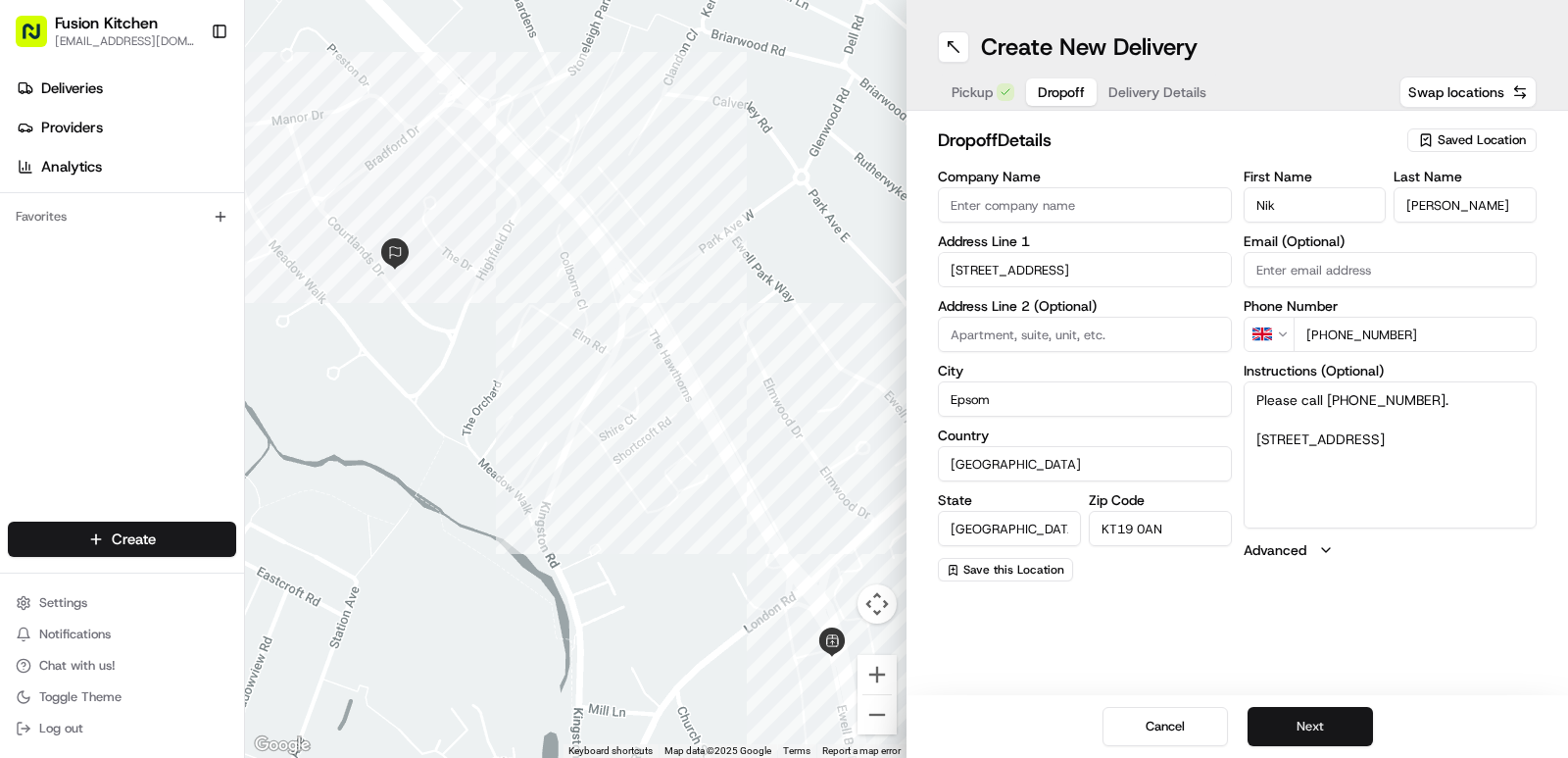 type on "Please call 07766347867.
41, Courtlands Drive,
Epsom, KT19 0AN" 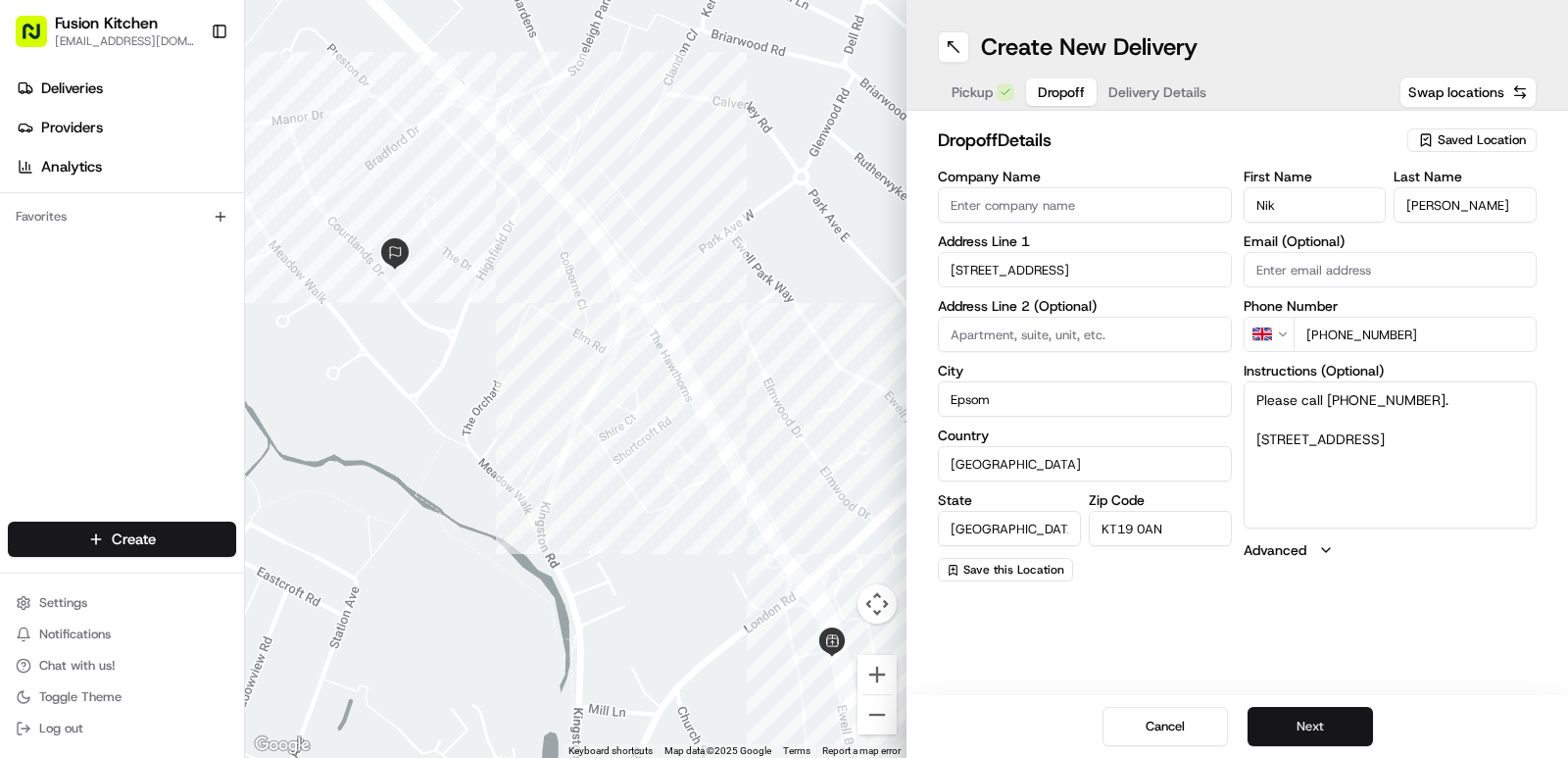 click on "Next" at bounding box center (1310, 727) 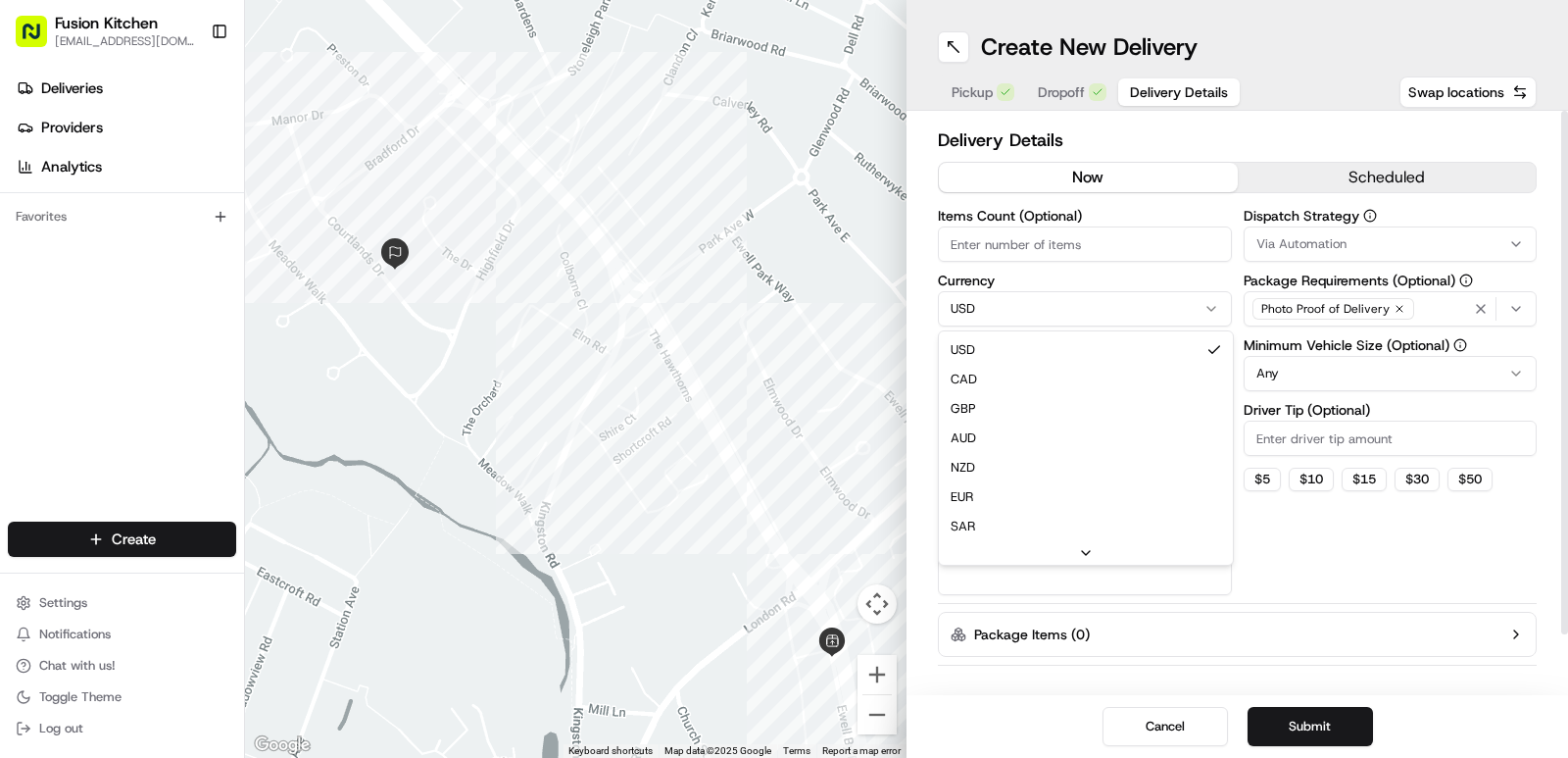 click on "Fusion Kitchen hari@fusionpos.uk Toggle Sidebar Deliveries Providers Analytics Favorites Main Menu Members & Organization Organization Users Roles Preferences Customization Tracking Orchestration Automations Dispatch Strategy Locations Pickup Locations Dropoff Locations Billing Billing Refund Requests Integrations Notification Triggers Webhooks API Keys Request Logs Create Settings Notifications Chat with us! Toggle Theme Log out ← Move left → Move right ↑ Move up ↓ Move down + Zoom in - Zoom out Home Jump left by 75% End Jump right by 75% Page Up Jump up by 75% Page Down Jump down by 75% Keyboard shortcuts Map Data Map data ©2025 Google Map data ©2025 Google 100 m  Click to toggle between metric and imperial units Terms Report a map error Create New Delivery Pickup Dropoff Delivery Details Swap locations Delivery Details now scheduled Items Count (Optional) Currency USD USD CAD GBP AUD NZD EUR SAR MXN AED JPY Package Value Package Identifier (Optional) Description (Optional) Any $" at bounding box center [784, 379] 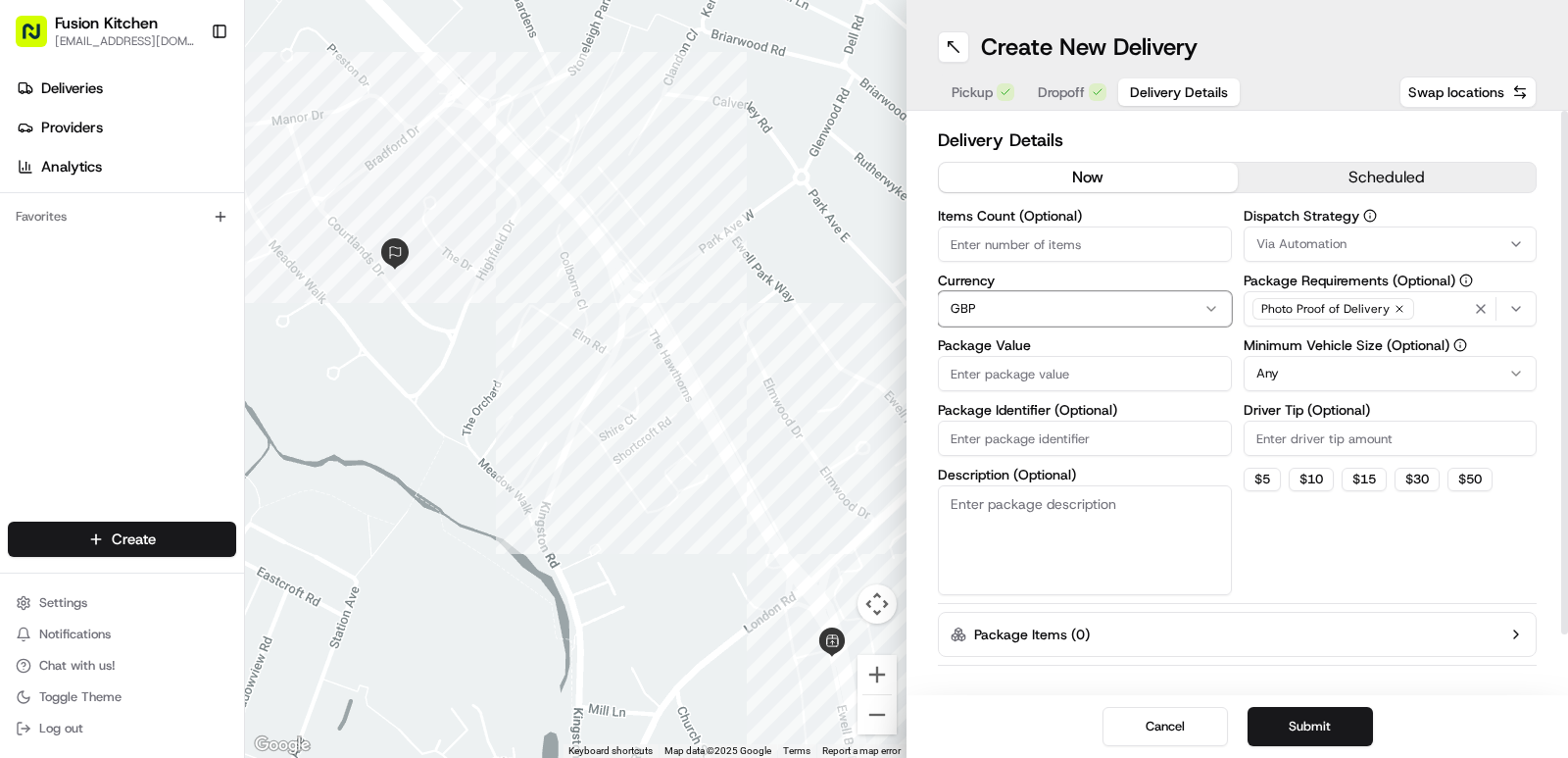 type 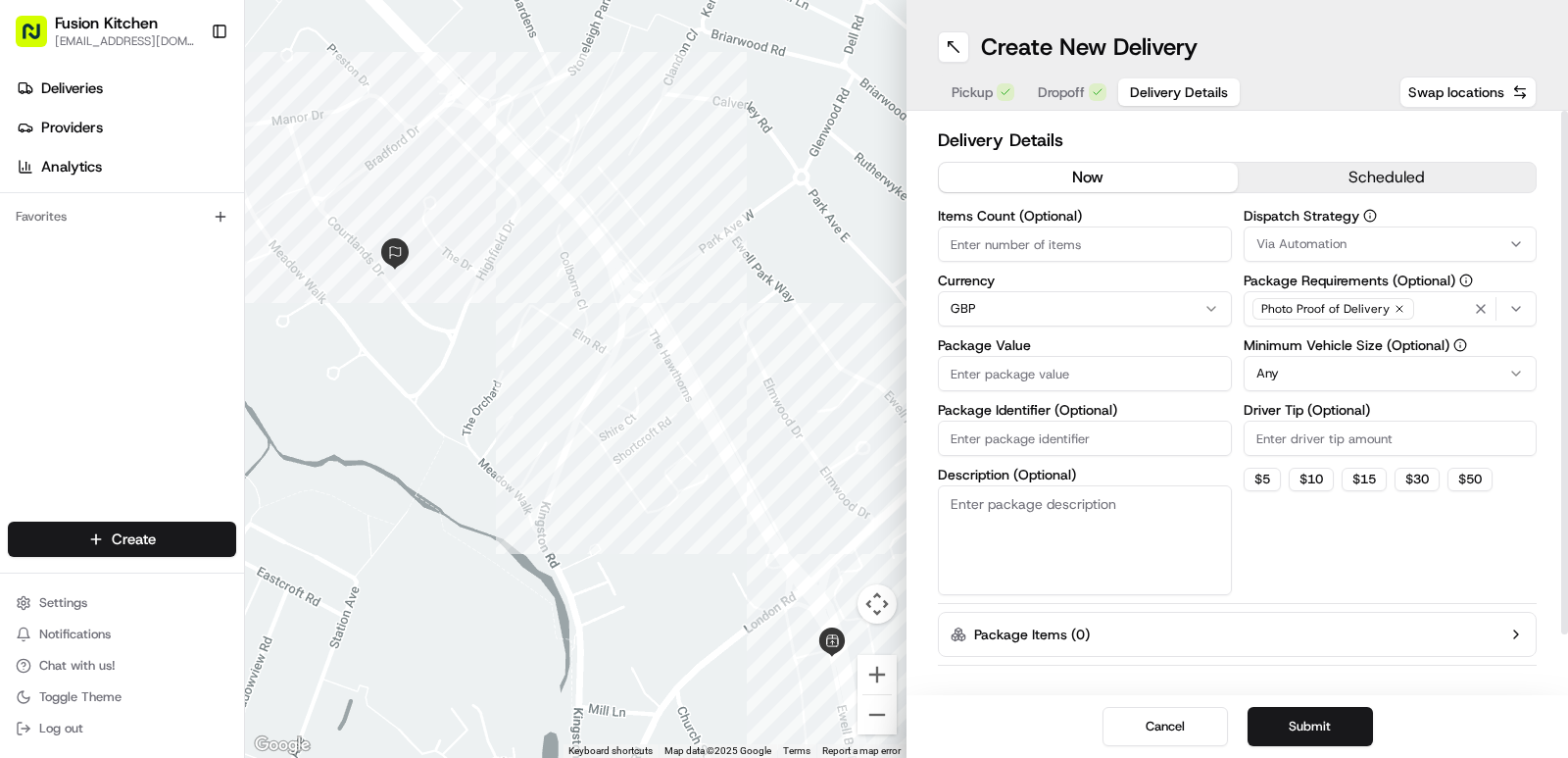 click on "Package Value" at bounding box center (1085, 374) 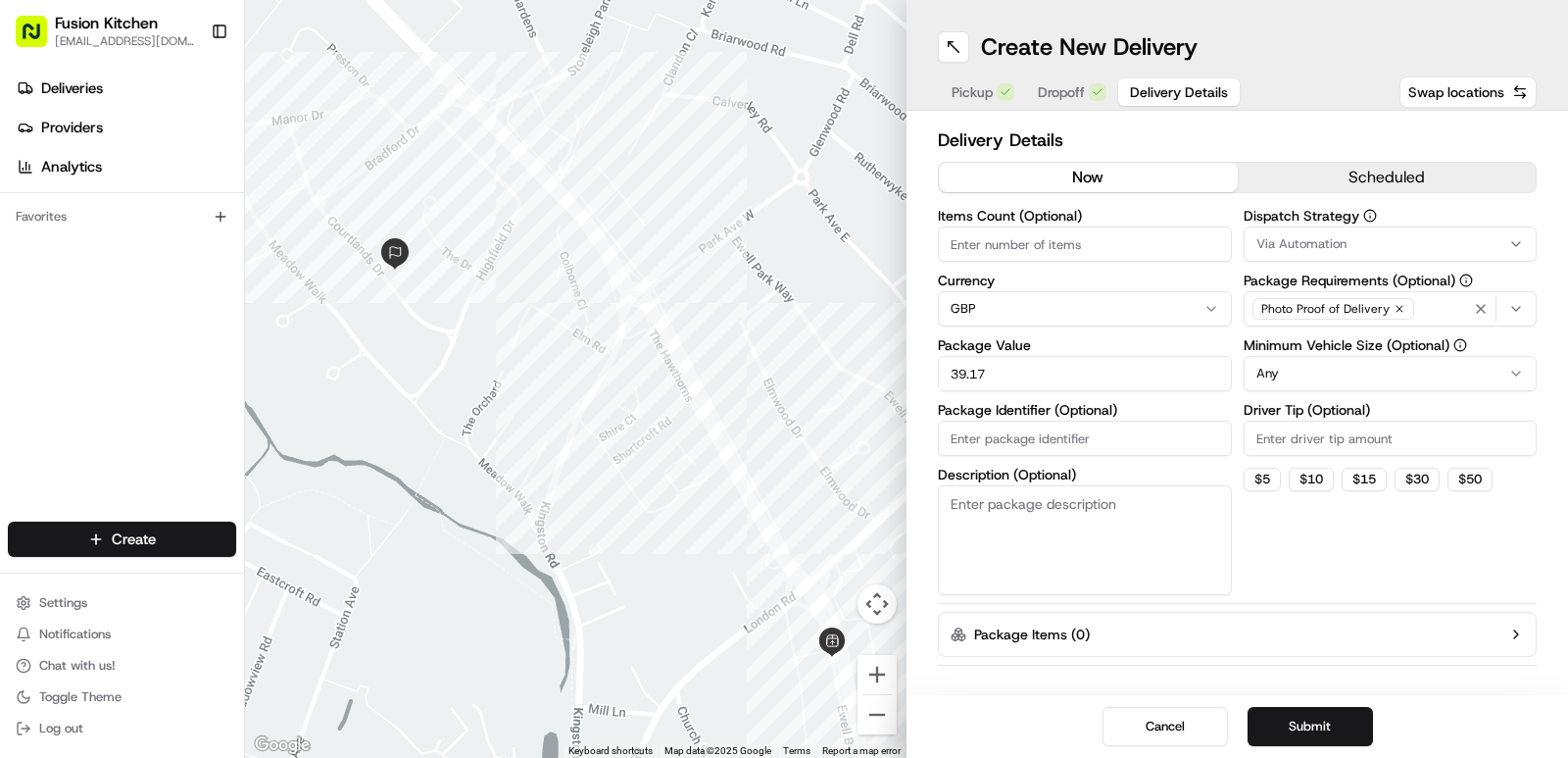 type on "39.17" 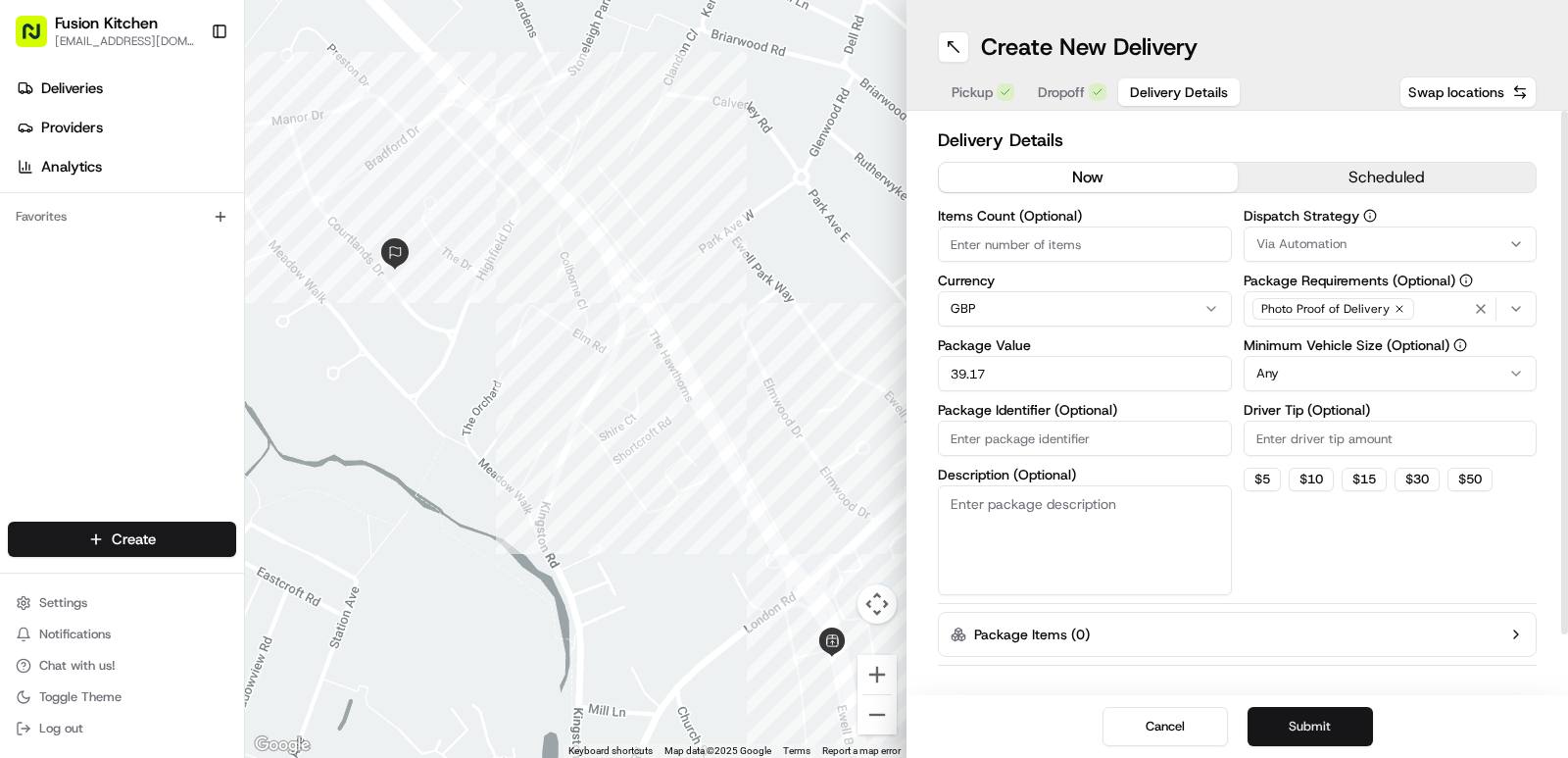 click on "Submit" at bounding box center [1310, 727] 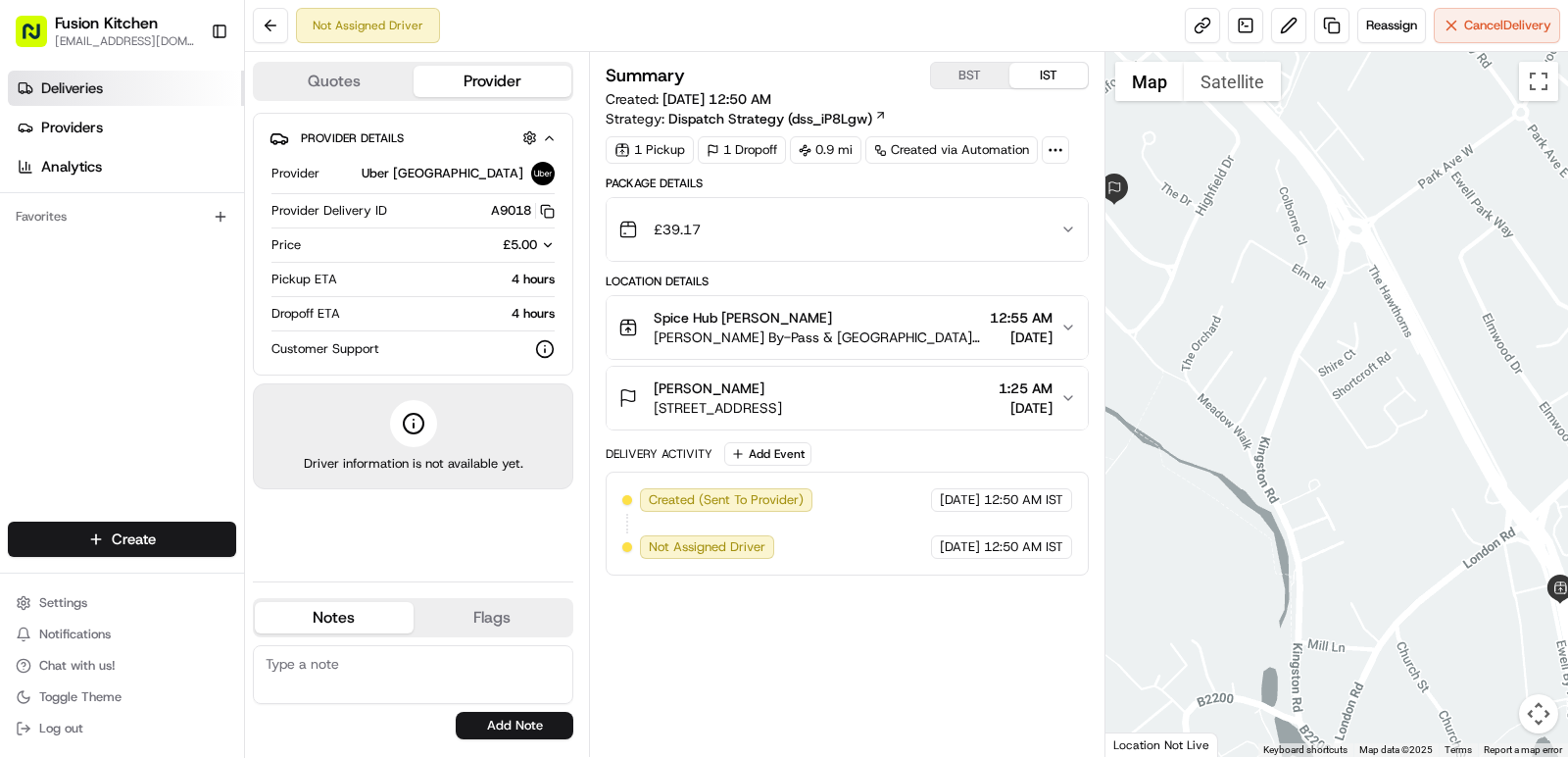 click on "Deliveries" at bounding box center (72, 88) 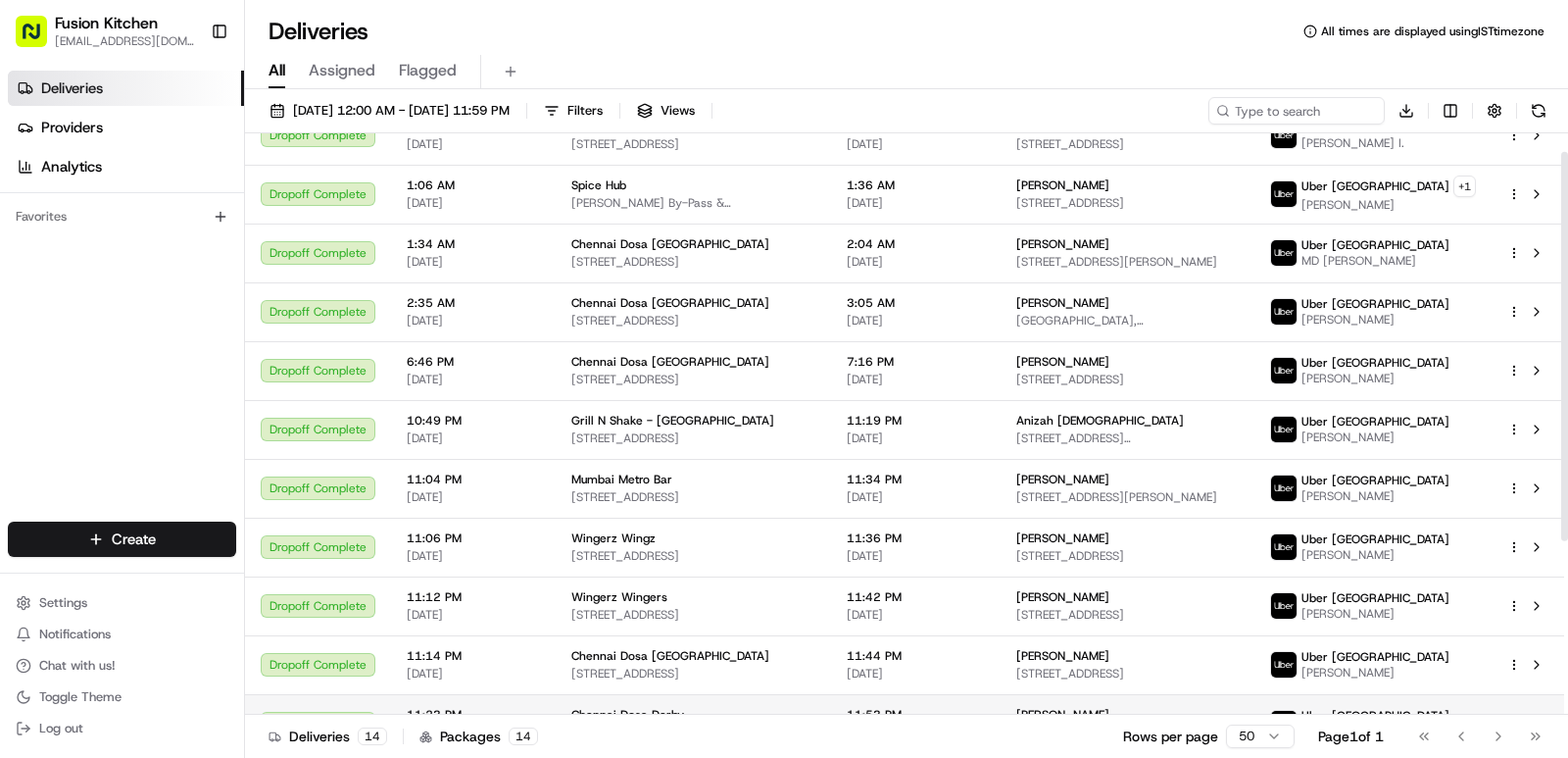 scroll, scrollTop: 286, scrollLeft: 0, axis: vertical 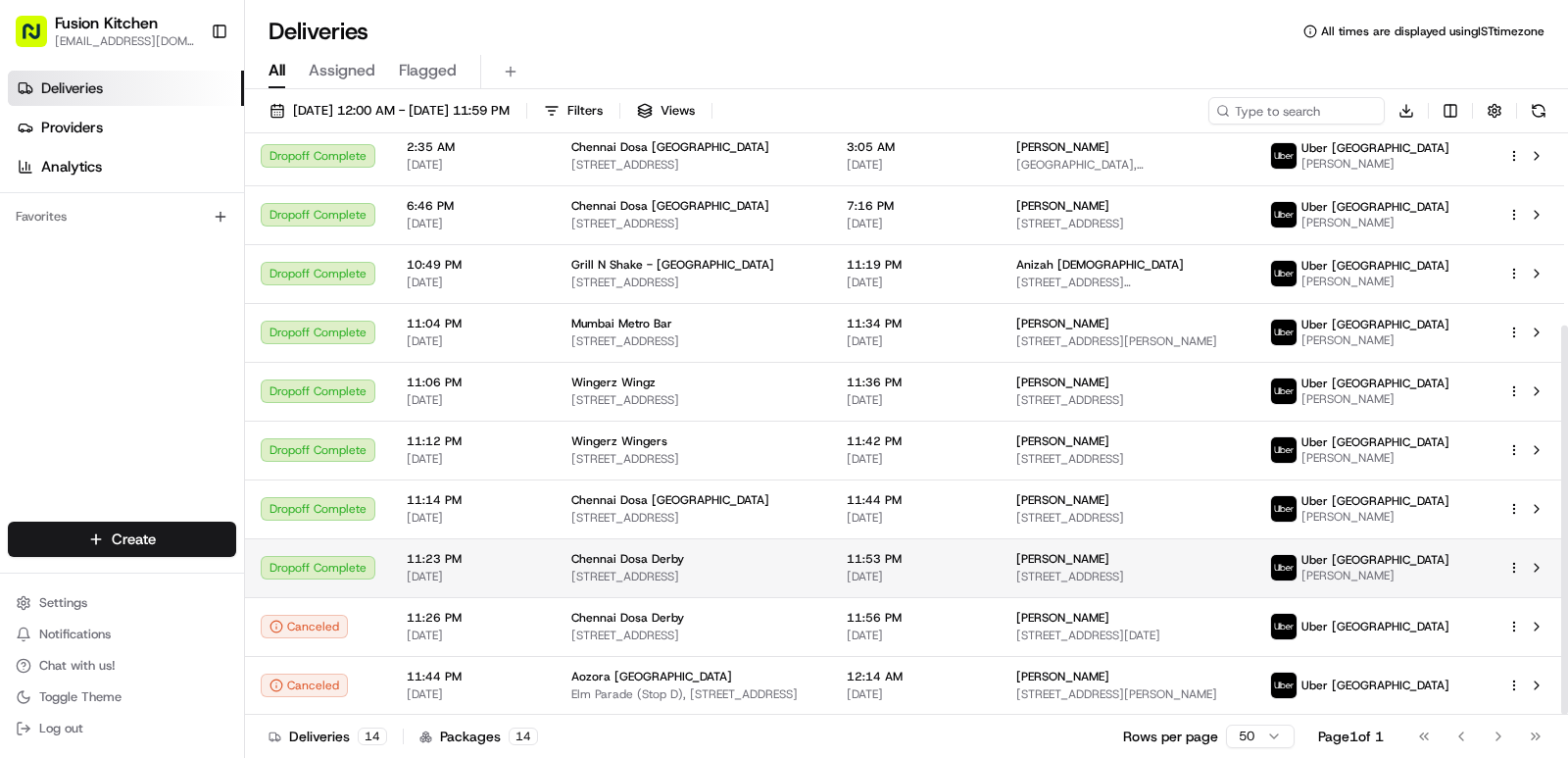 click on "Chennai Dosa Derby" at bounding box center [693, 559] 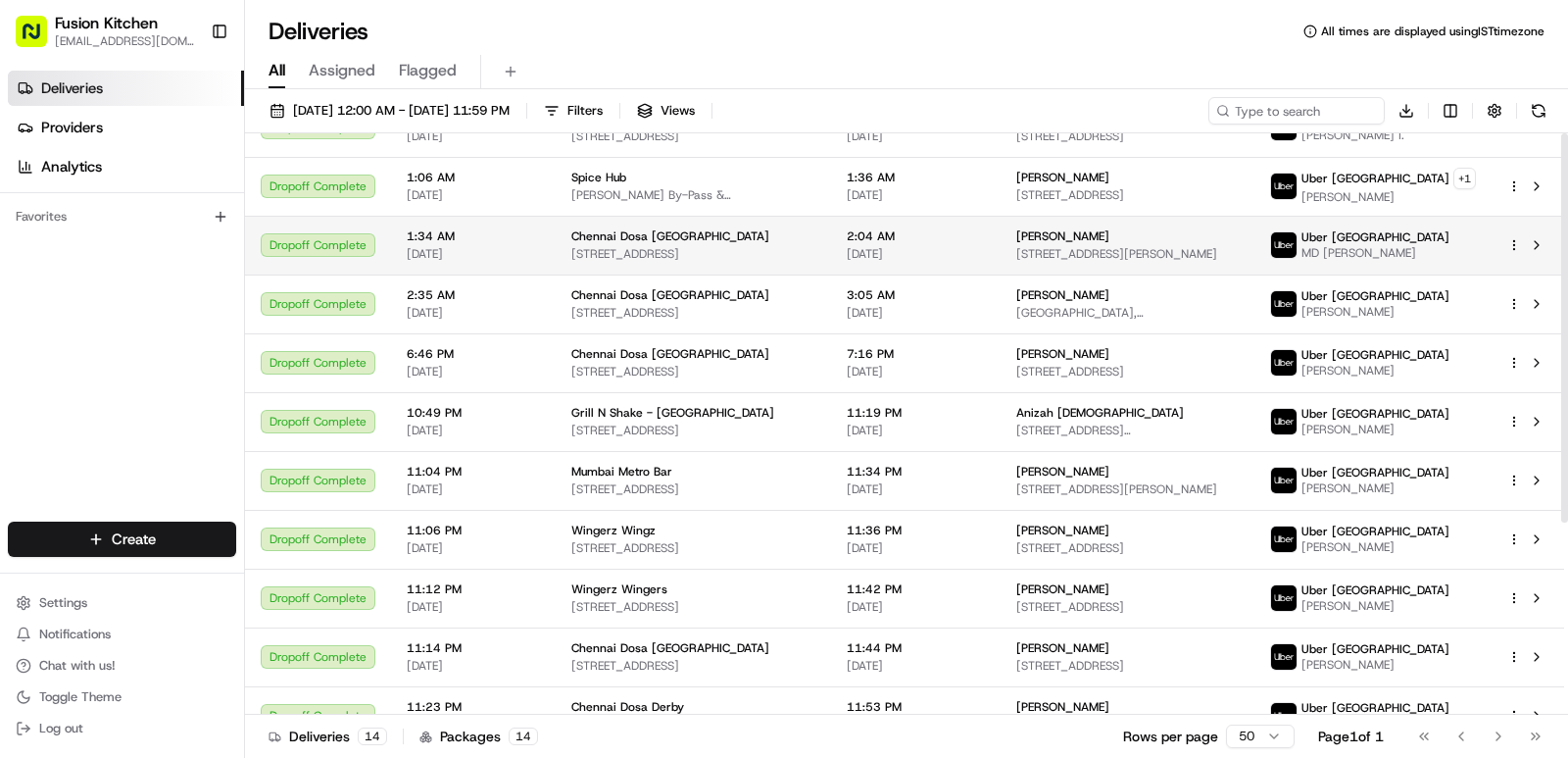 scroll, scrollTop: 0, scrollLeft: 0, axis: both 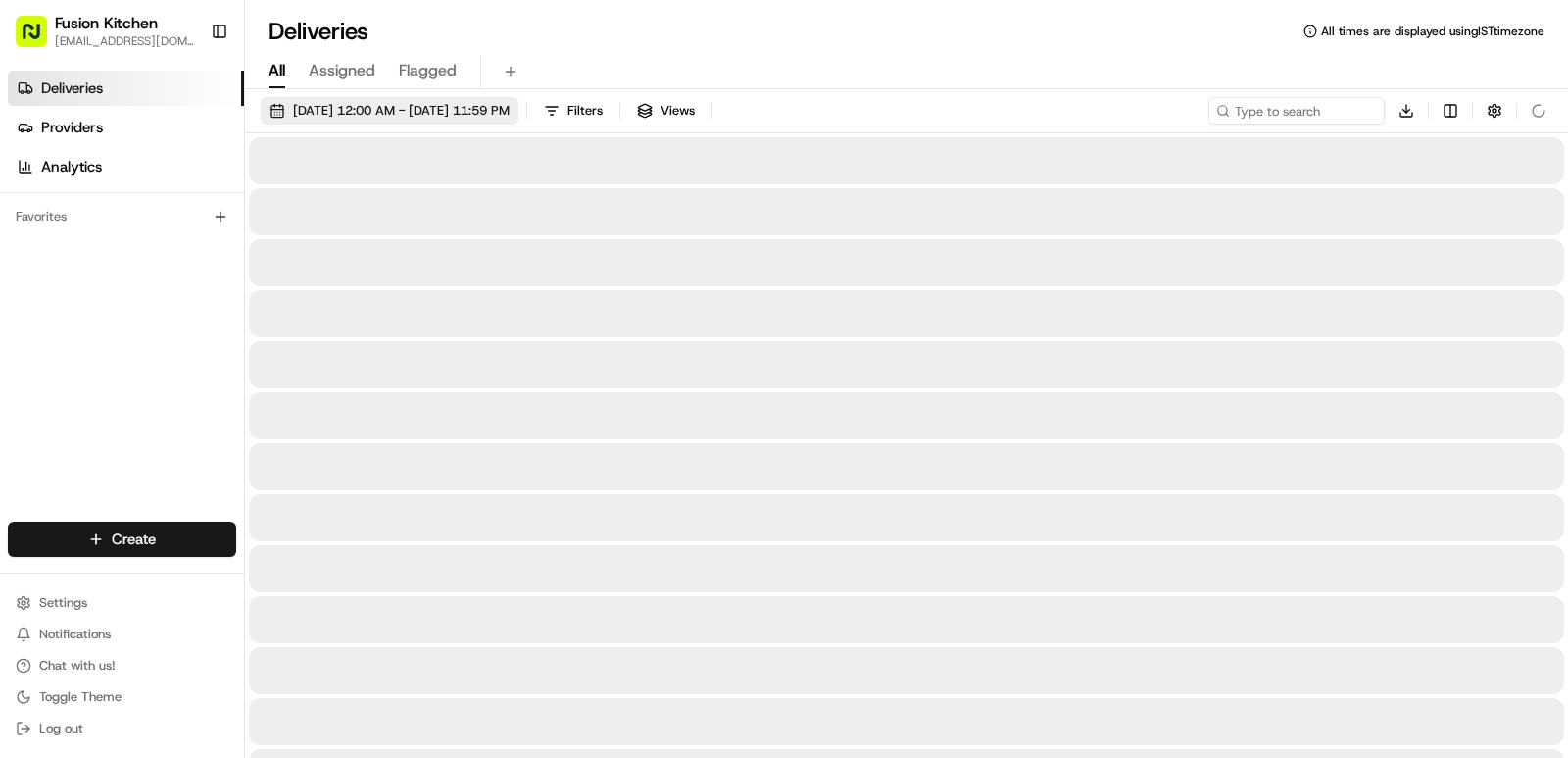 click on "[DATE] 12:00 AM - [DATE] 11:59 PM" at bounding box center [401, 111] 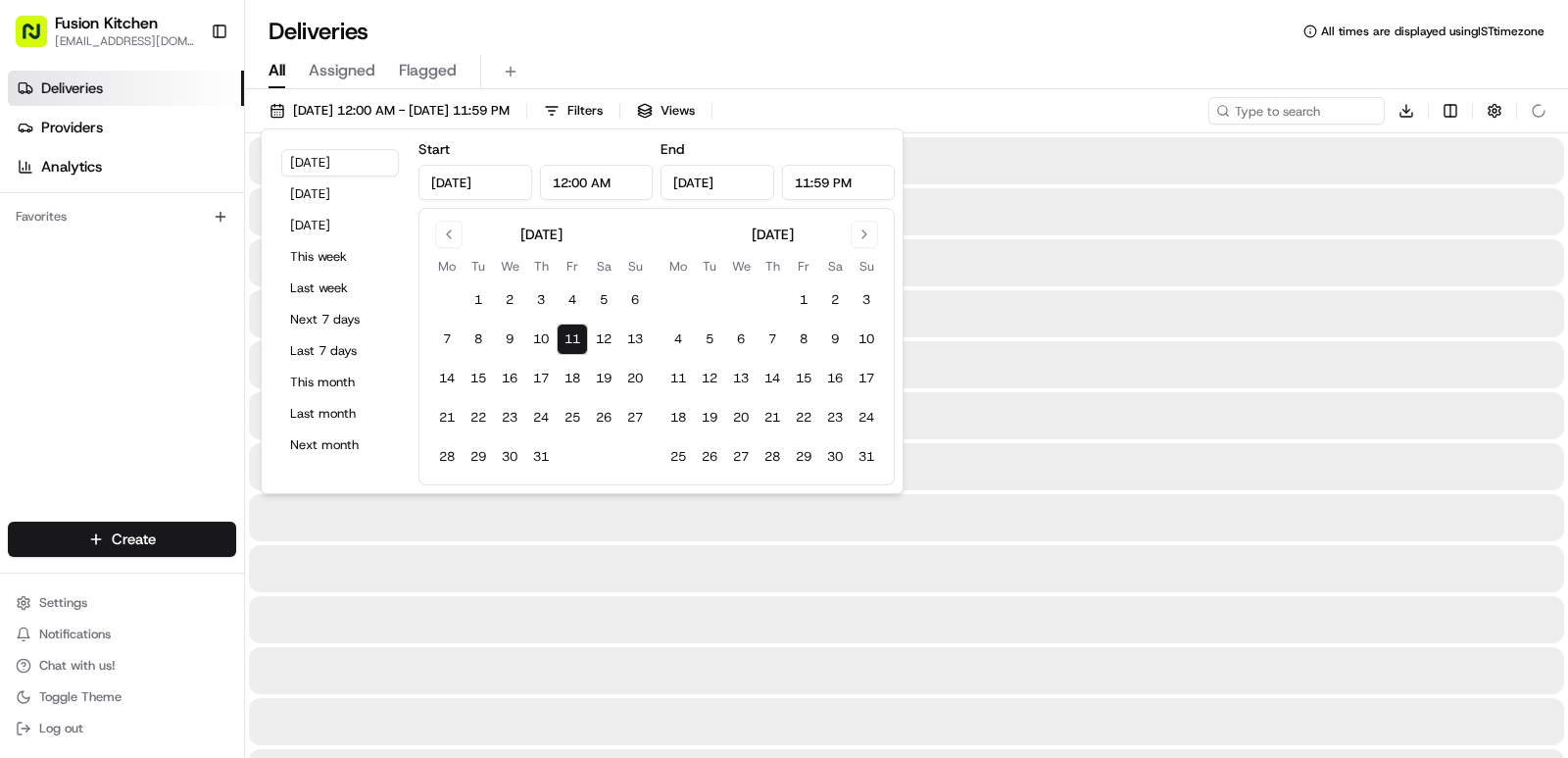 scroll, scrollTop: 0, scrollLeft: 0, axis: both 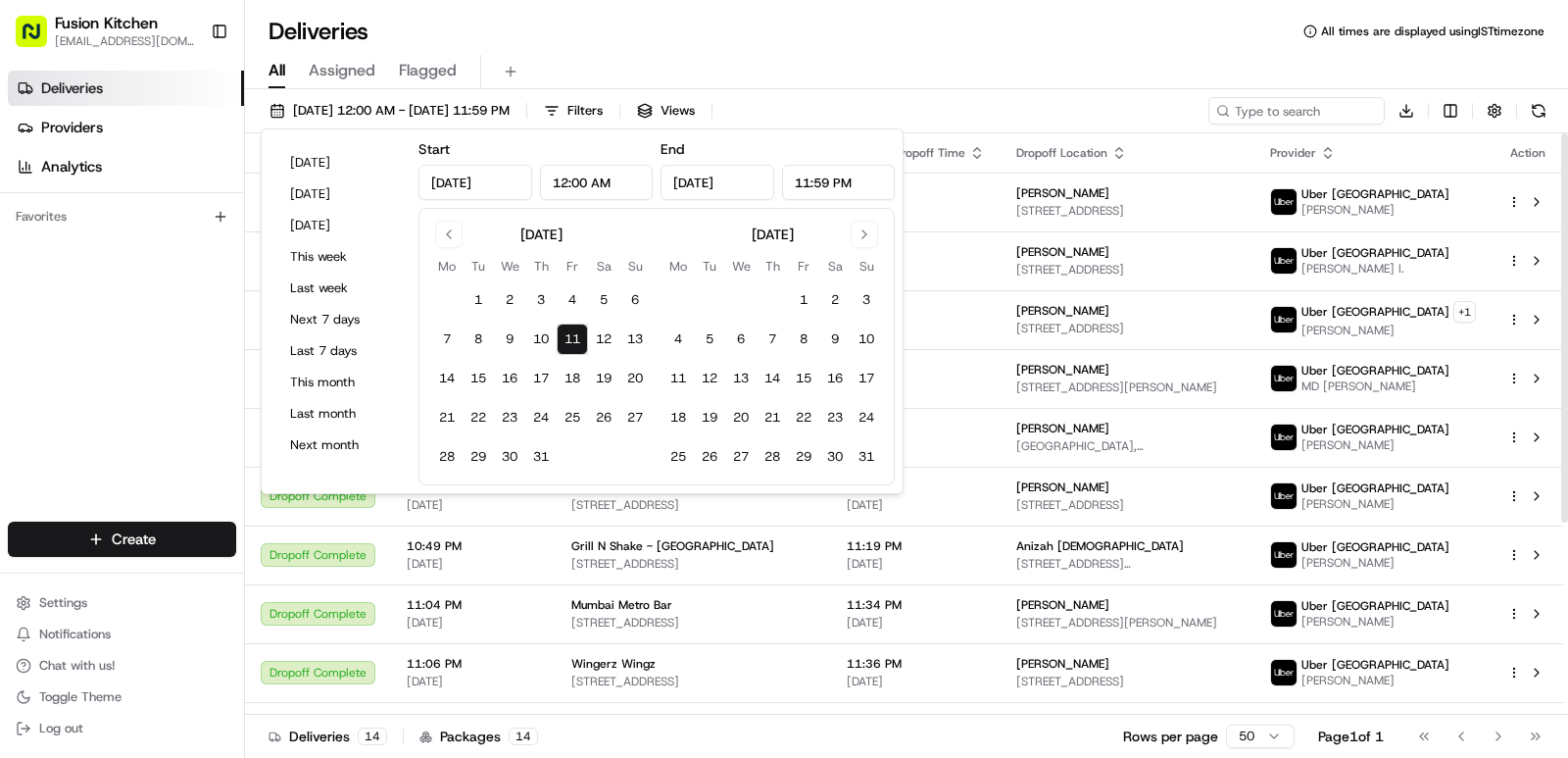 click on "All Assigned Flagged" at bounding box center (906, 72) 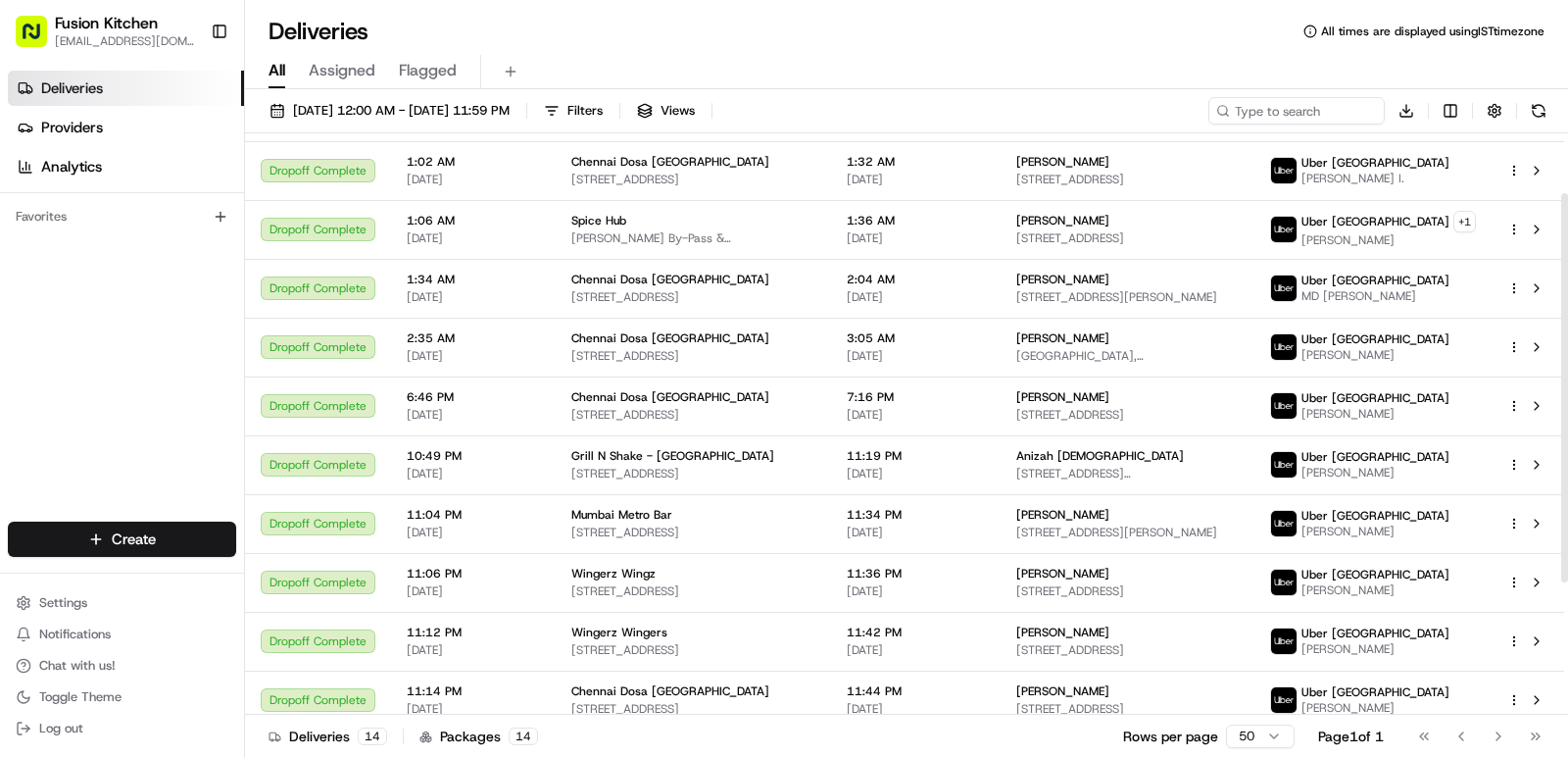 scroll, scrollTop: 0, scrollLeft: 0, axis: both 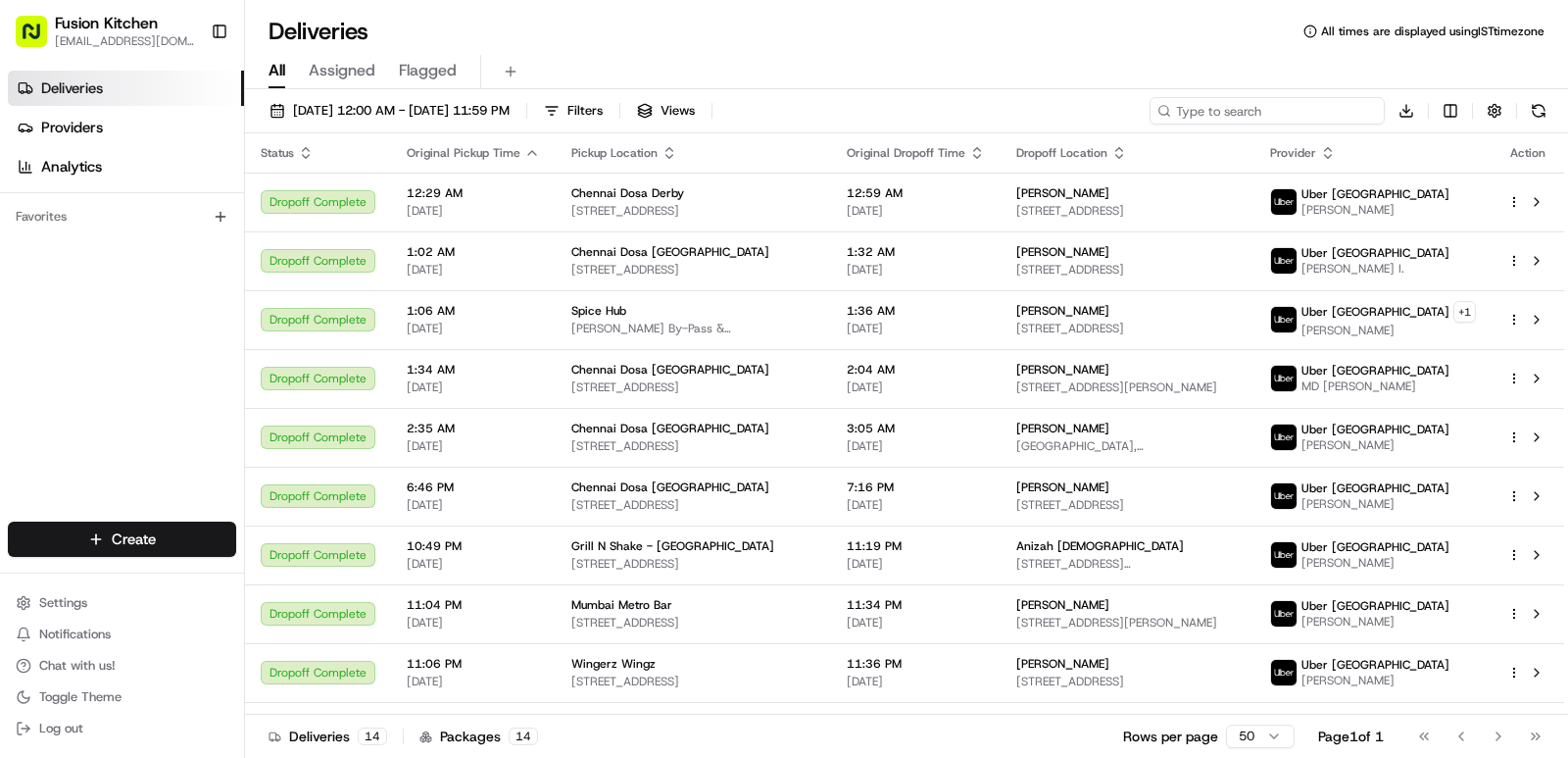 click at bounding box center [1267, 111] 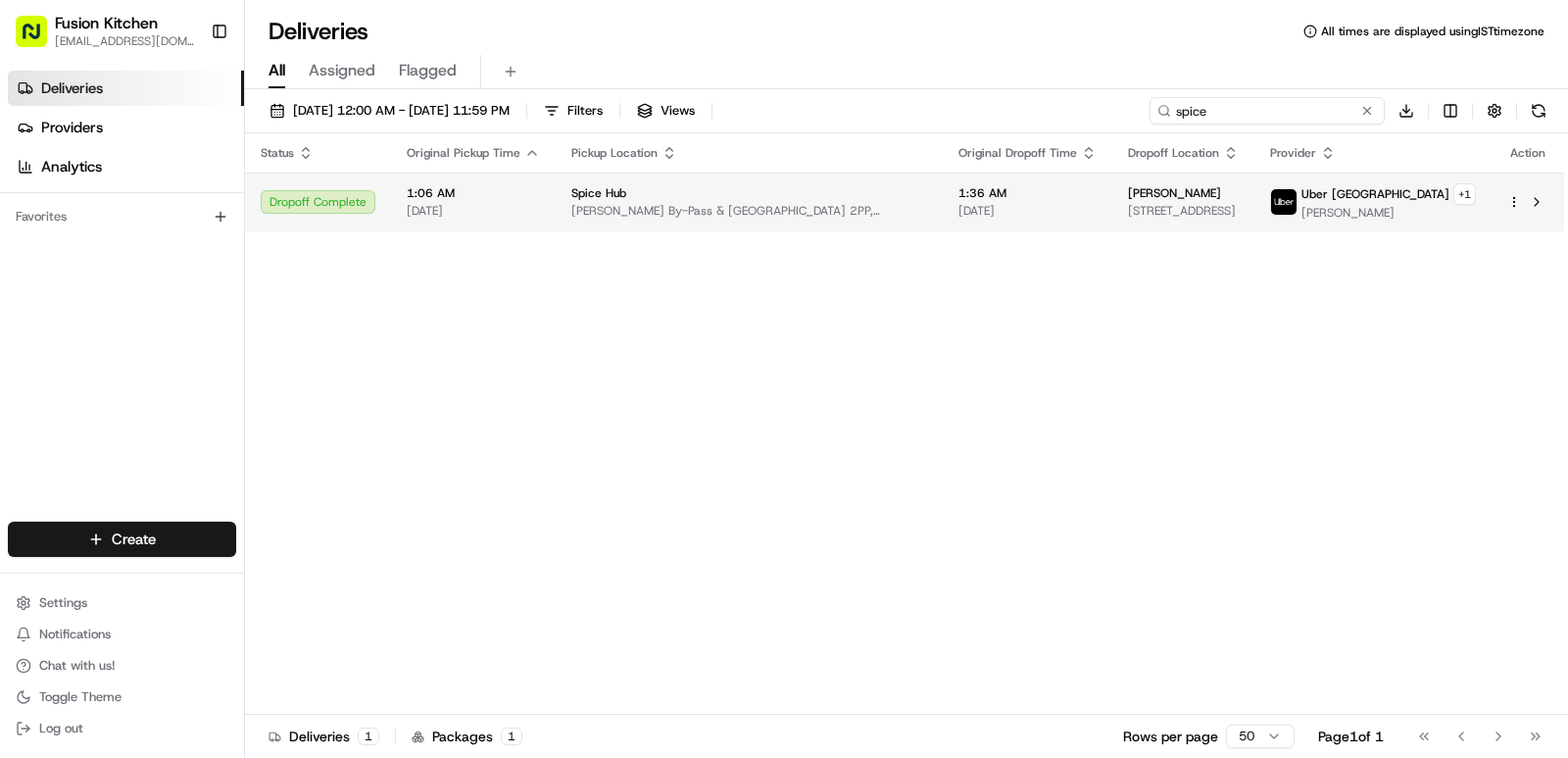 type on "spice" 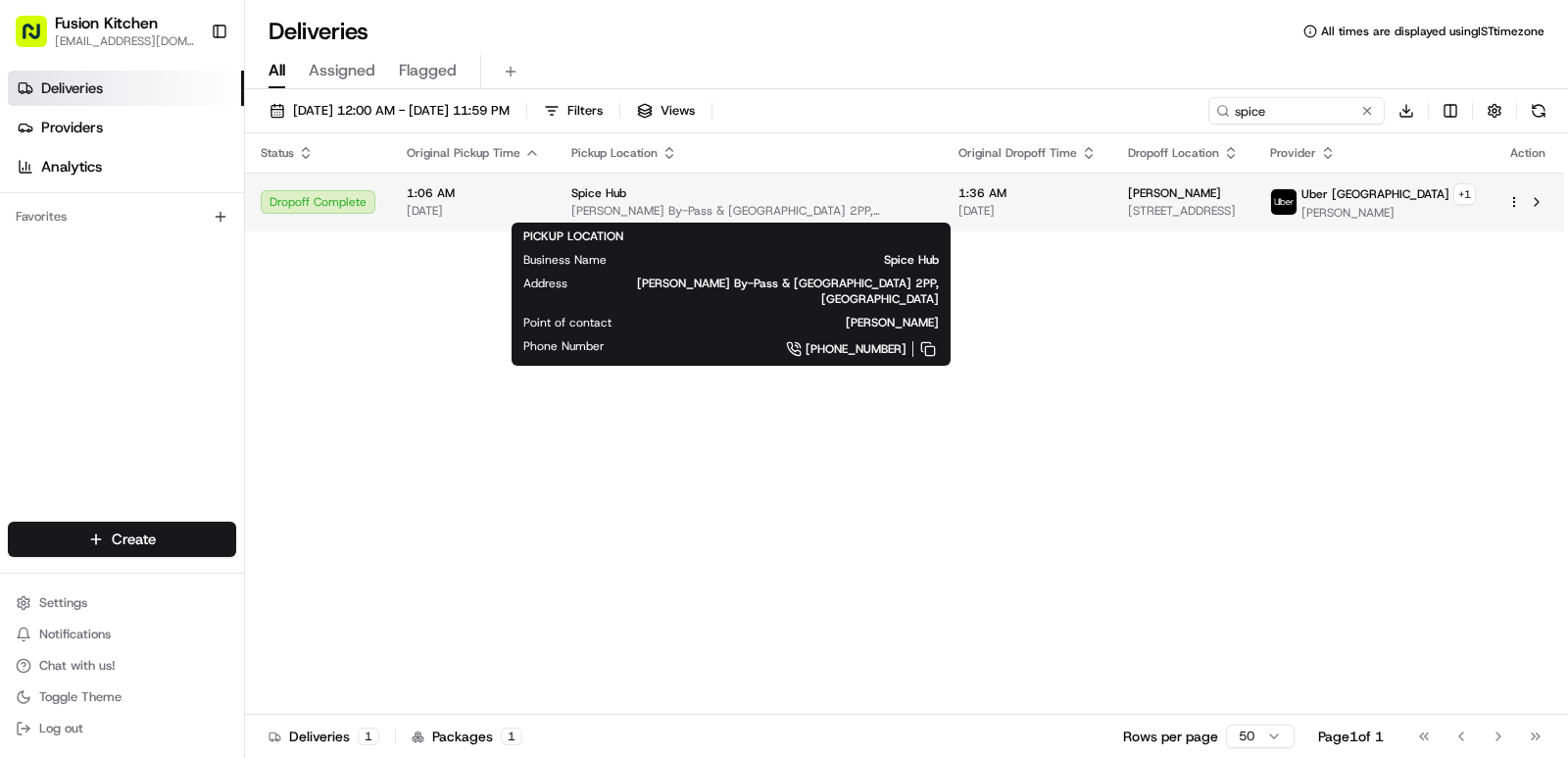 click on "Spice Hub" at bounding box center [749, 193] 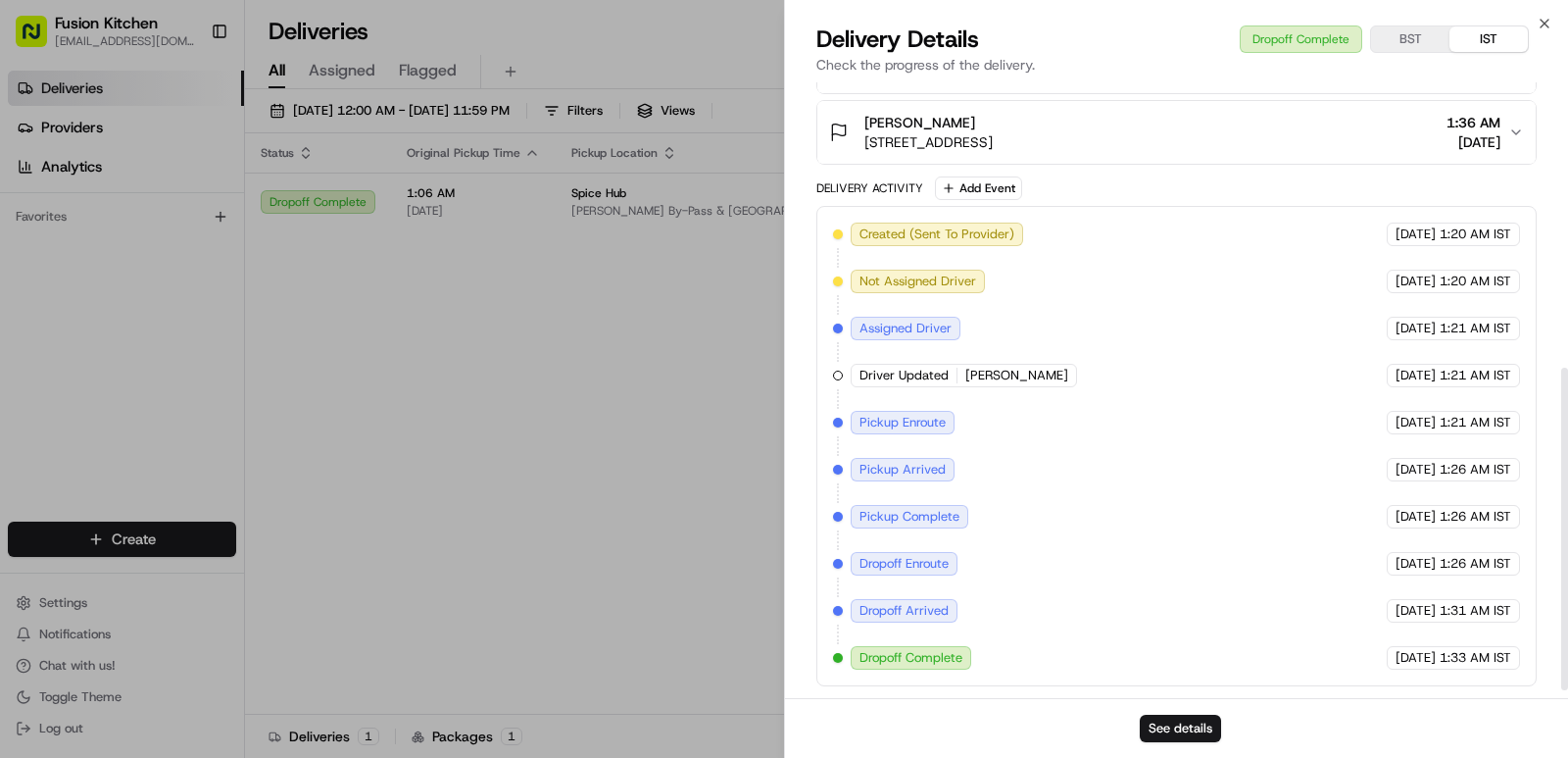 scroll, scrollTop: 167, scrollLeft: 0, axis: vertical 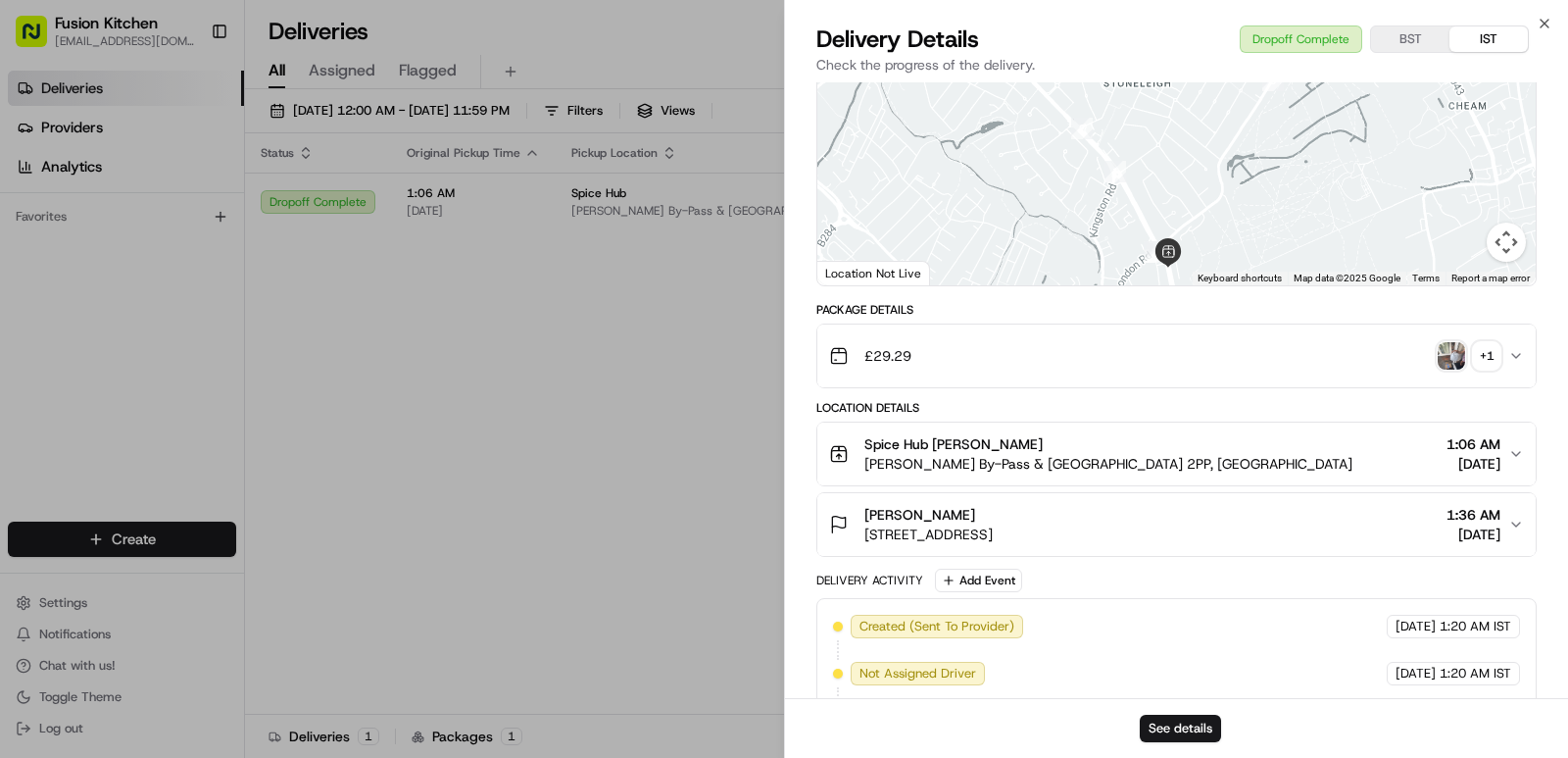 click at bounding box center [1451, 356] 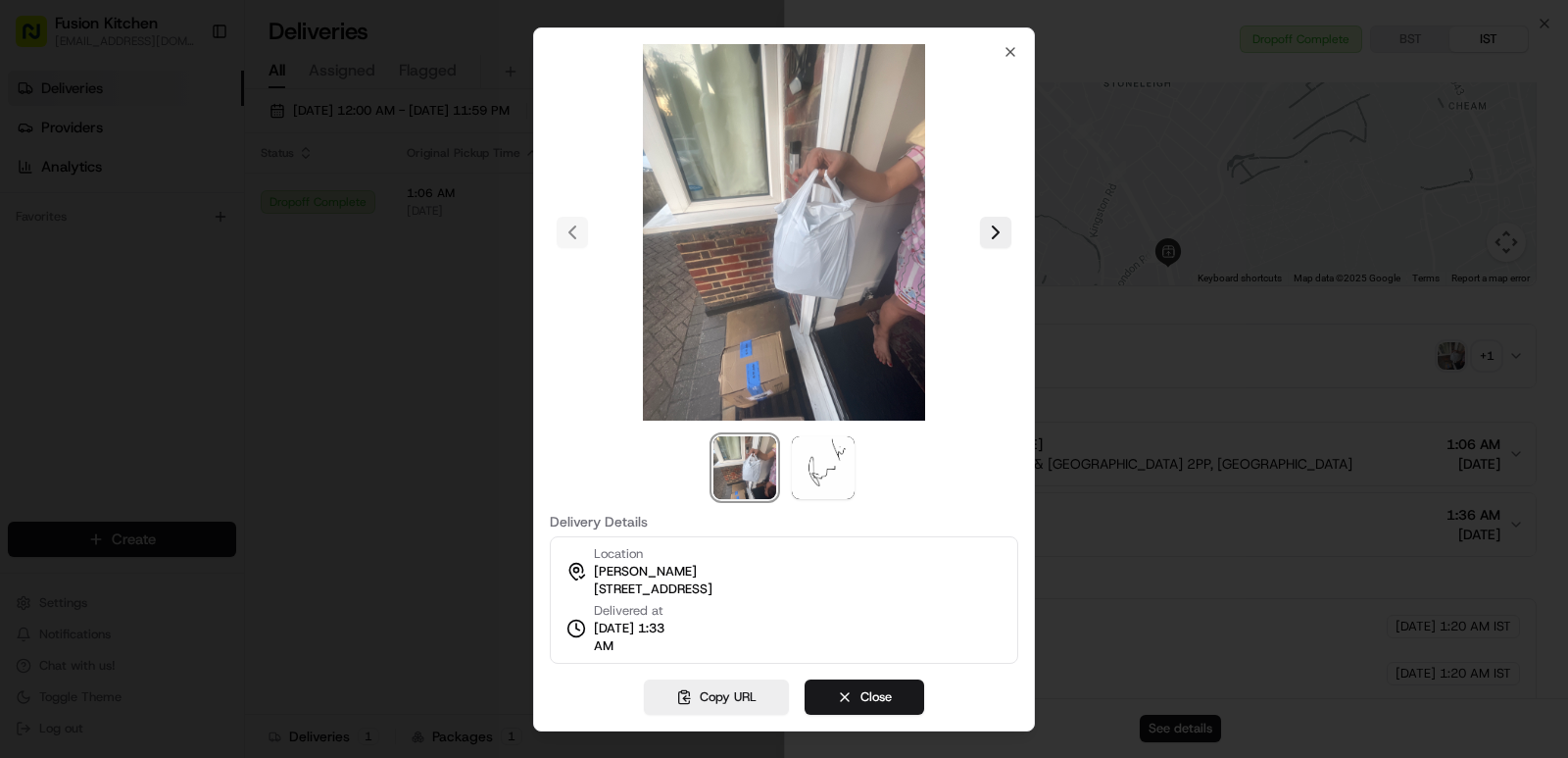 click at bounding box center [784, 379] 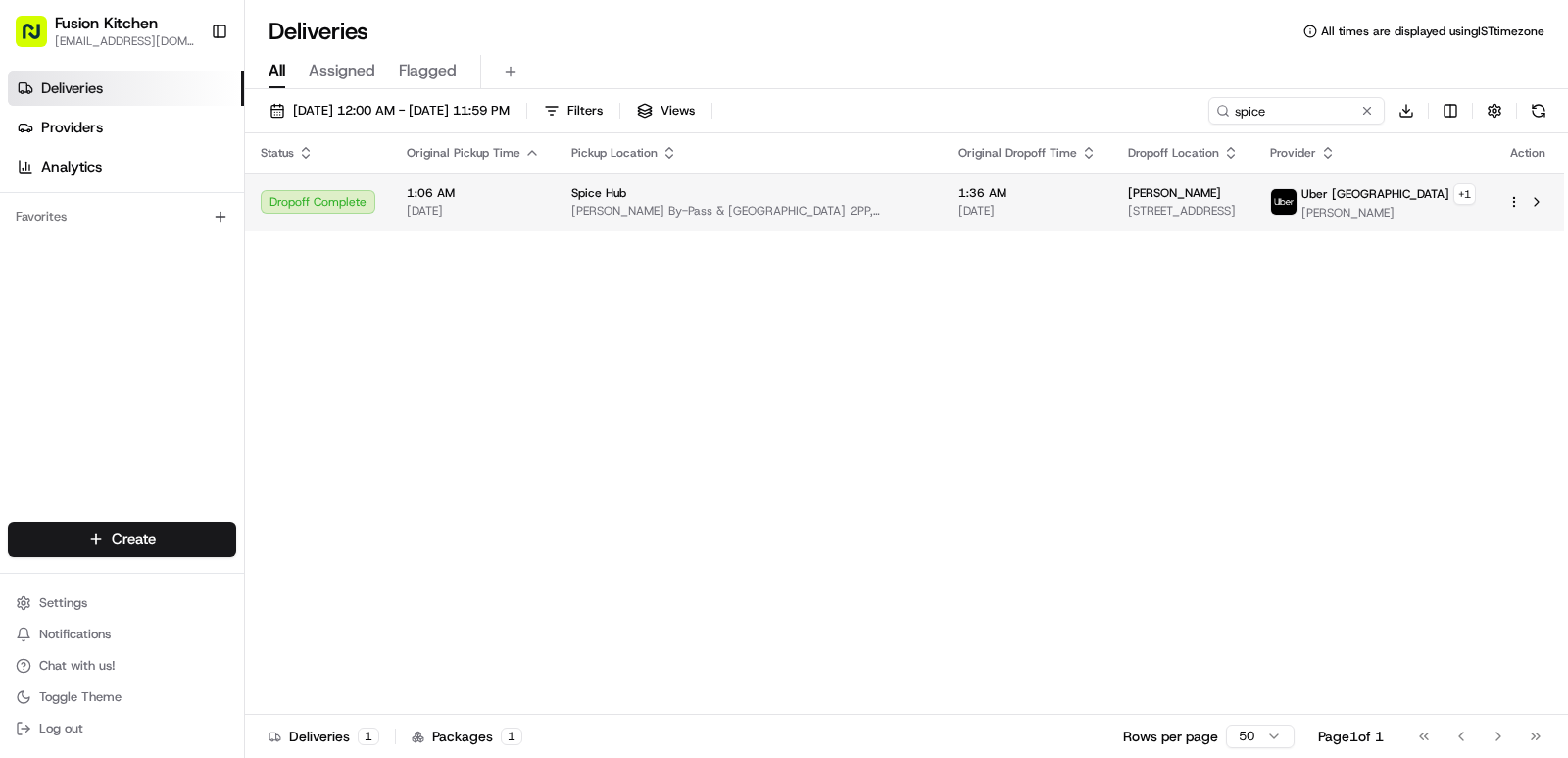 click on "Spice Hub Ewell By-Pass & Castle Parade, Epsom KT17 2PP, UK" at bounding box center (749, 202) 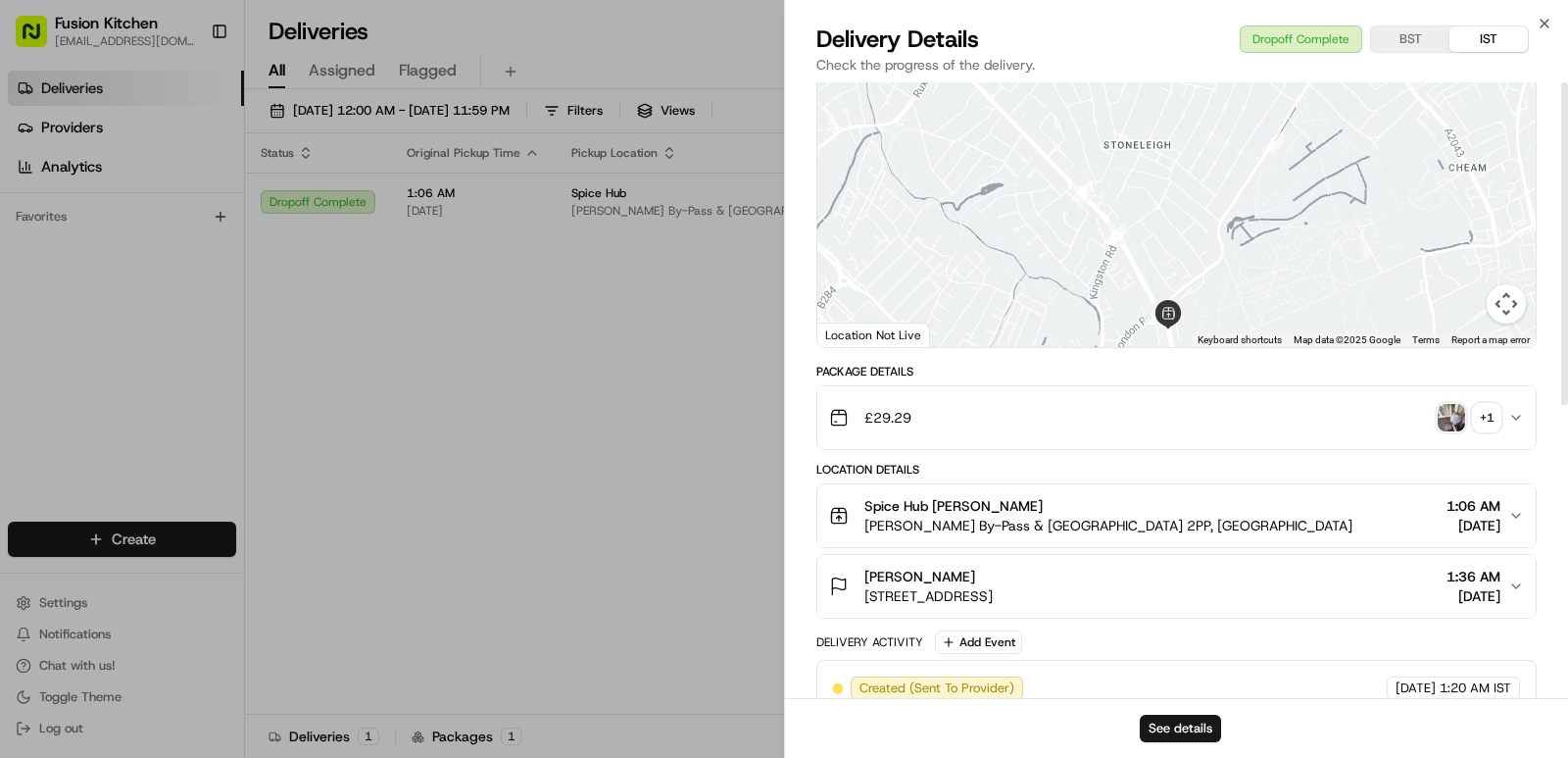 scroll, scrollTop: 196, scrollLeft: 0, axis: vertical 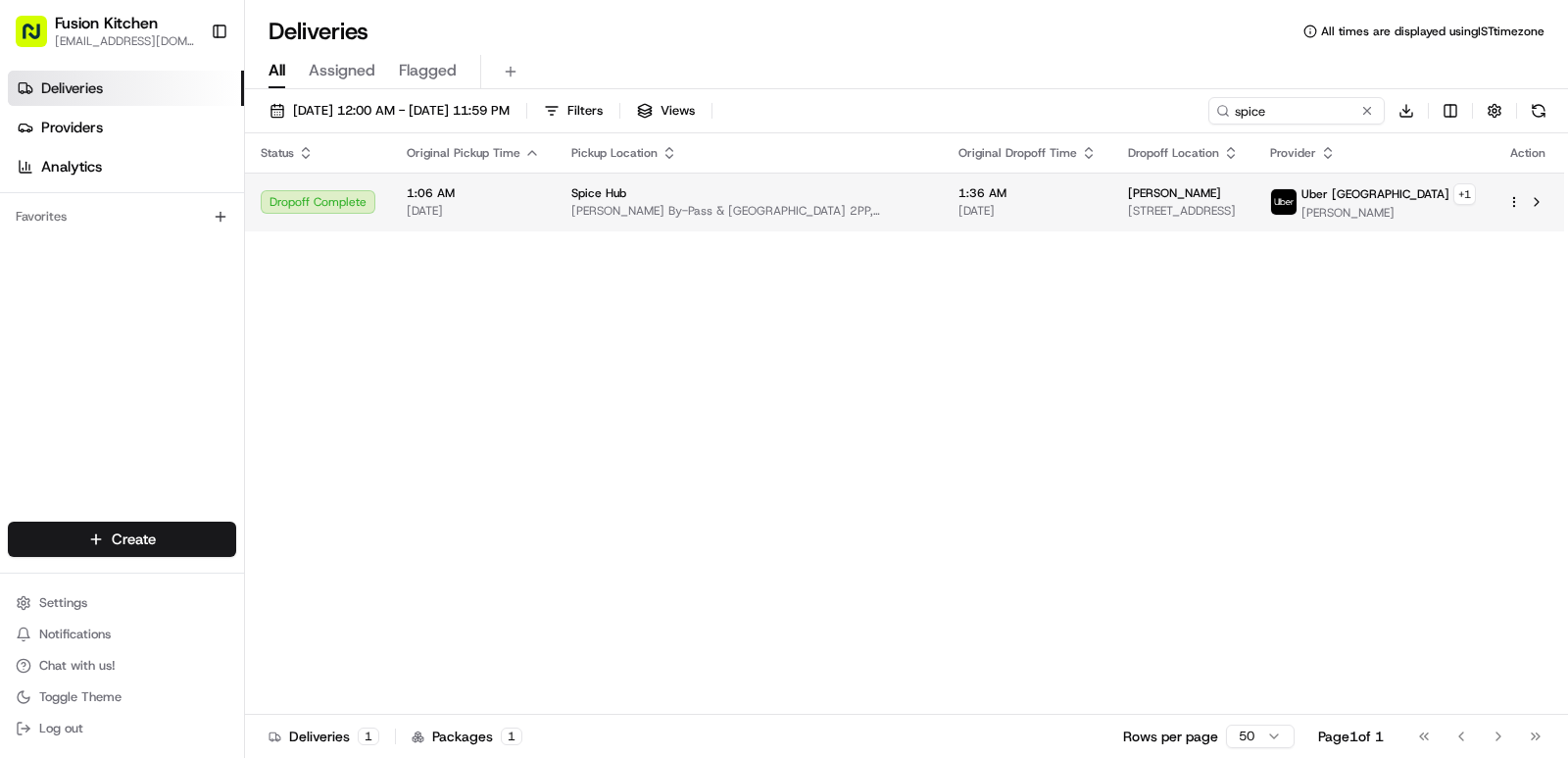 click on "[DATE]" at bounding box center [473, 211] 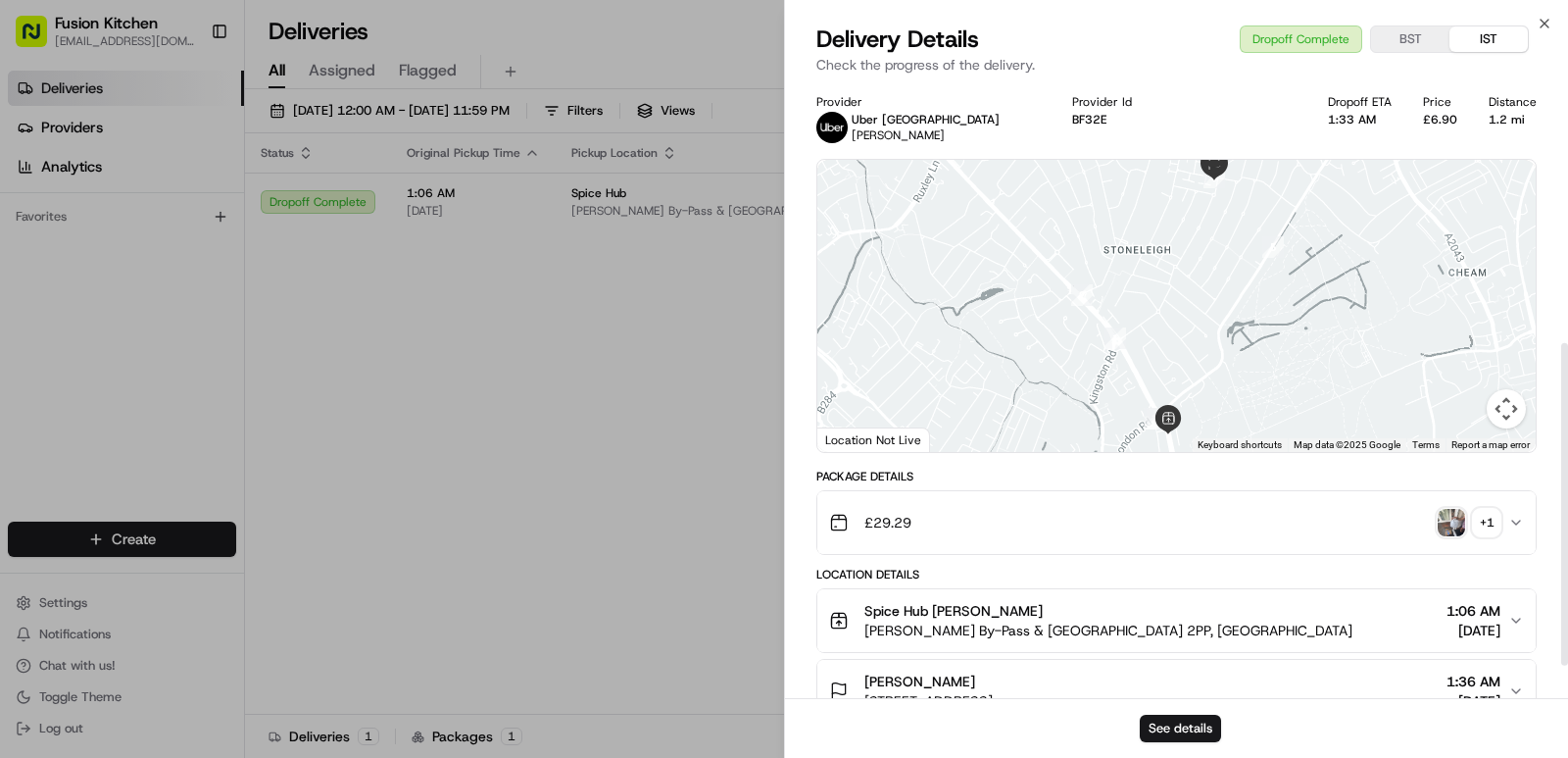 scroll, scrollTop: 559, scrollLeft: 0, axis: vertical 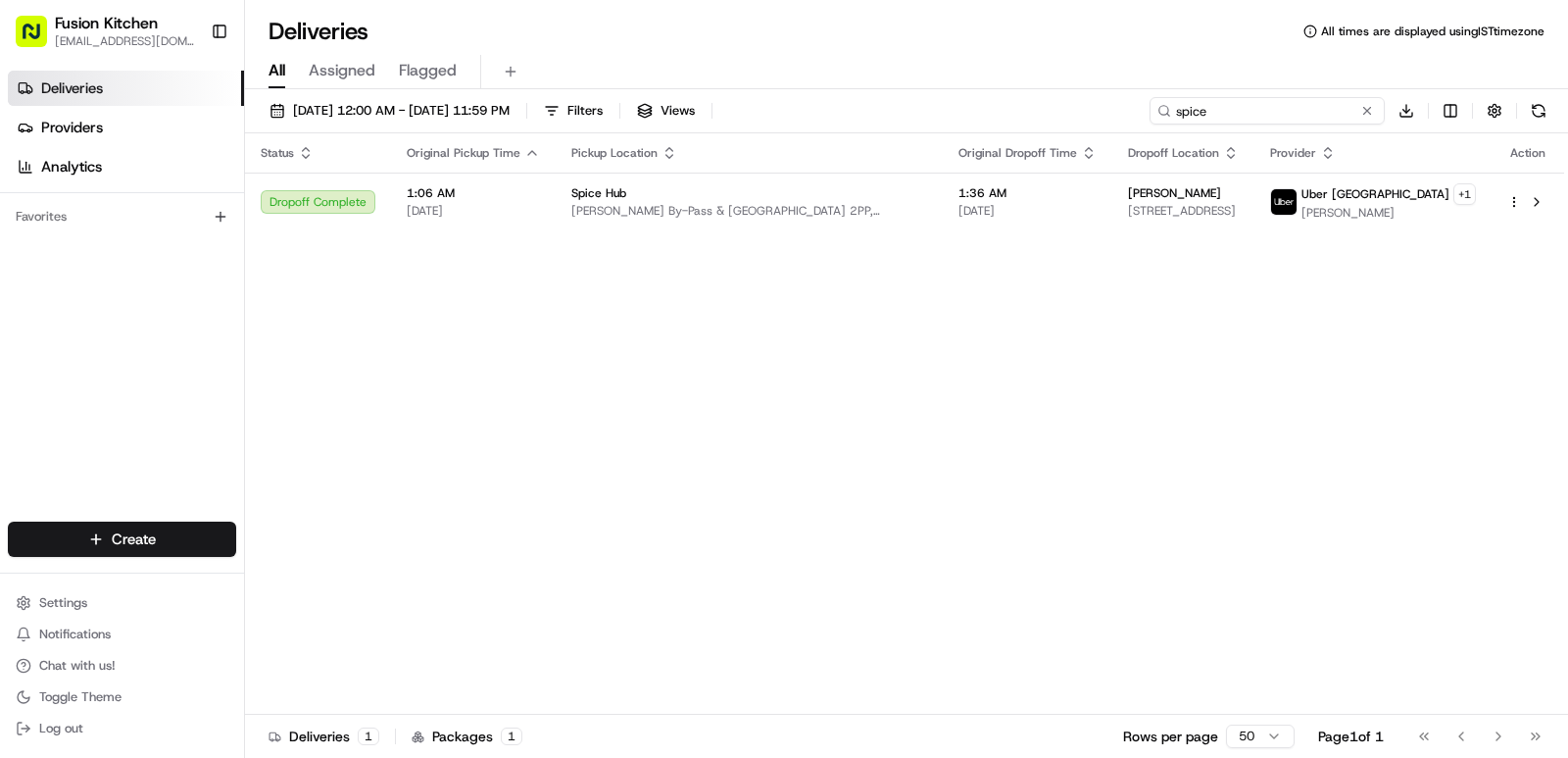 click on "spice" at bounding box center (1267, 111) 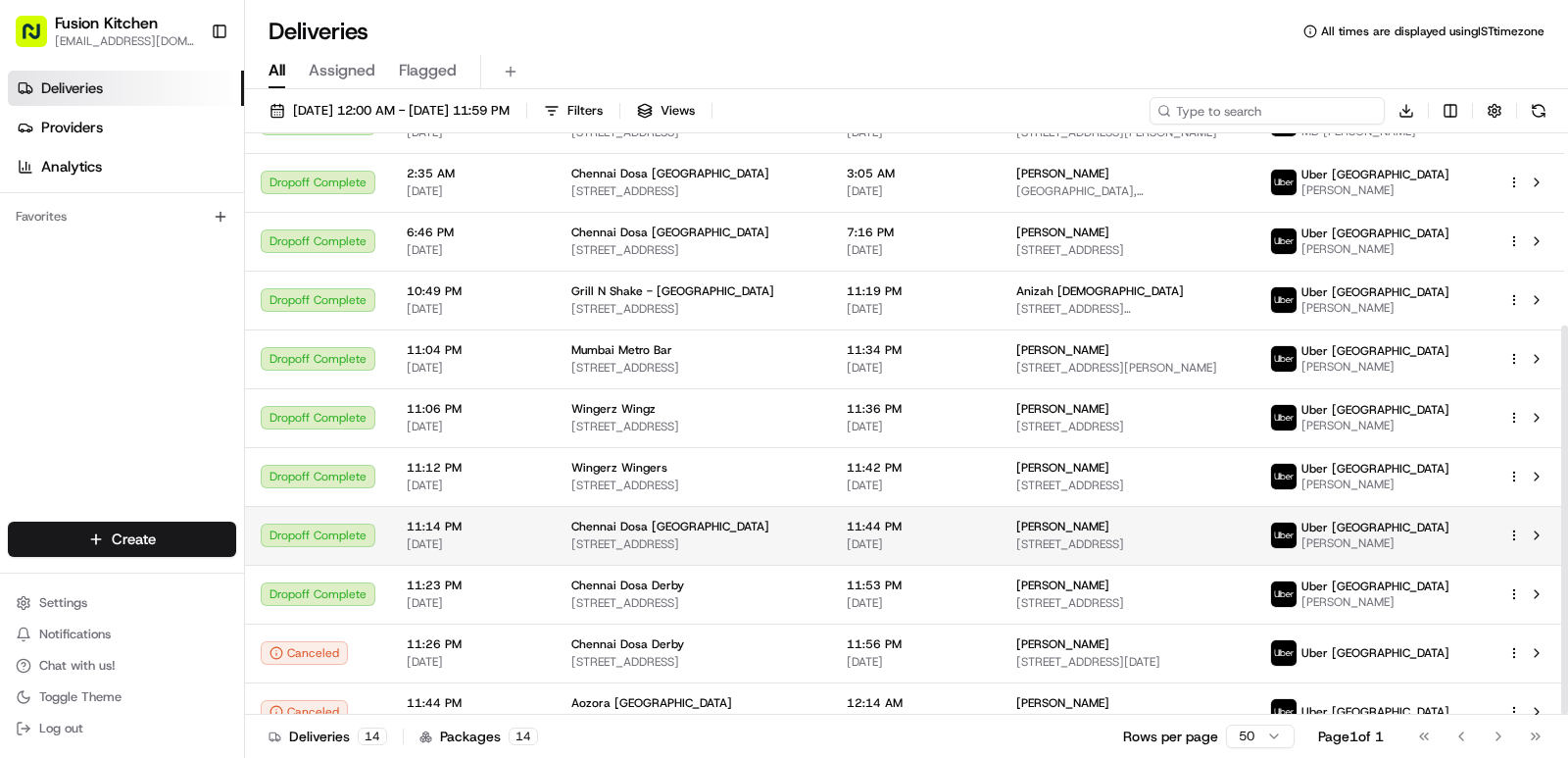 scroll, scrollTop: 286, scrollLeft: 0, axis: vertical 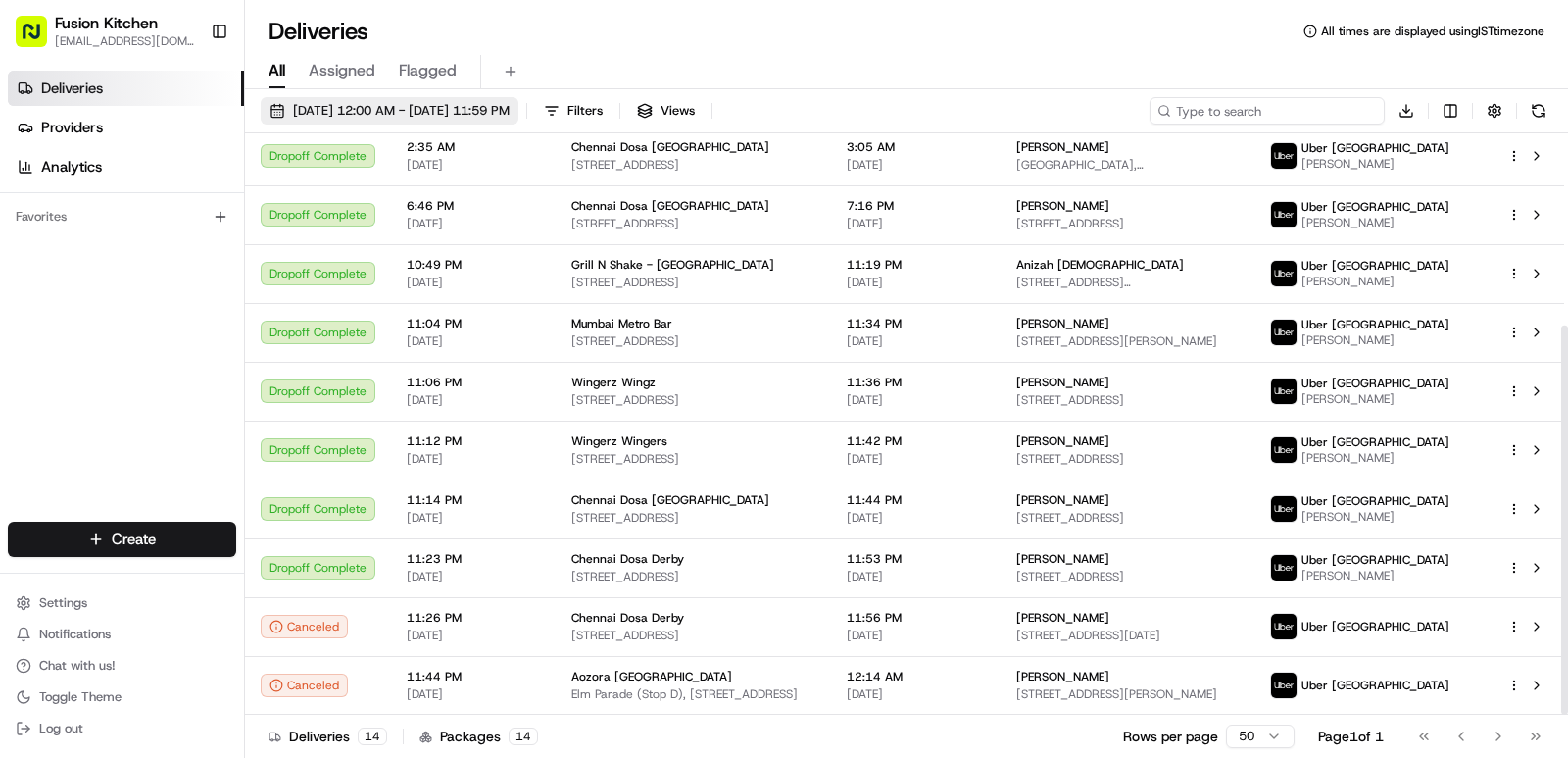 type 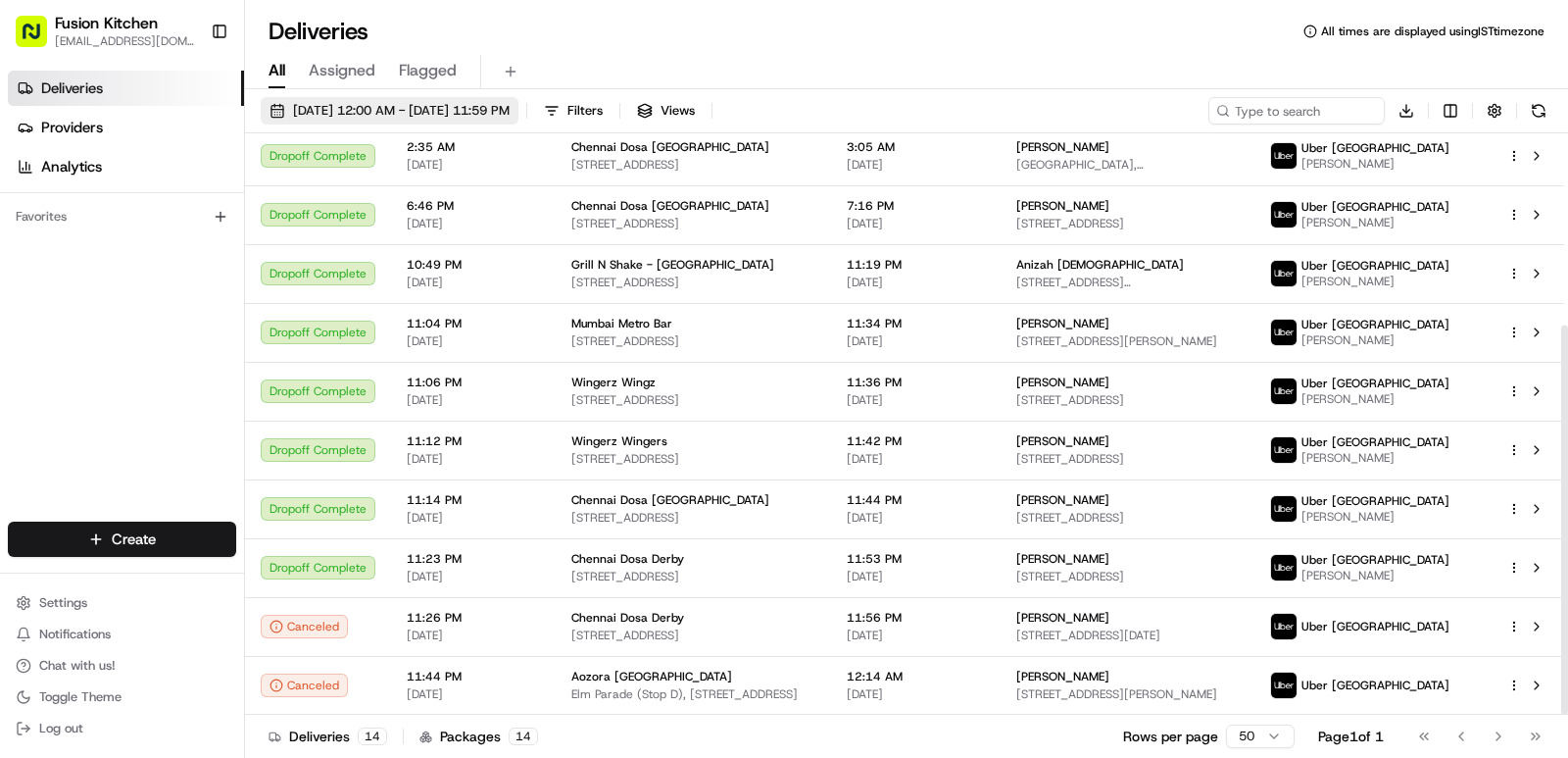 click on "[DATE] 12:00 AM - [DATE] 11:59 PM" at bounding box center (401, 111) 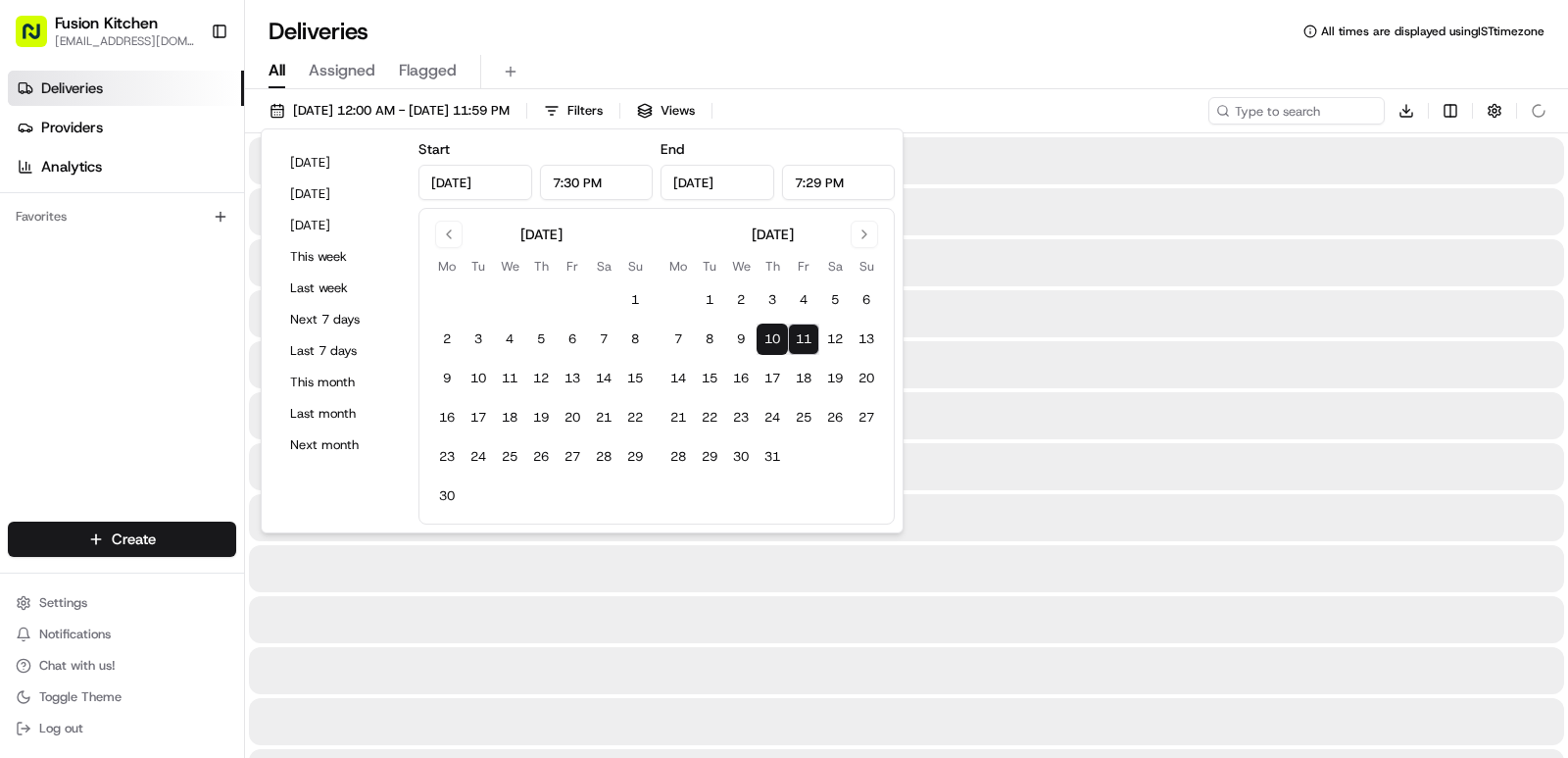 type on "Jul 10, 2025" 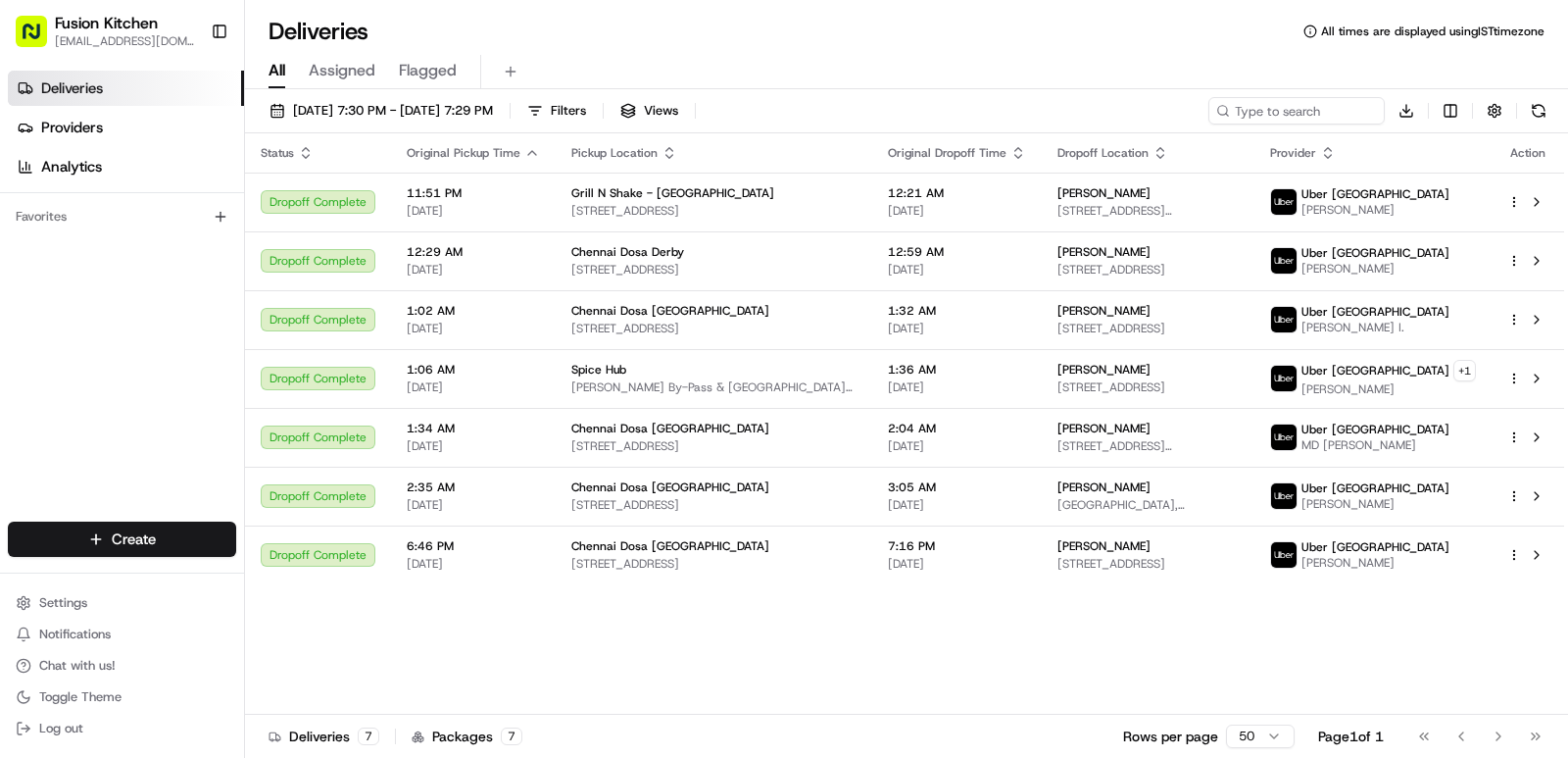 scroll, scrollTop: 0, scrollLeft: 0, axis: both 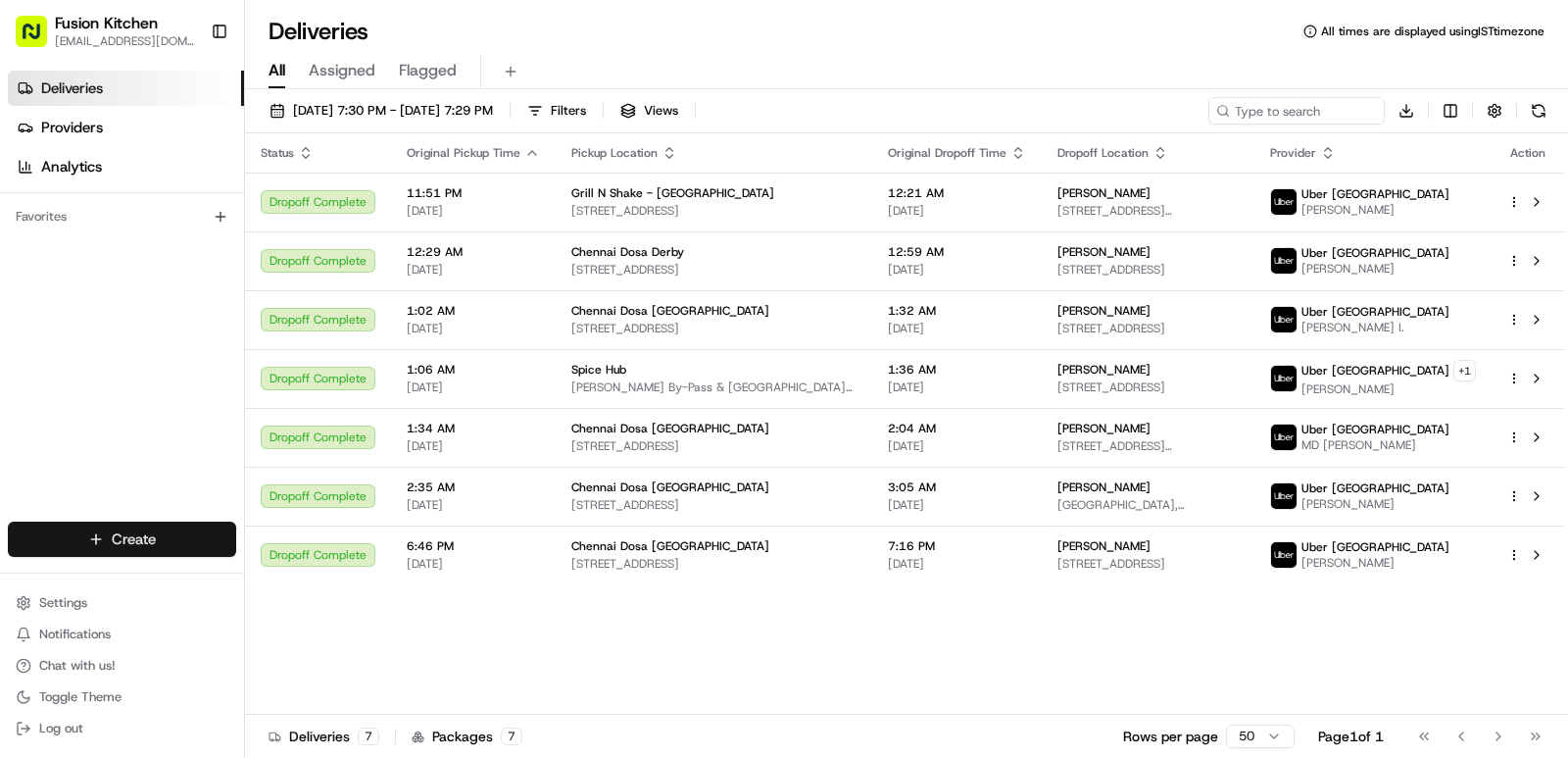 click on "Fusion Kitchen hari@fusionpos.uk Toggle Sidebar Deliveries Providers Analytics Favorites Main Menu Members & Organization Organization Users Roles Preferences Customization Tracking Orchestration Automations Dispatch Strategy Locations Pickup Locations Dropoff Locations Billing Billing Refund Requests Integrations Notification Triggers Webhooks API Keys Request Logs Create Settings Notifications Chat with us! Toggle Theme Log out Deliveries All times are displayed using  IST  timezone All Assigned Flagged 07/10/2025 7:30 PM - 07/11/2025 7:29 PM Filters Views Download Status Original Pickup Time Pickup Location Original Dropoff Time Dropoff Location Provider Action Dropoff Complete 11:51 PM 07/10/2025 Grill N Shake - Oldbury 548-550 Hagley Rd W, Oldbury B68 0BZ, UK 12:21 AM 07/11/2025 Patrick Fegan 30 Oldacre Rd, Oldbury B68 0RG, UK Uber UK Gurpreet S. Dropoff Complete 12:29 AM 07/11/2025 Chennai Dosa Derby 128 London Rd, Derby DE1 2SR, UK 12:59 AM 07/11/2025 Arun Viswan Uber UK AMBREEN M. + 1" at bounding box center [784, 379] 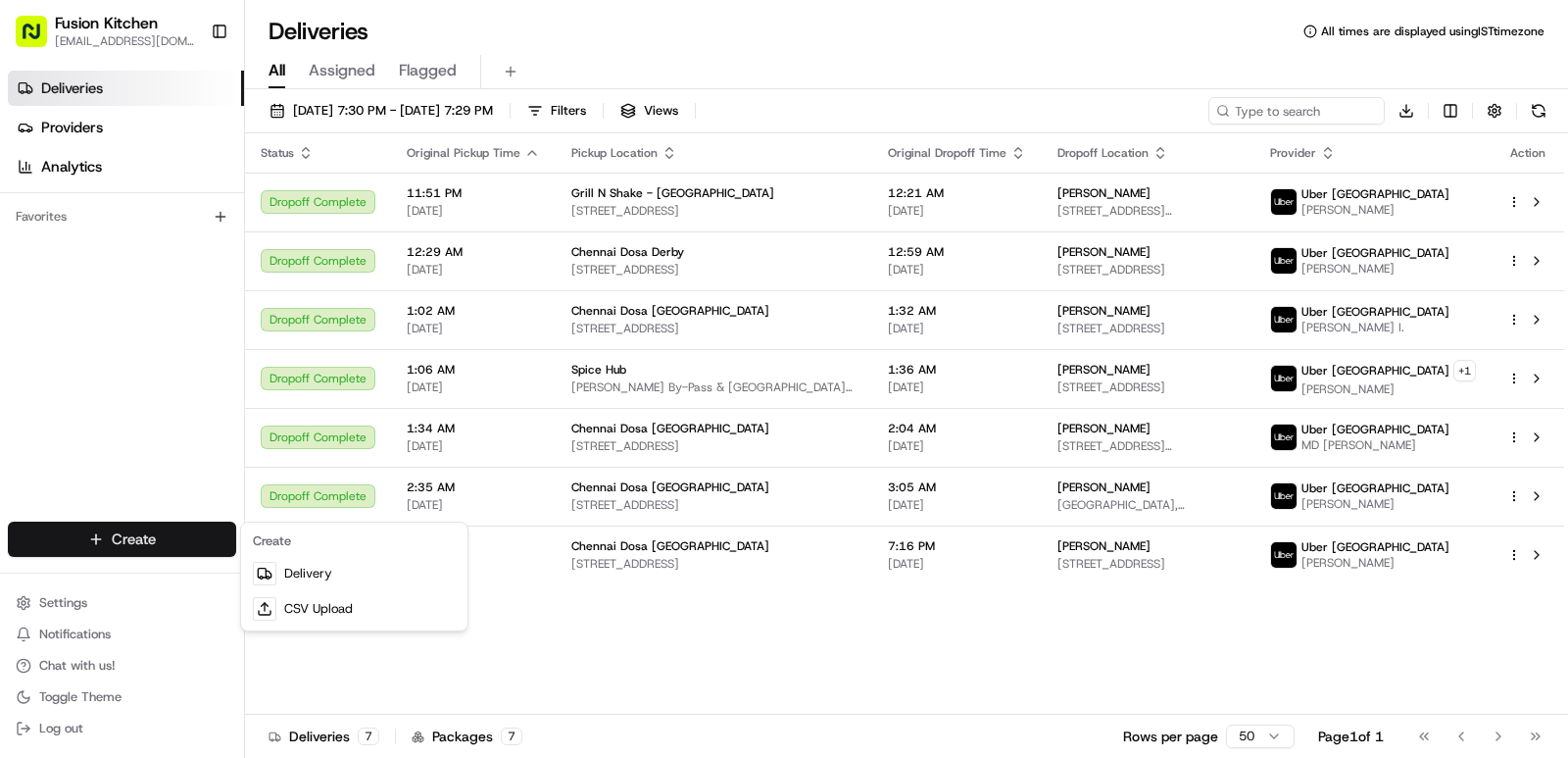 click on "Create" at bounding box center [354, 541] 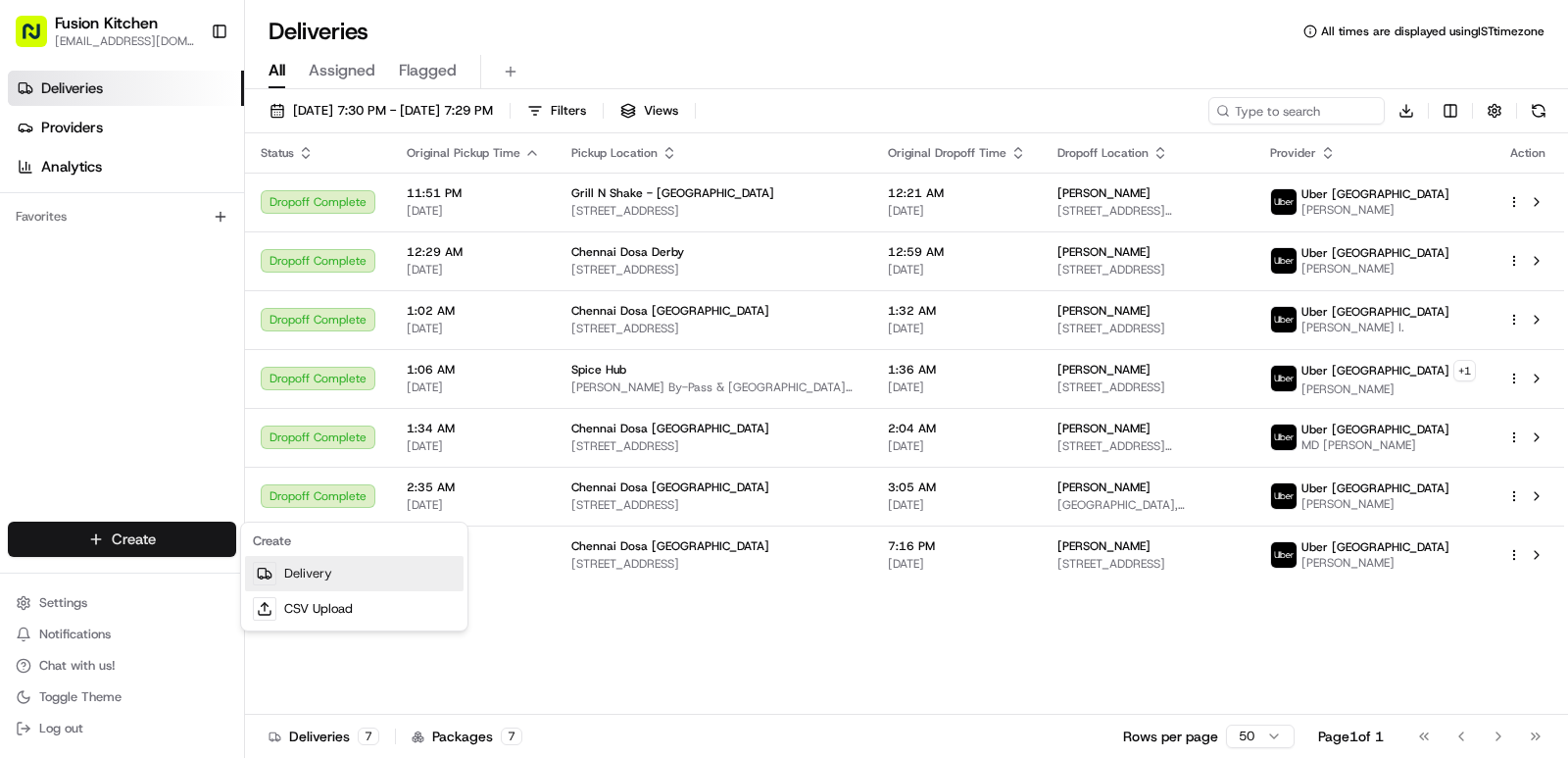 click on "Delivery" at bounding box center [354, 574] 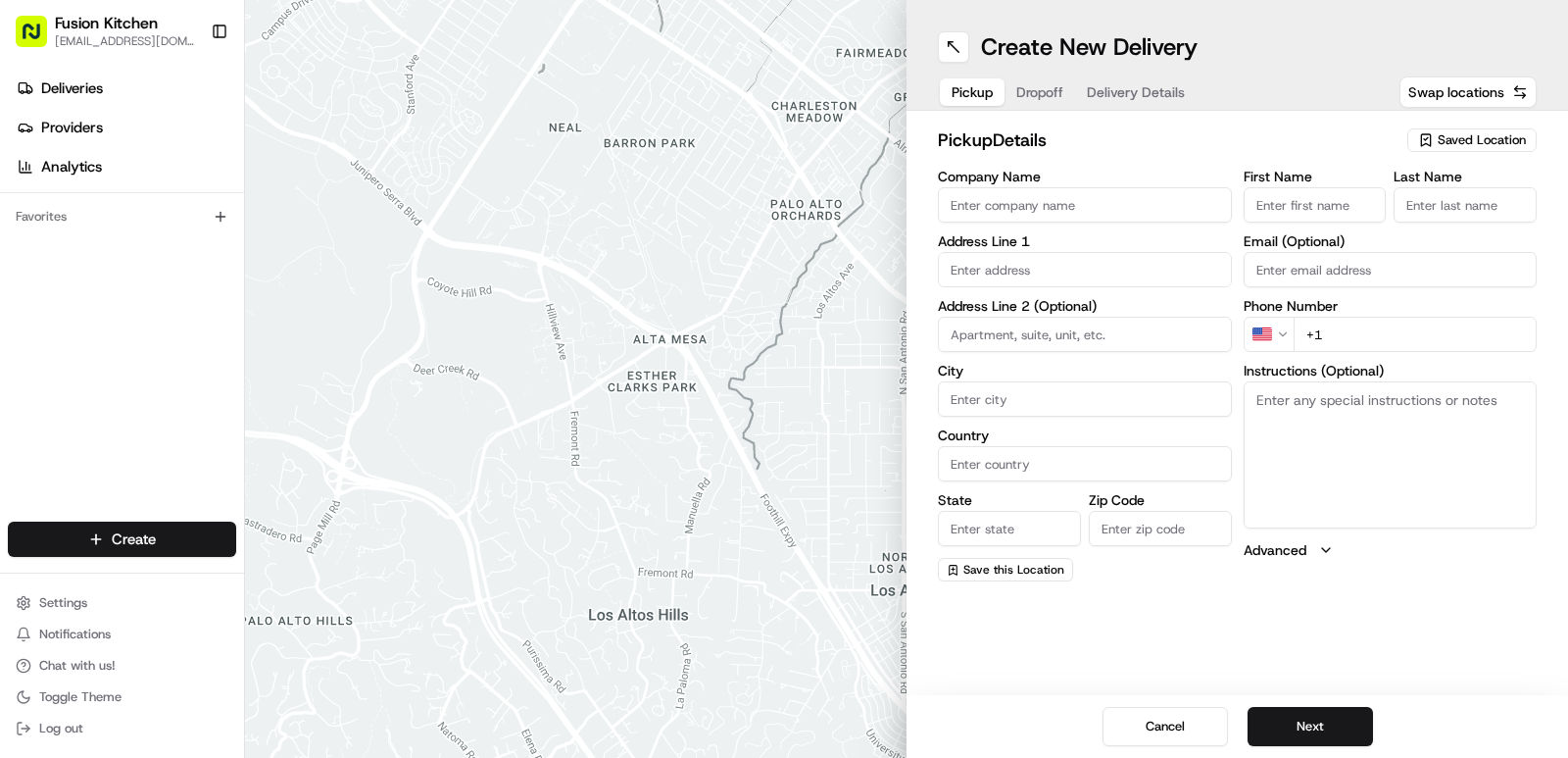 click on "Company Name" at bounding box center [1085, 205] 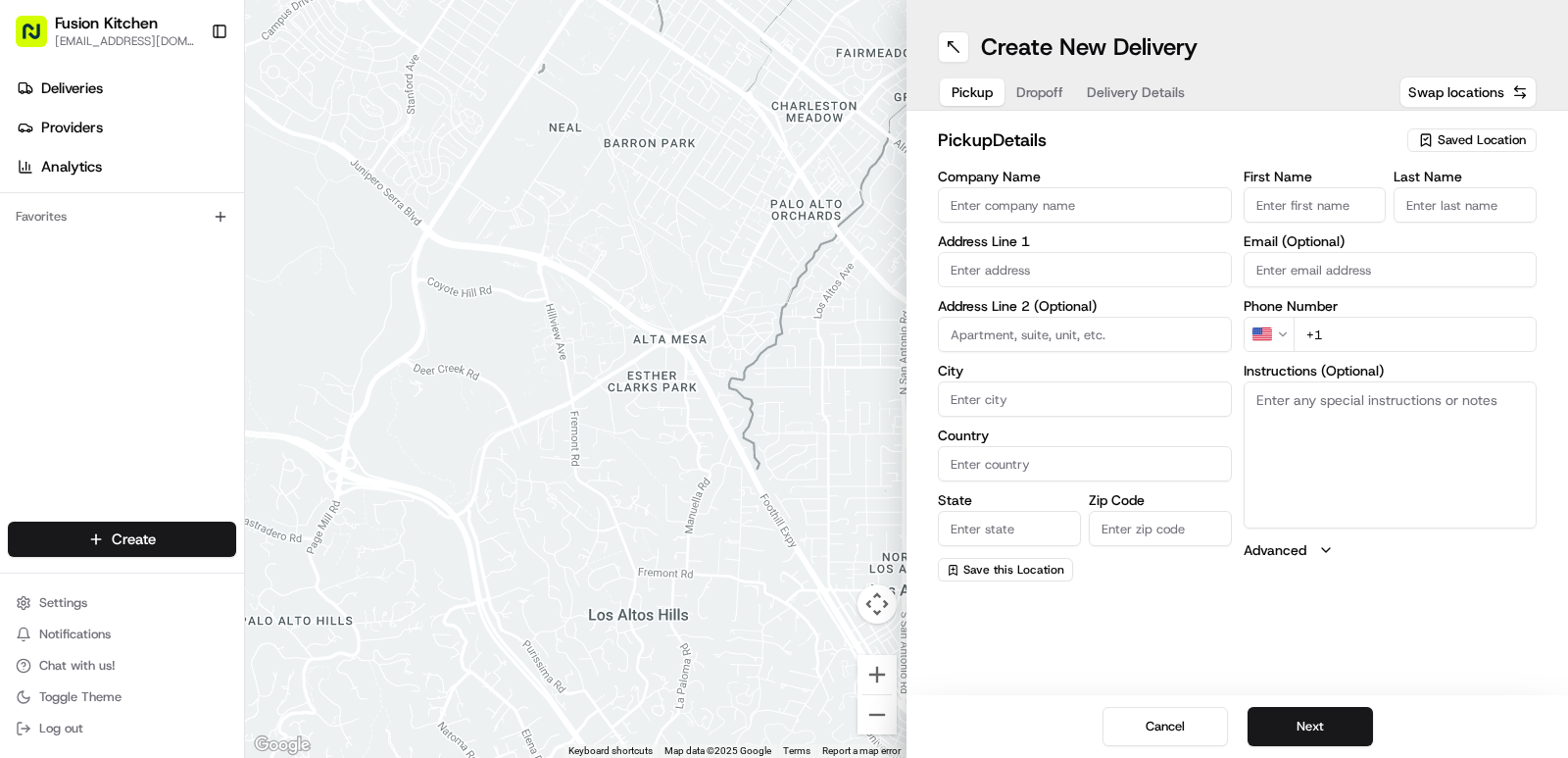 paste on "[PERSON_NAME]" 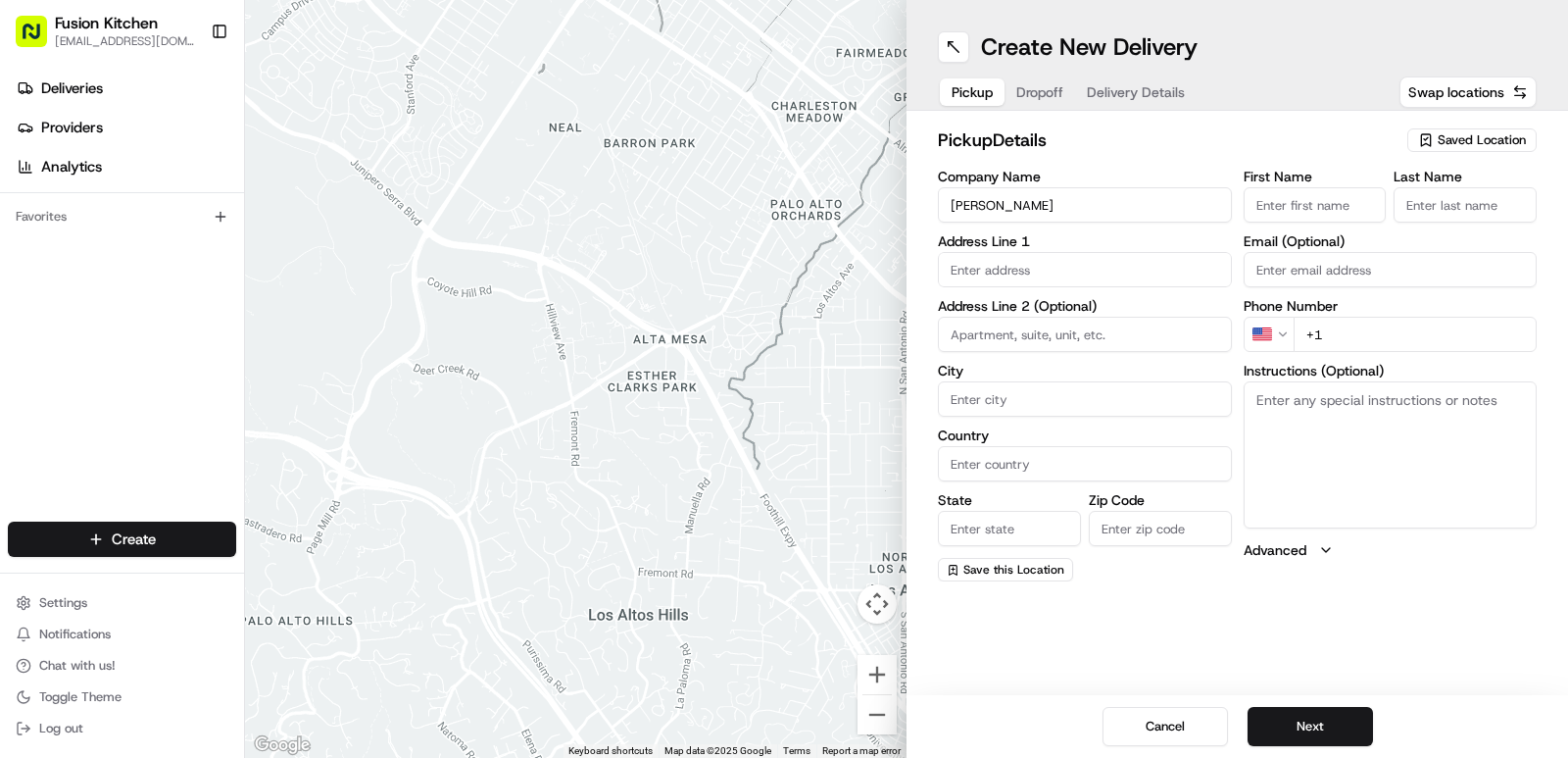 type on "[PERSON_NAME]" 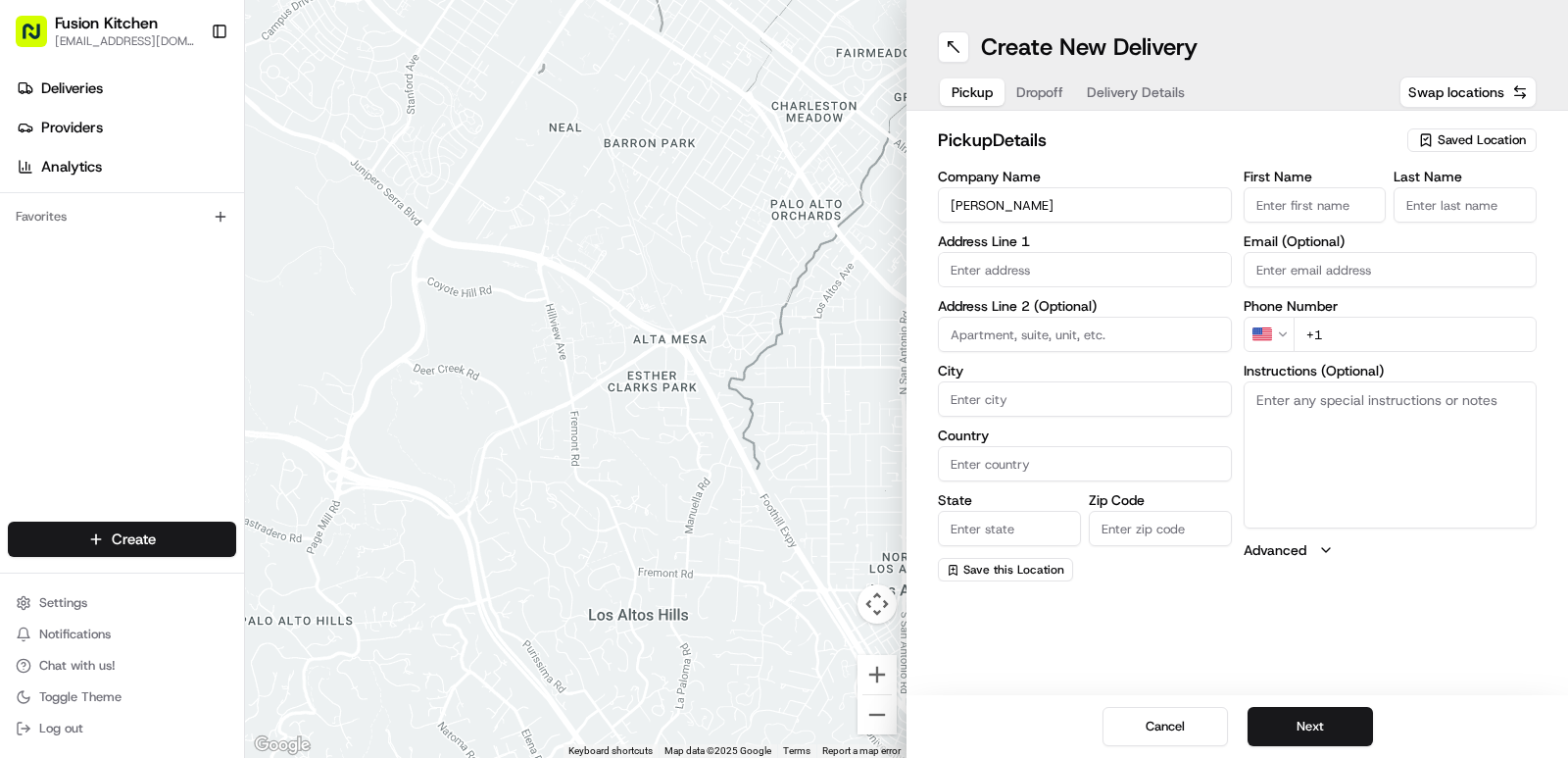 click on "+1" at bounding box center (1415, 334) 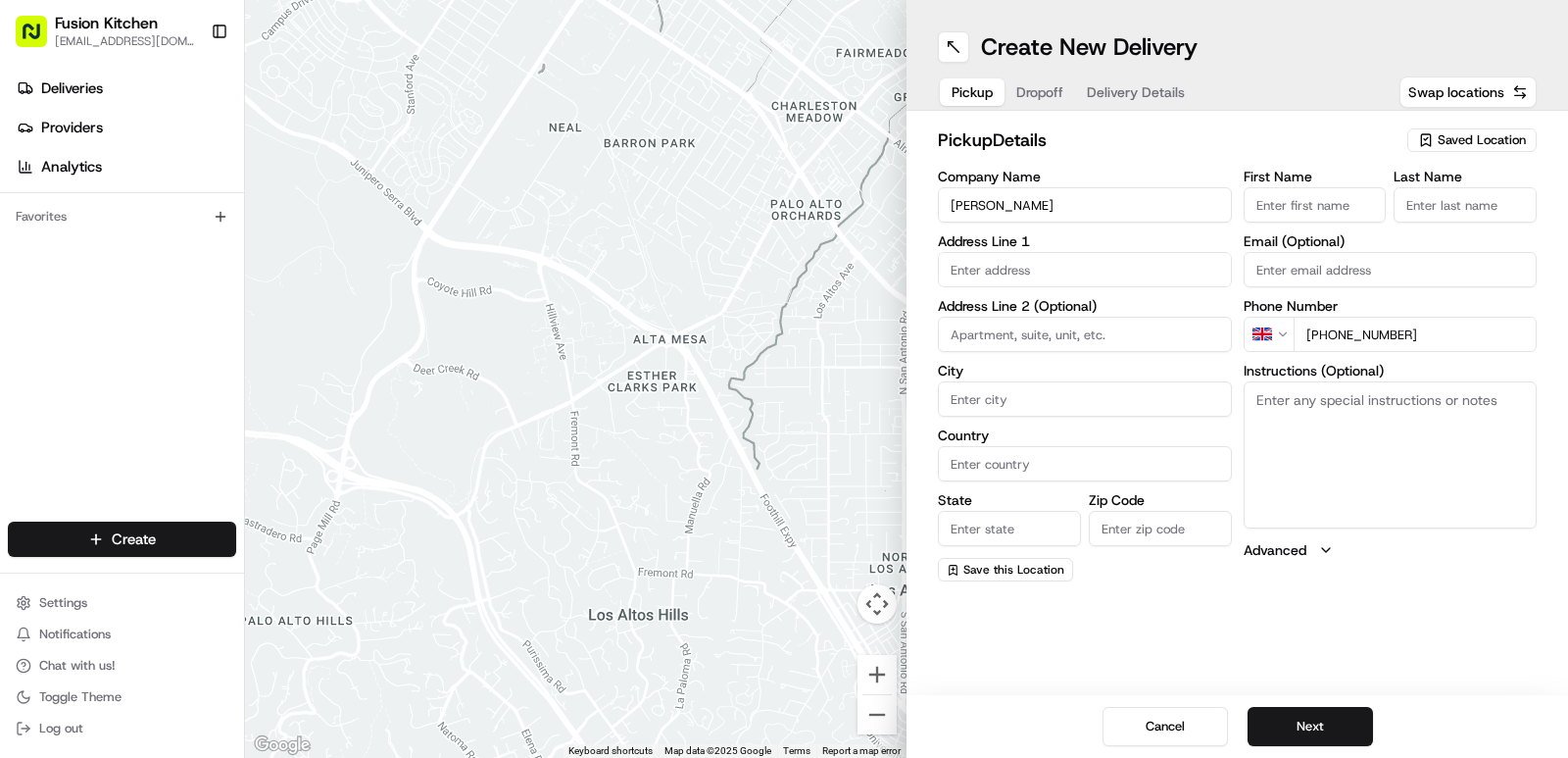 type on "+44 20 3411 7721" 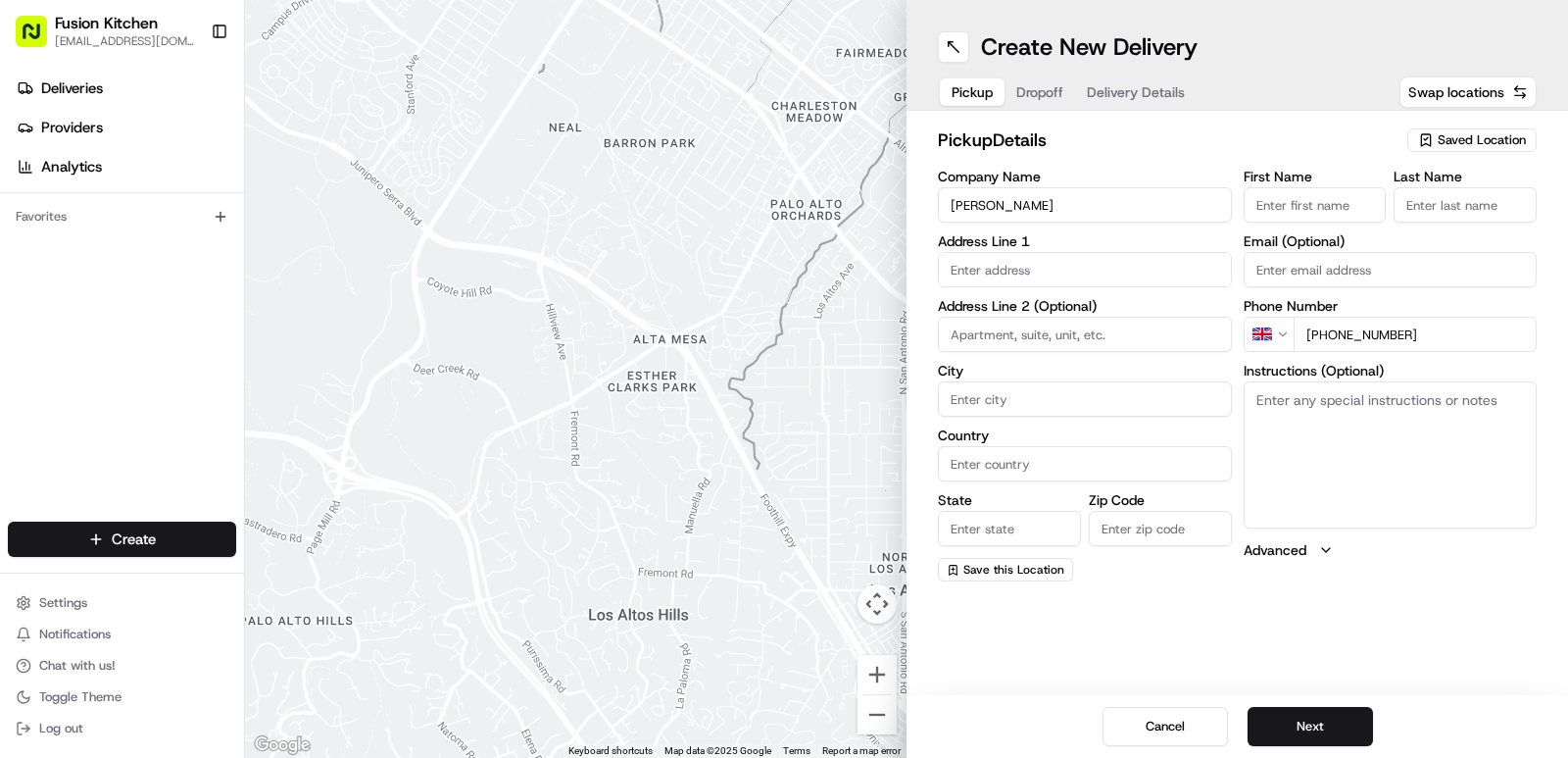 click on "Instructions (Optional)" at bounding box center (1391, 455) 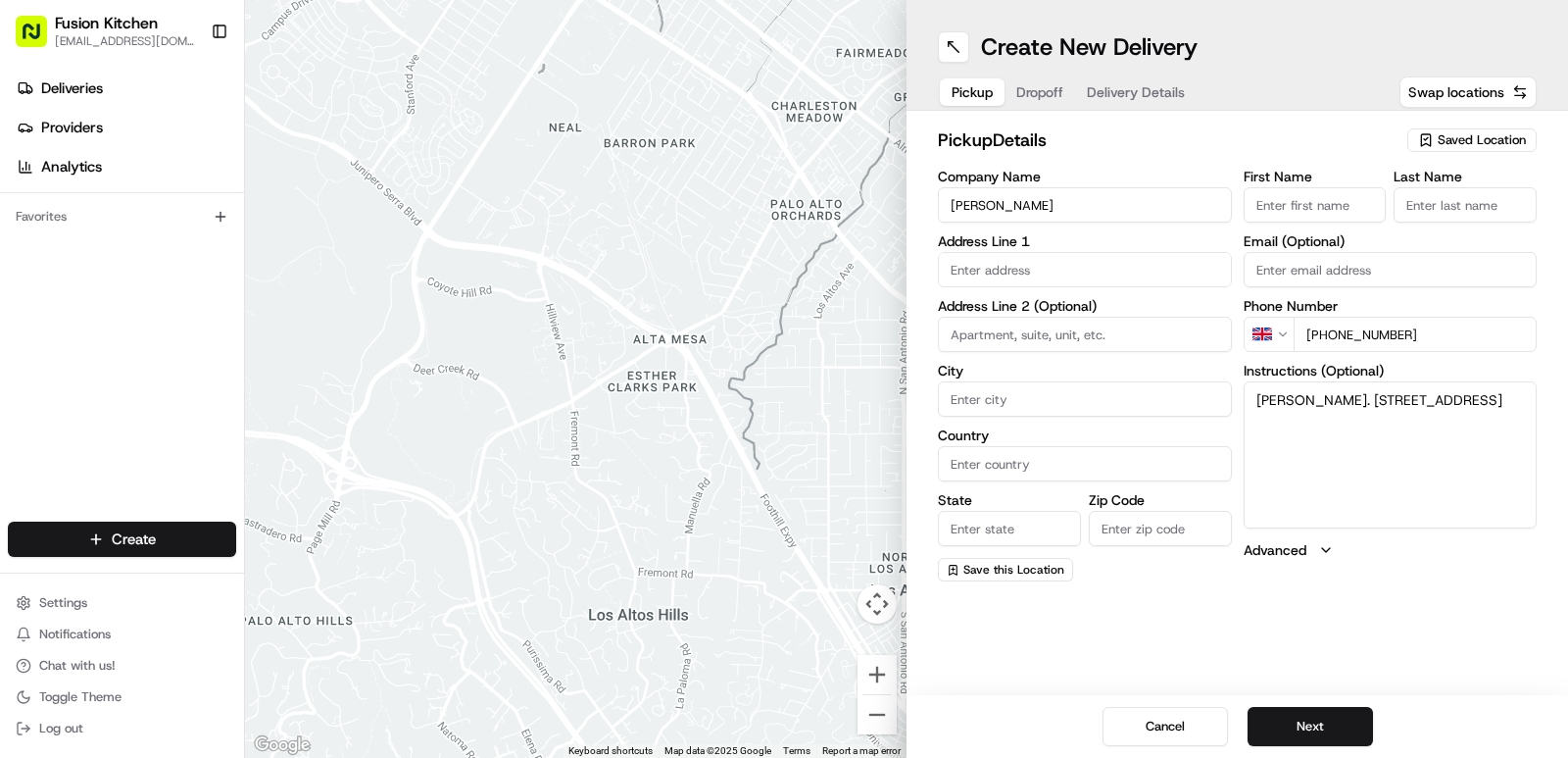 click on "Michael Nixon Rajkumar. 173 Fulham Palace Rd, London, United Kingdom, W6 8QT" at bounding box center [1391, 455] 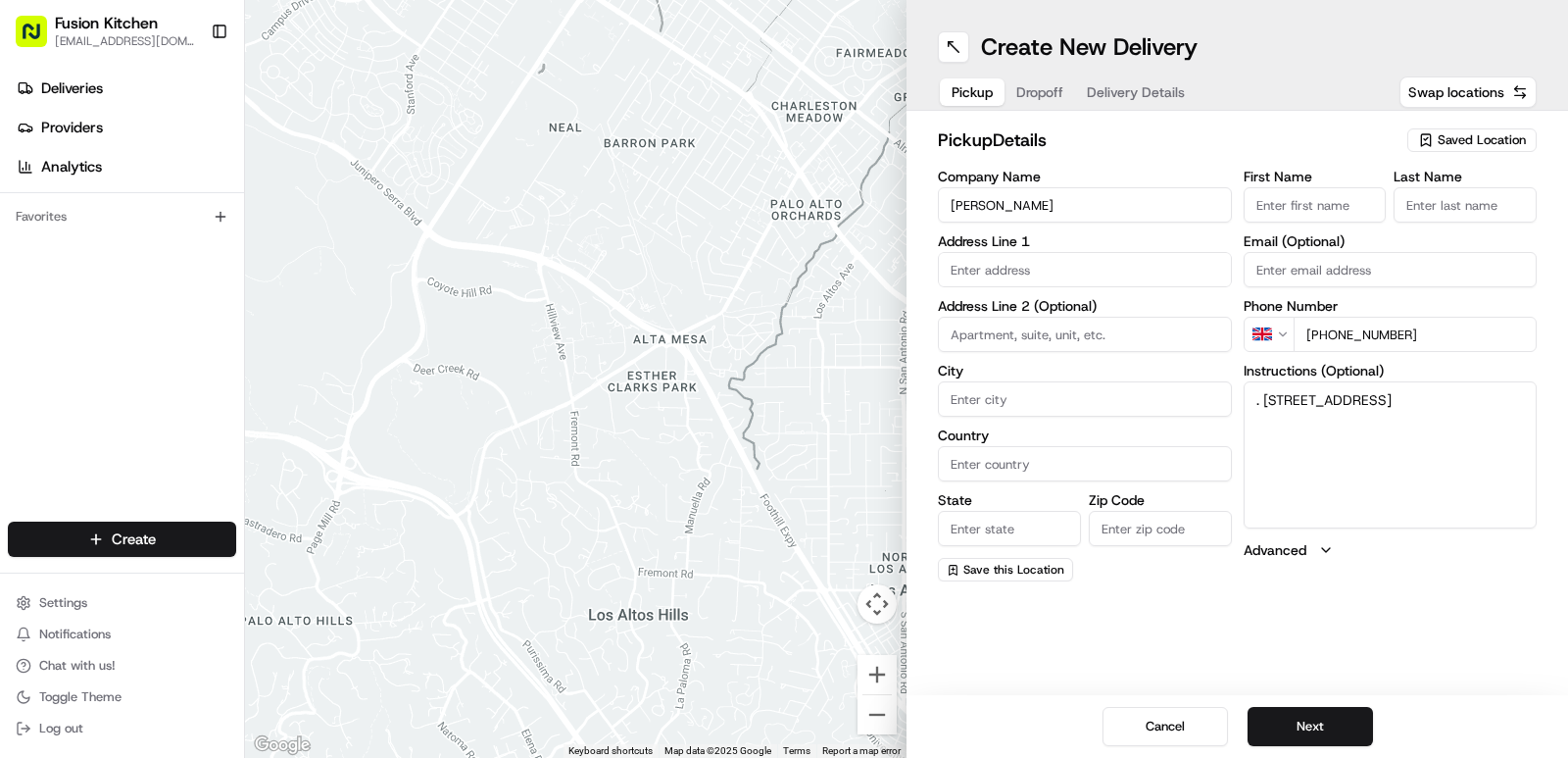 type on ". 173 Fulham Palace Rd, London, United Kingdom, W6 8QT" 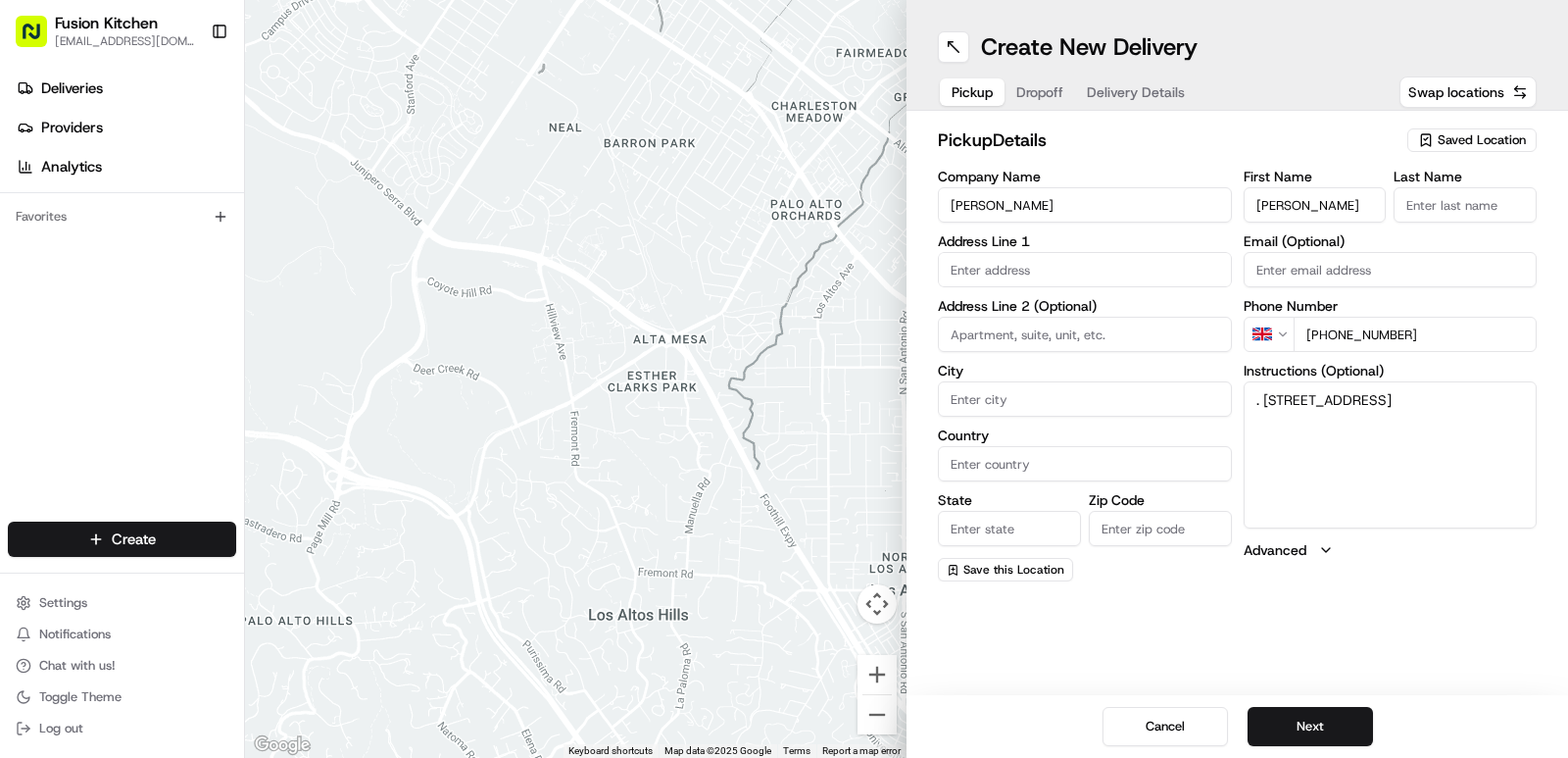 scroll, scrollTop: 0, scrollLeft: 23, axis: horizontal 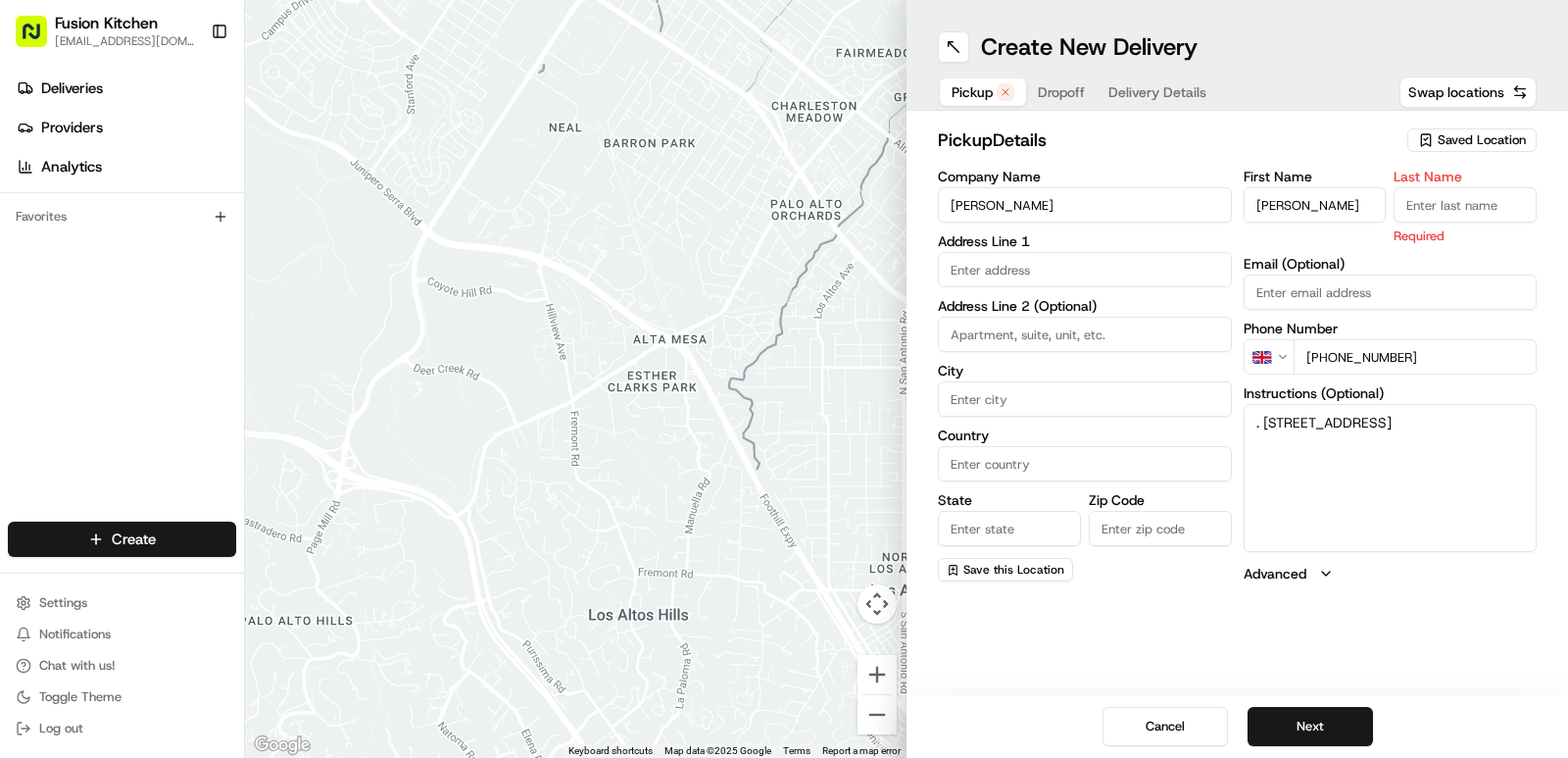 paste on "Michael Nixon Rajkumar" 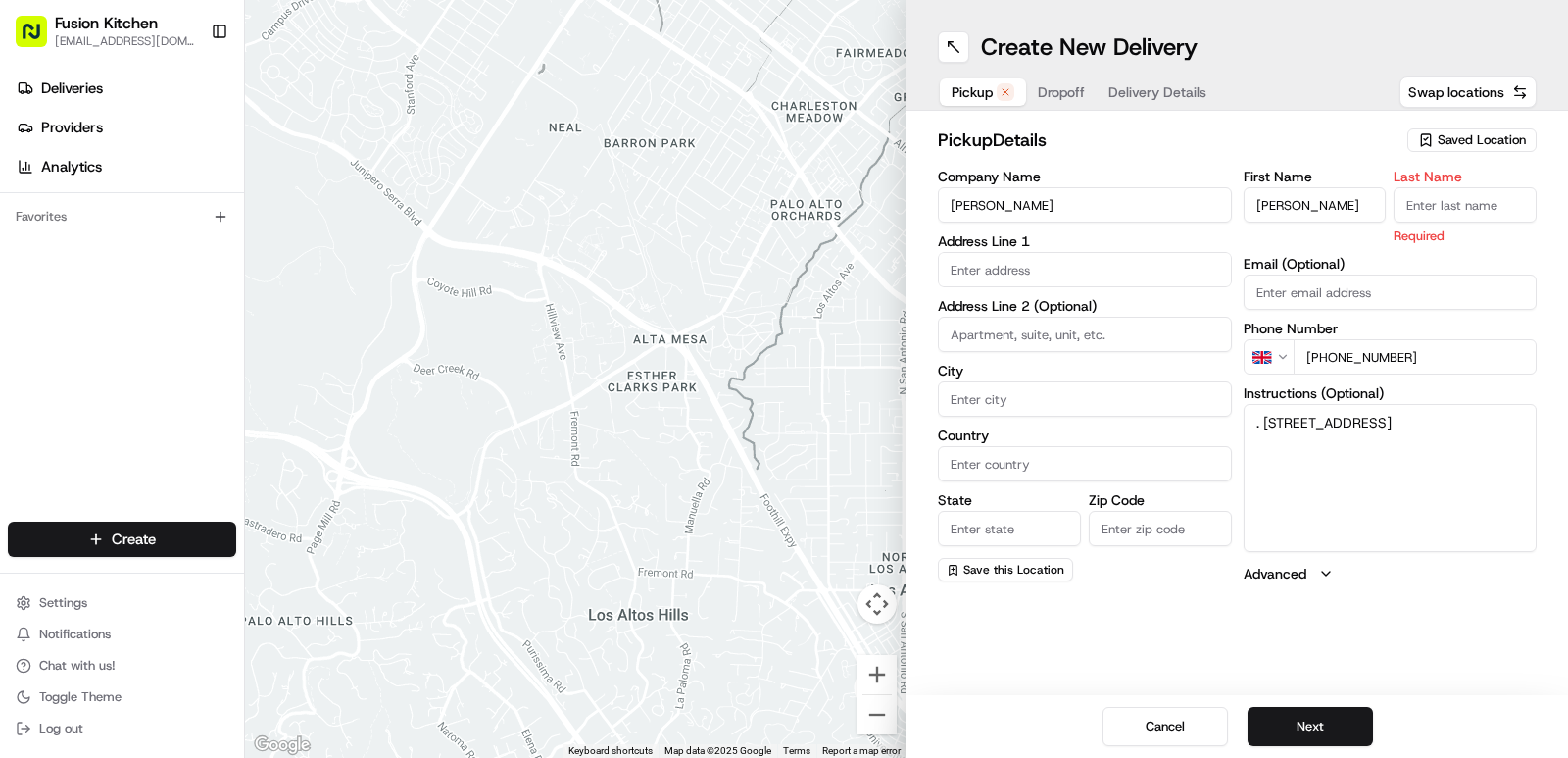 click on "Last Name" at bounding box center [1465, 205] 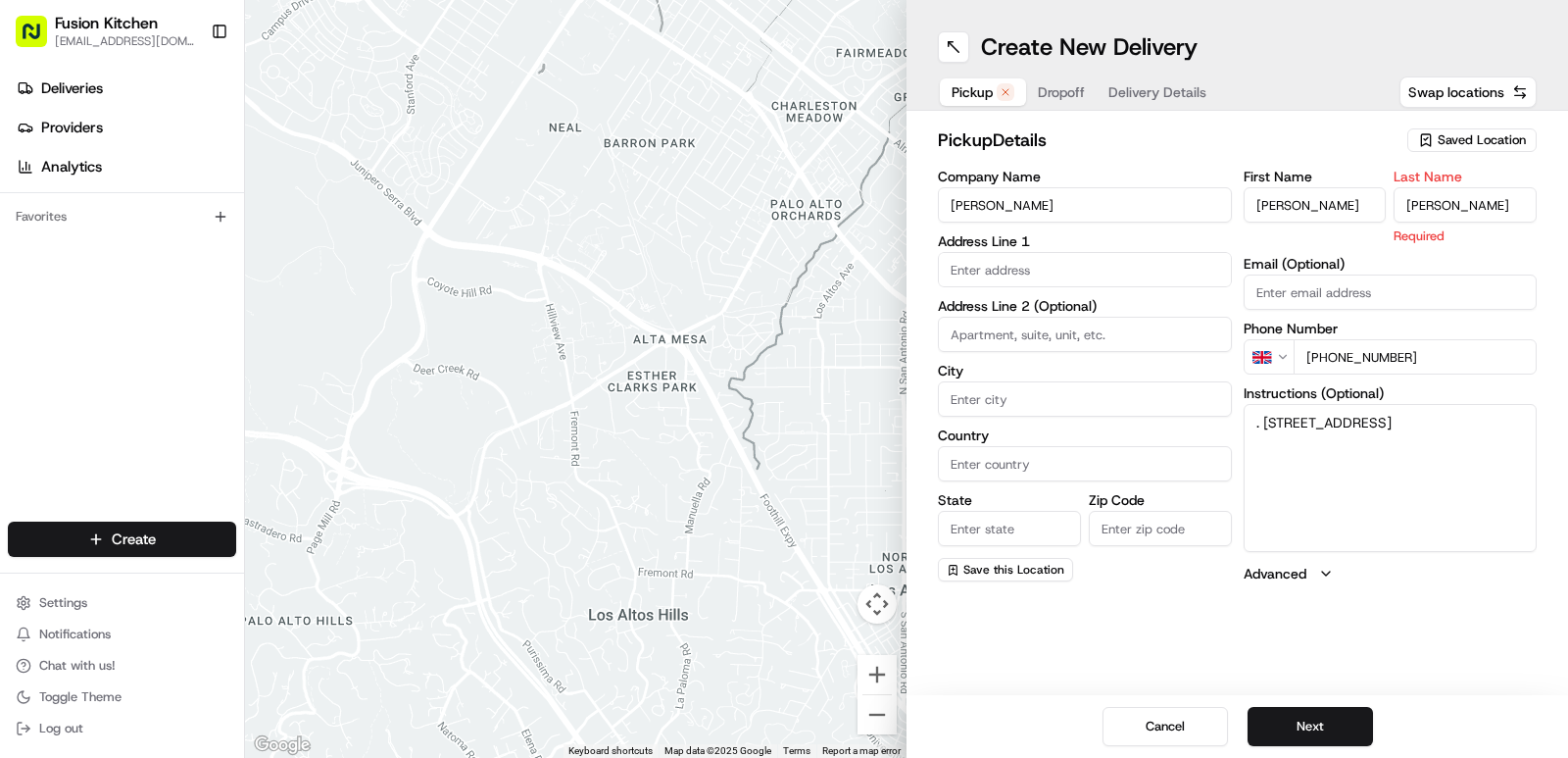 scroll, scrollTop: 0, scrollLeft: 0, axis: both 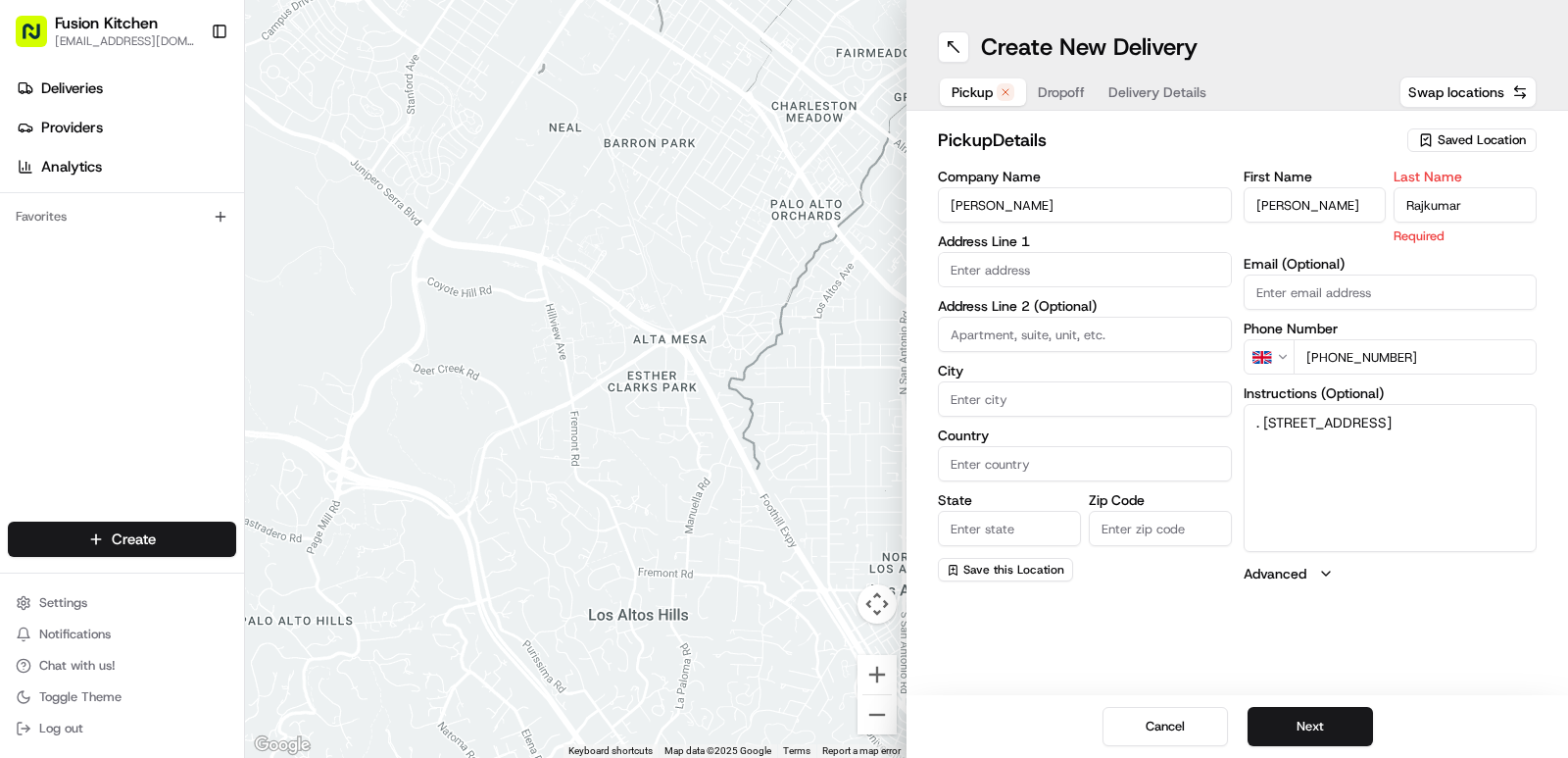 type on "Rajkumar" 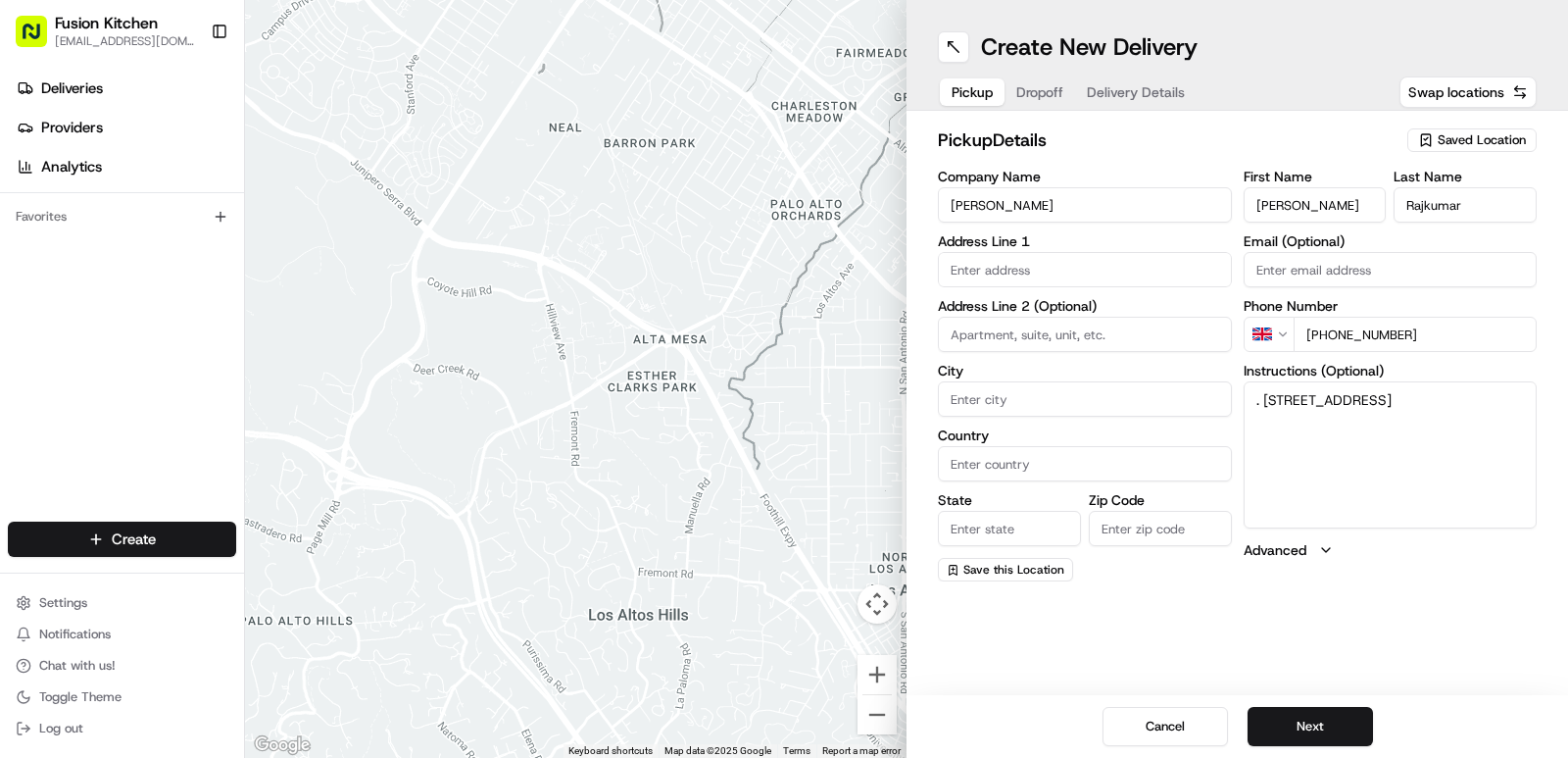 click on "Michael Nixon Rajkumar" at bounding box center [1315, 205] 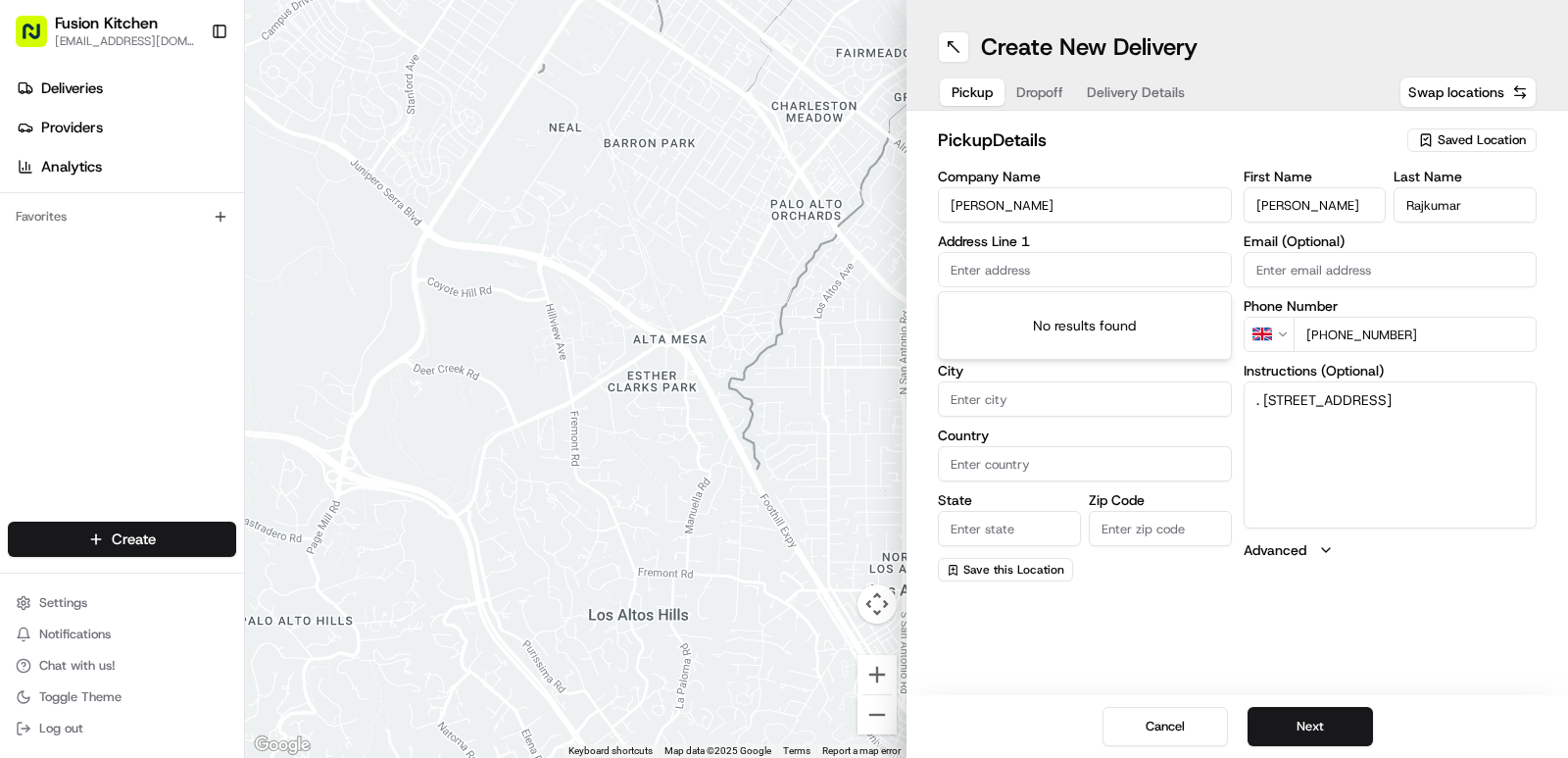 paste on "173 Fulham Palace Rd, London, United Kingdom, W6 8QT" 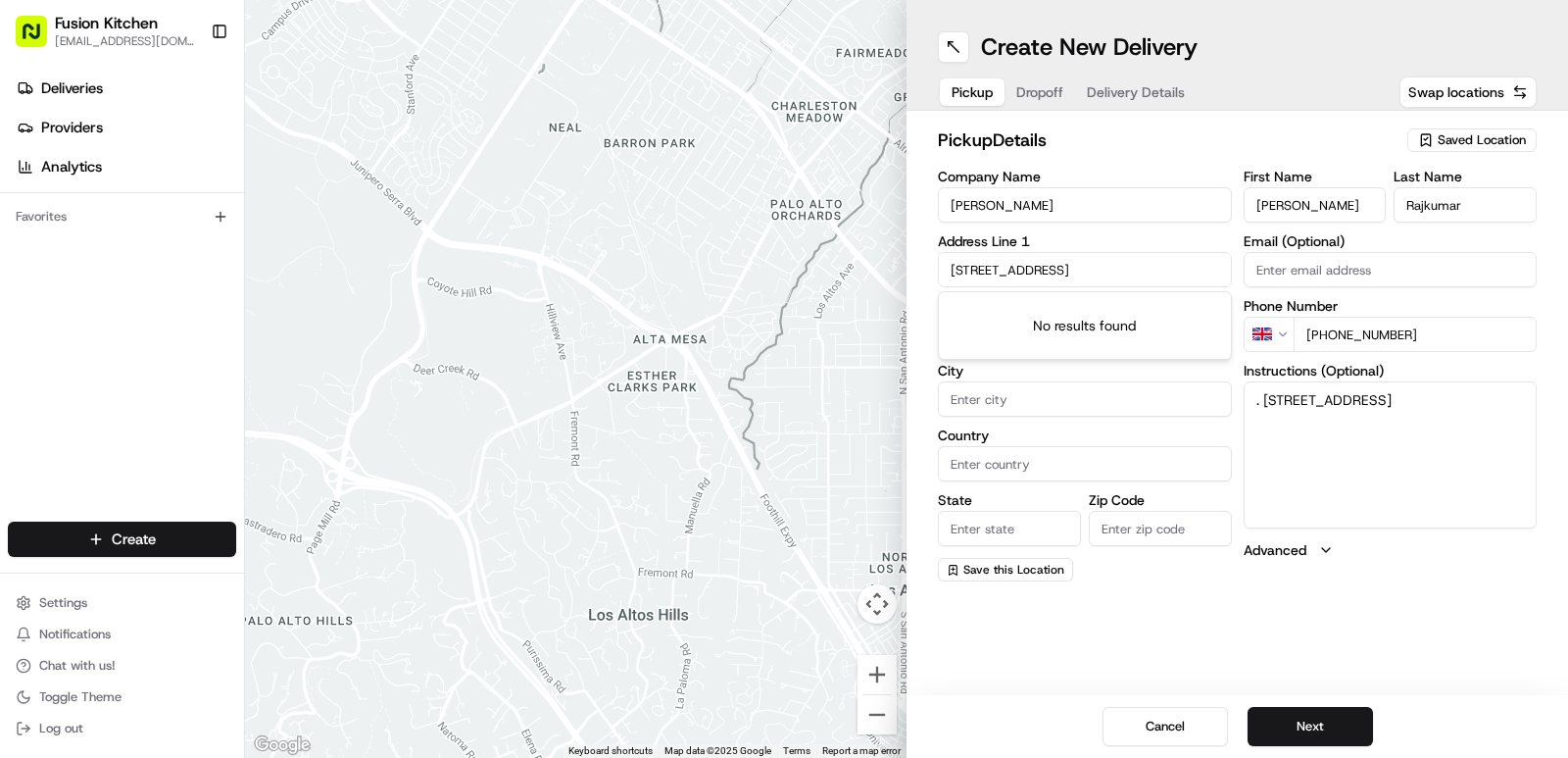 scroll, scrollTop: 0, scrollLeft: 71, axis: horizontal 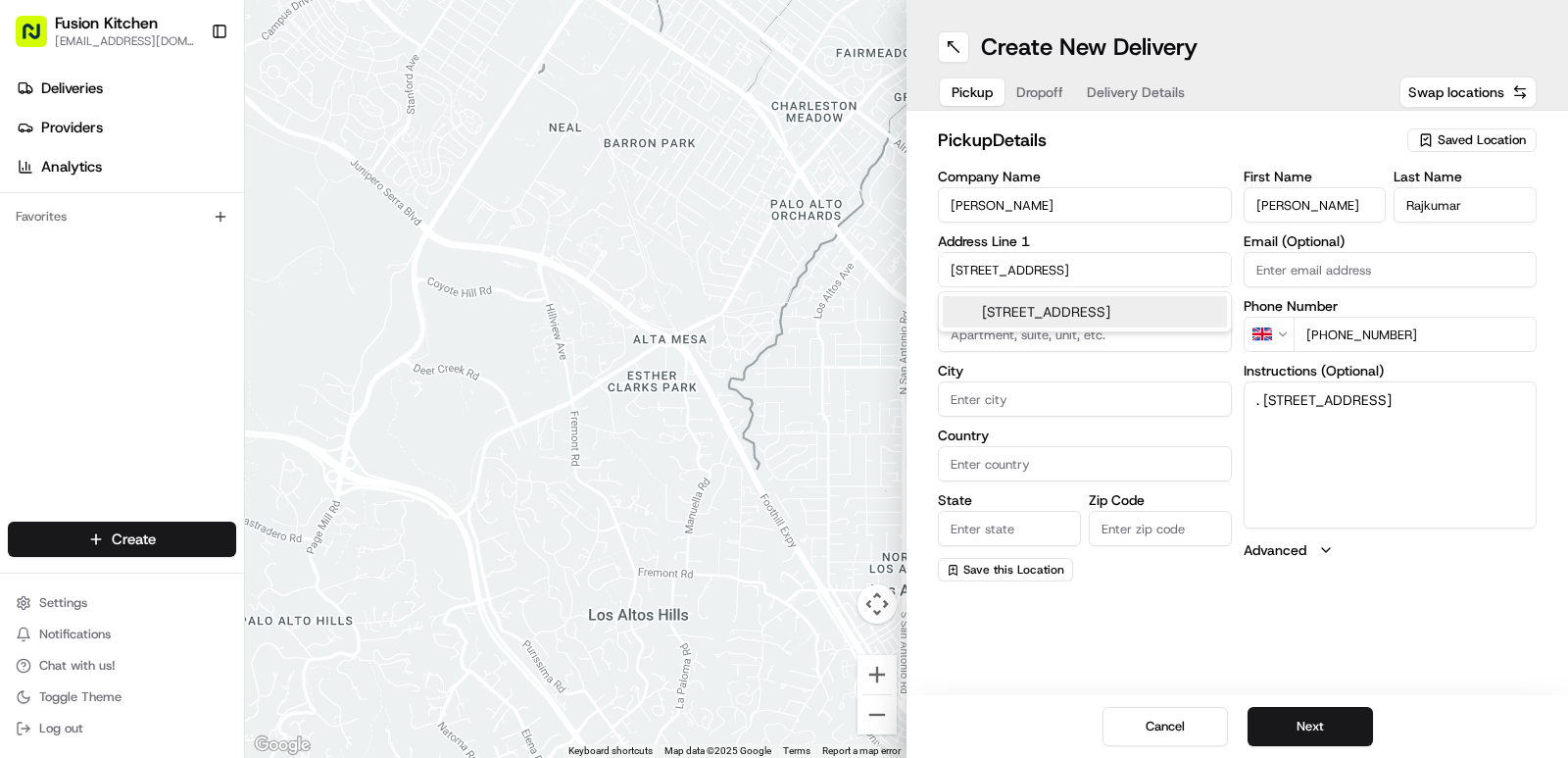 click on "173 Fulham Palace Rd, London W6 8QT, United Kingdom" at bounding box center [1085, 312] 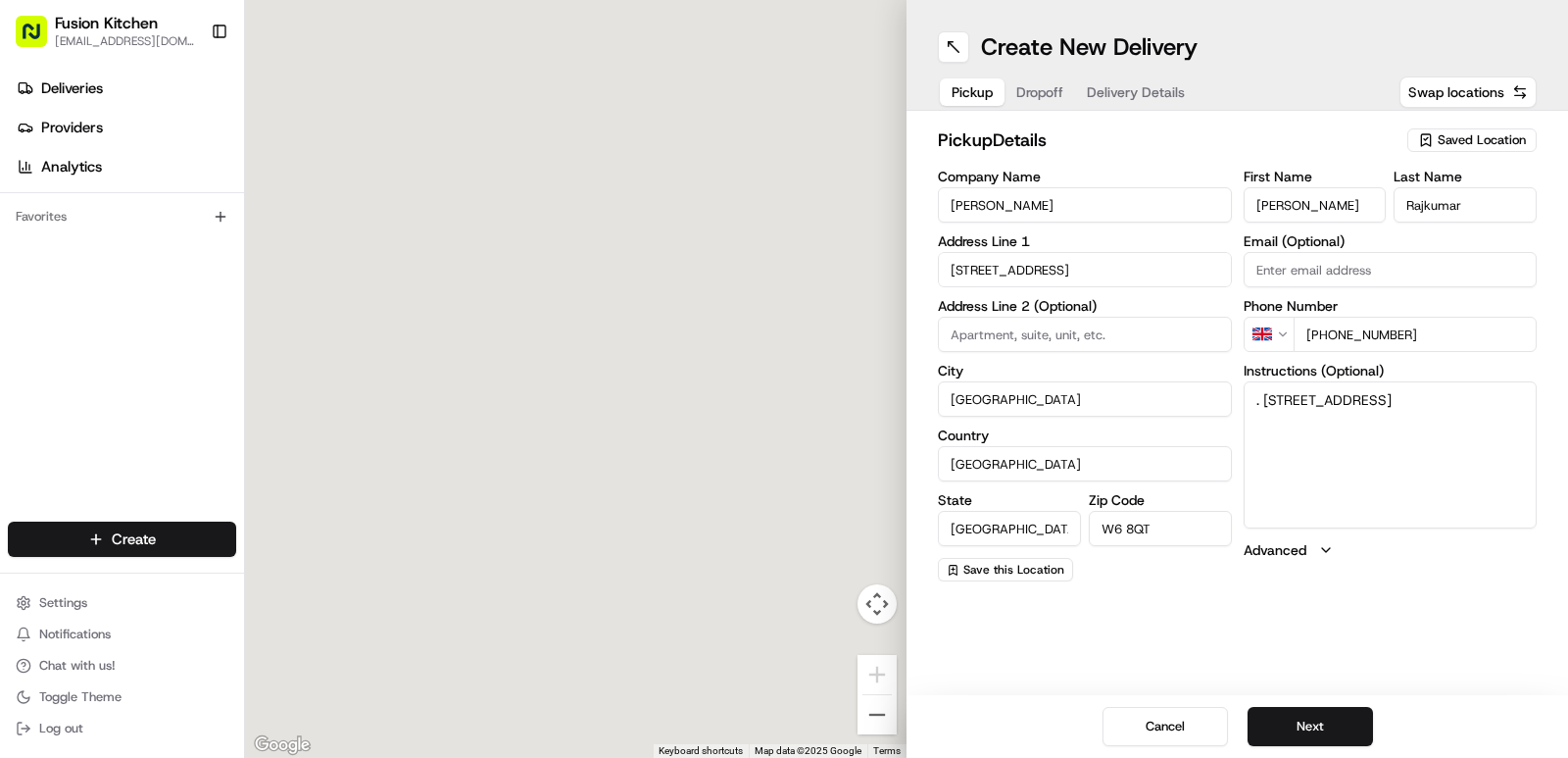 type on "173 Fulham Palace Road" 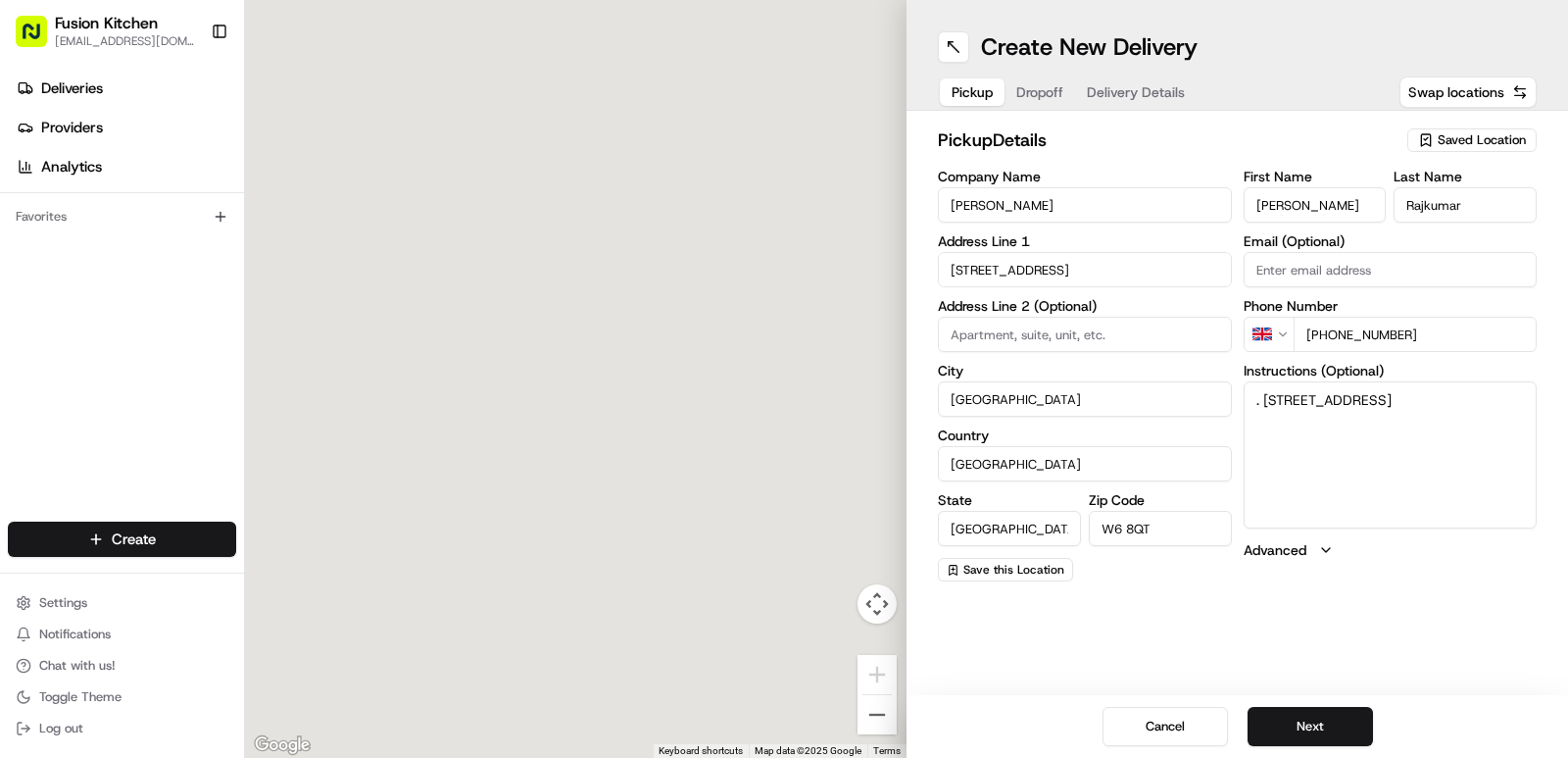 scroll, scrollTop: 0, scrollLeft: 0, axis: both 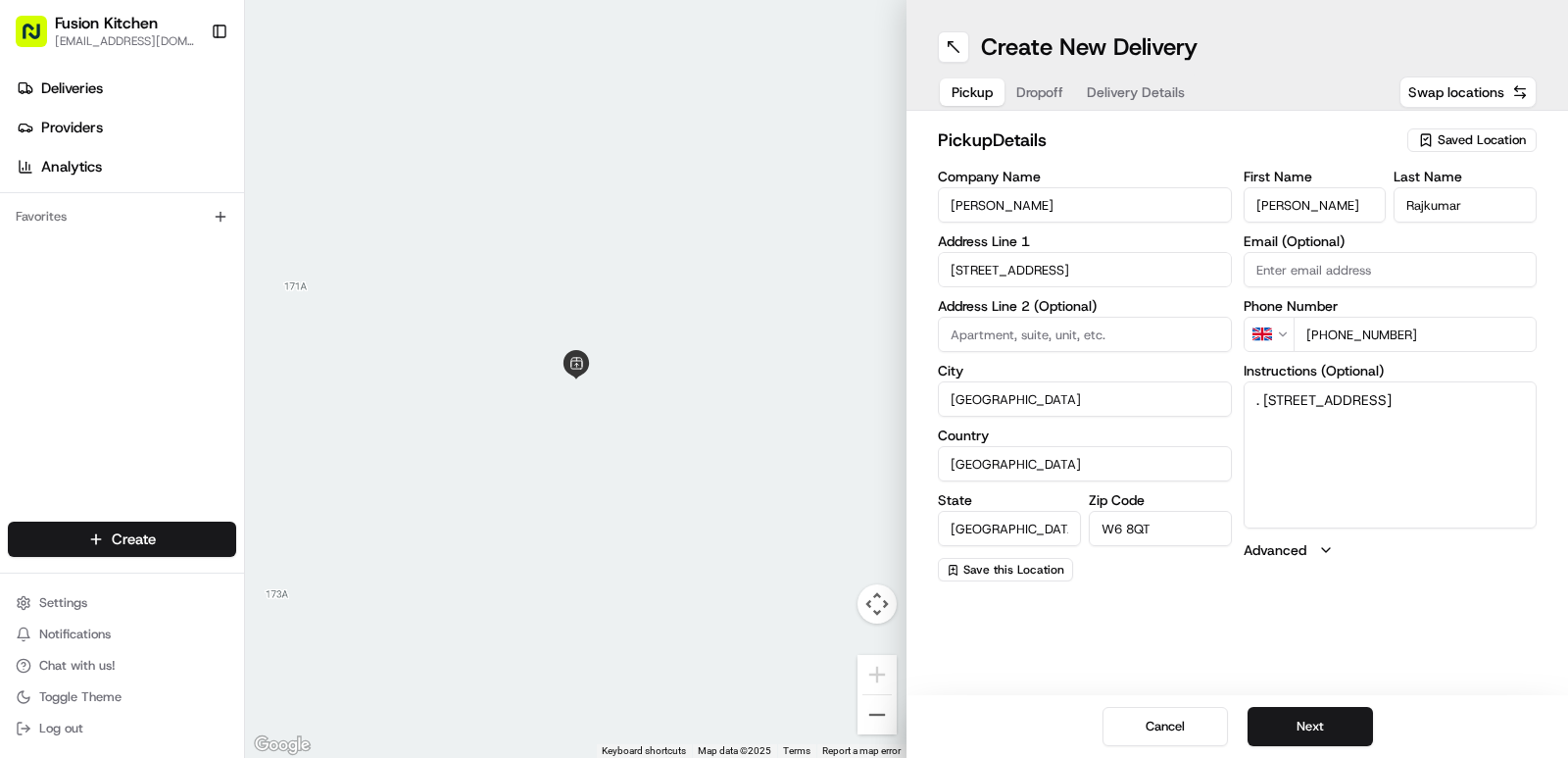 drag, startPoint x: 1252, startPoint y: 397, endPoint x: 1416, endPoint y: 428, distance: 166.90416 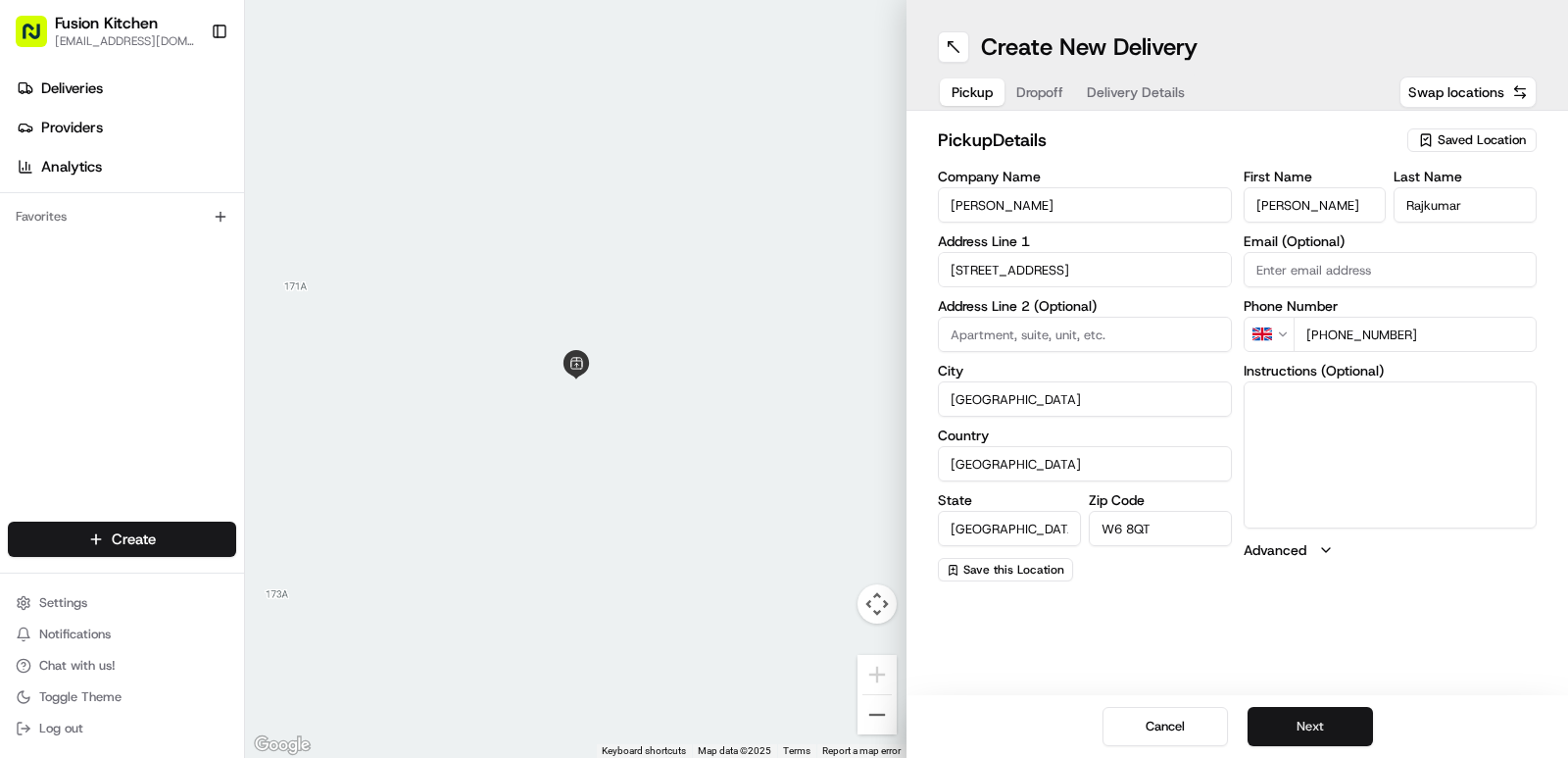 type 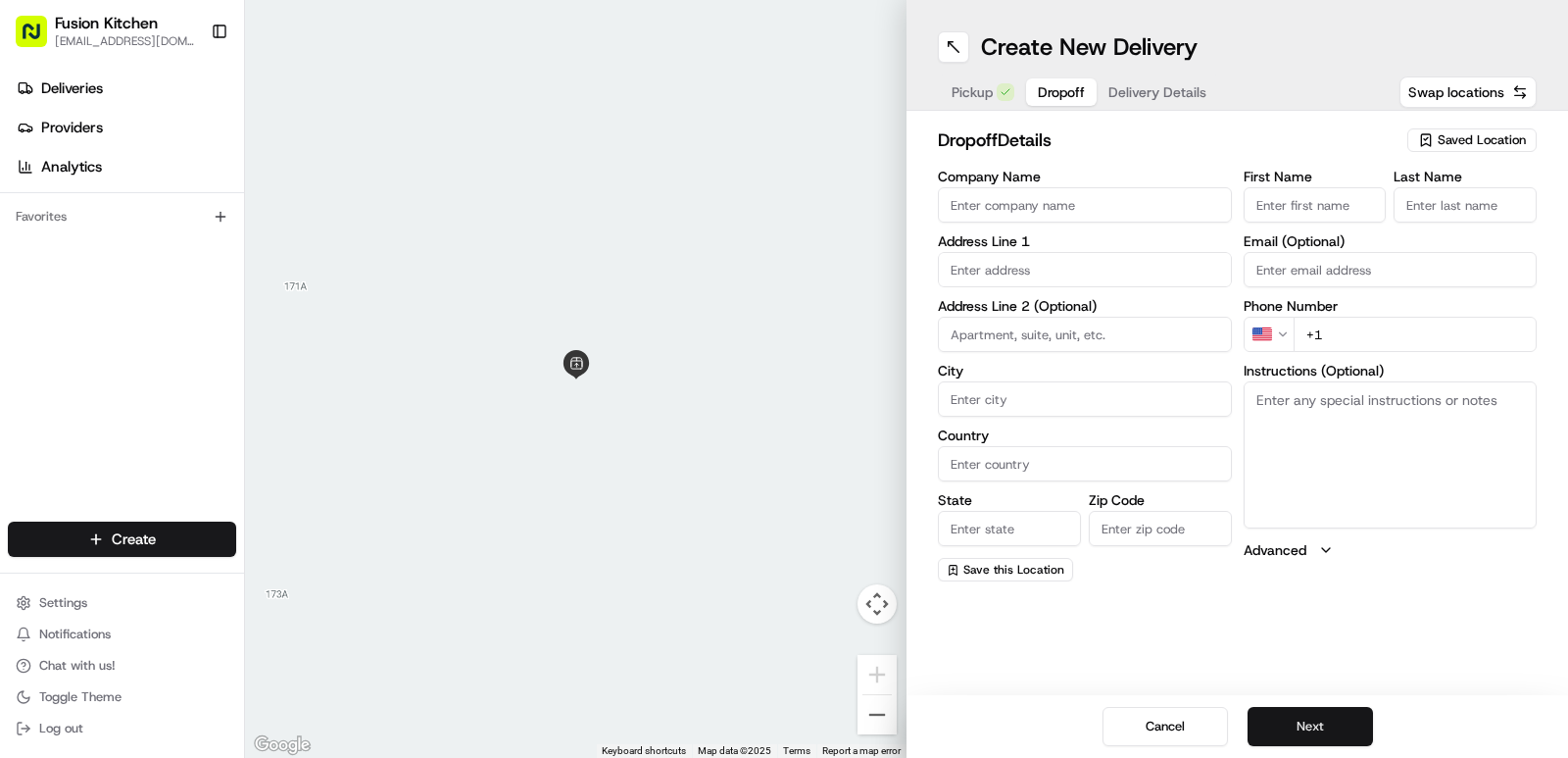 type 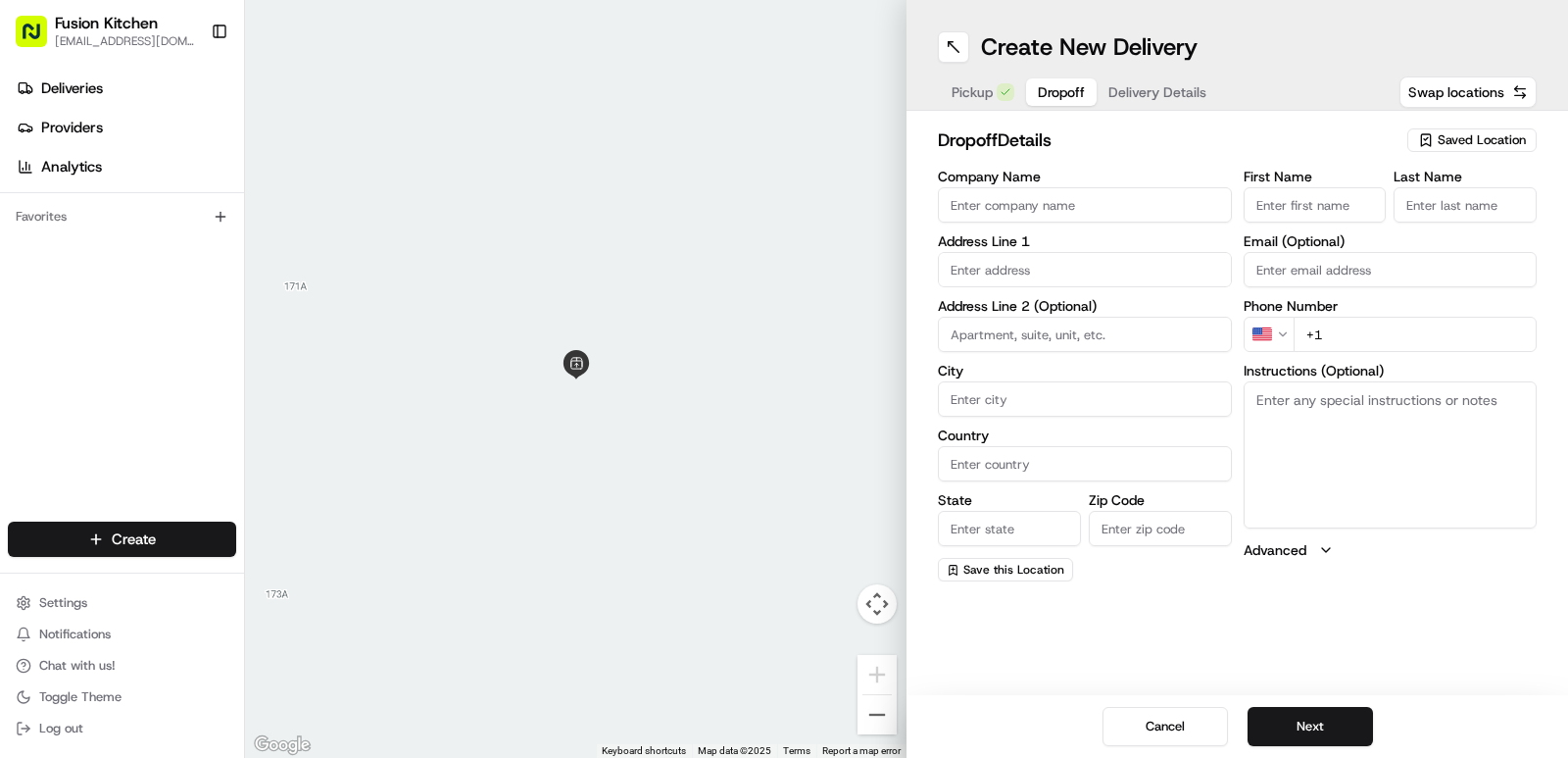 click on "First Name" at bounding box center [1315, 205] 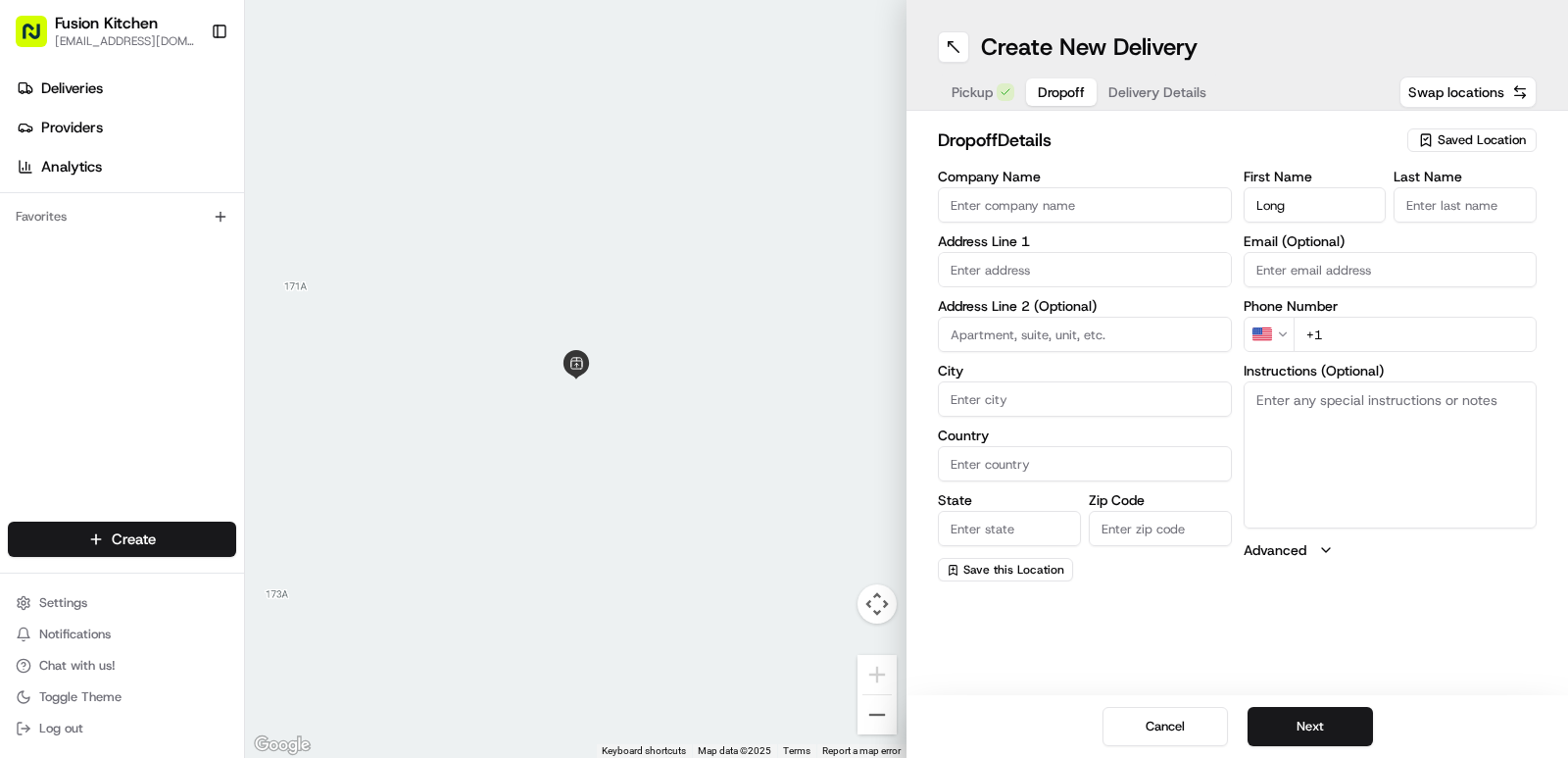 type on "Long" 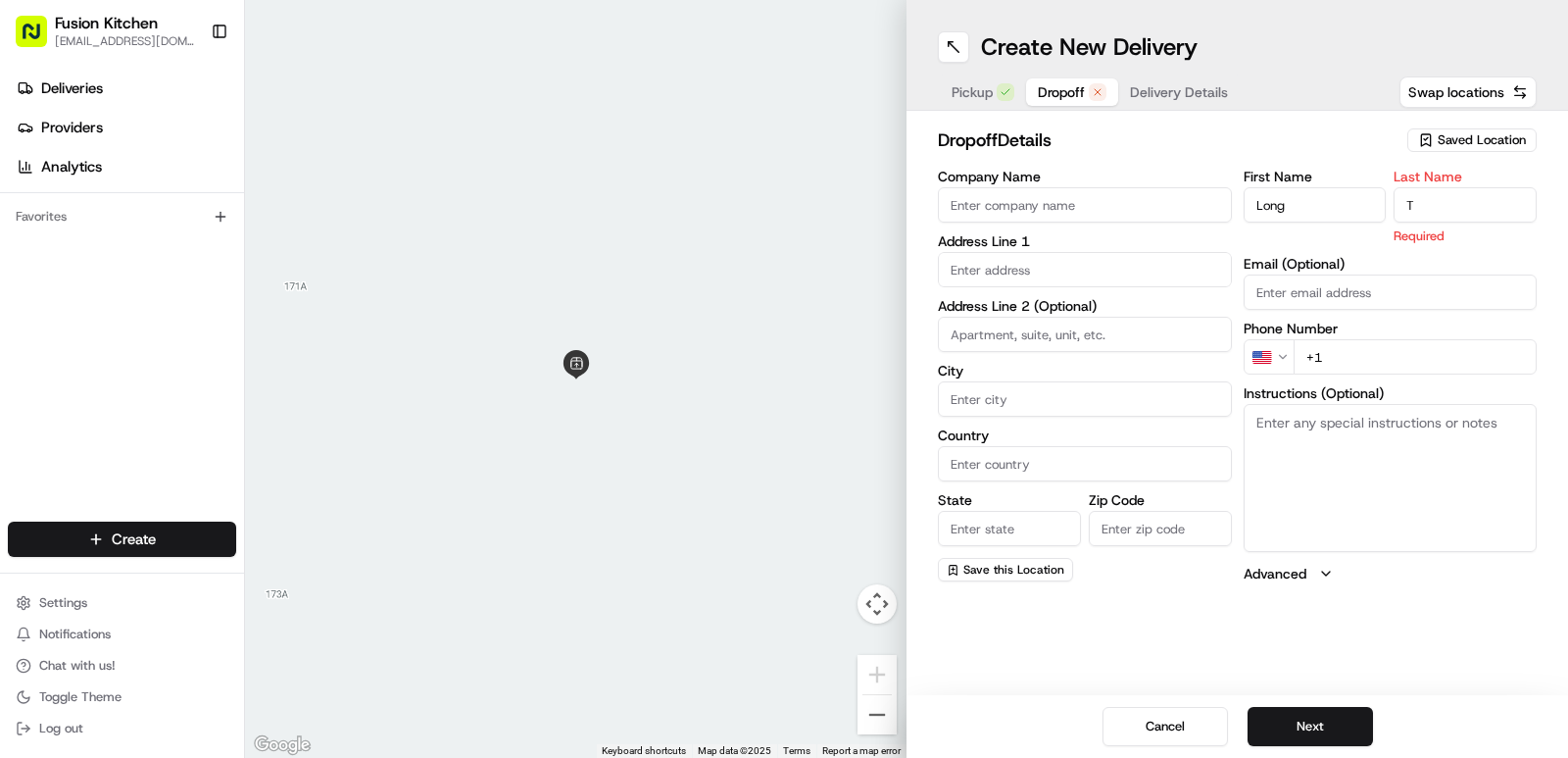 type on "T" 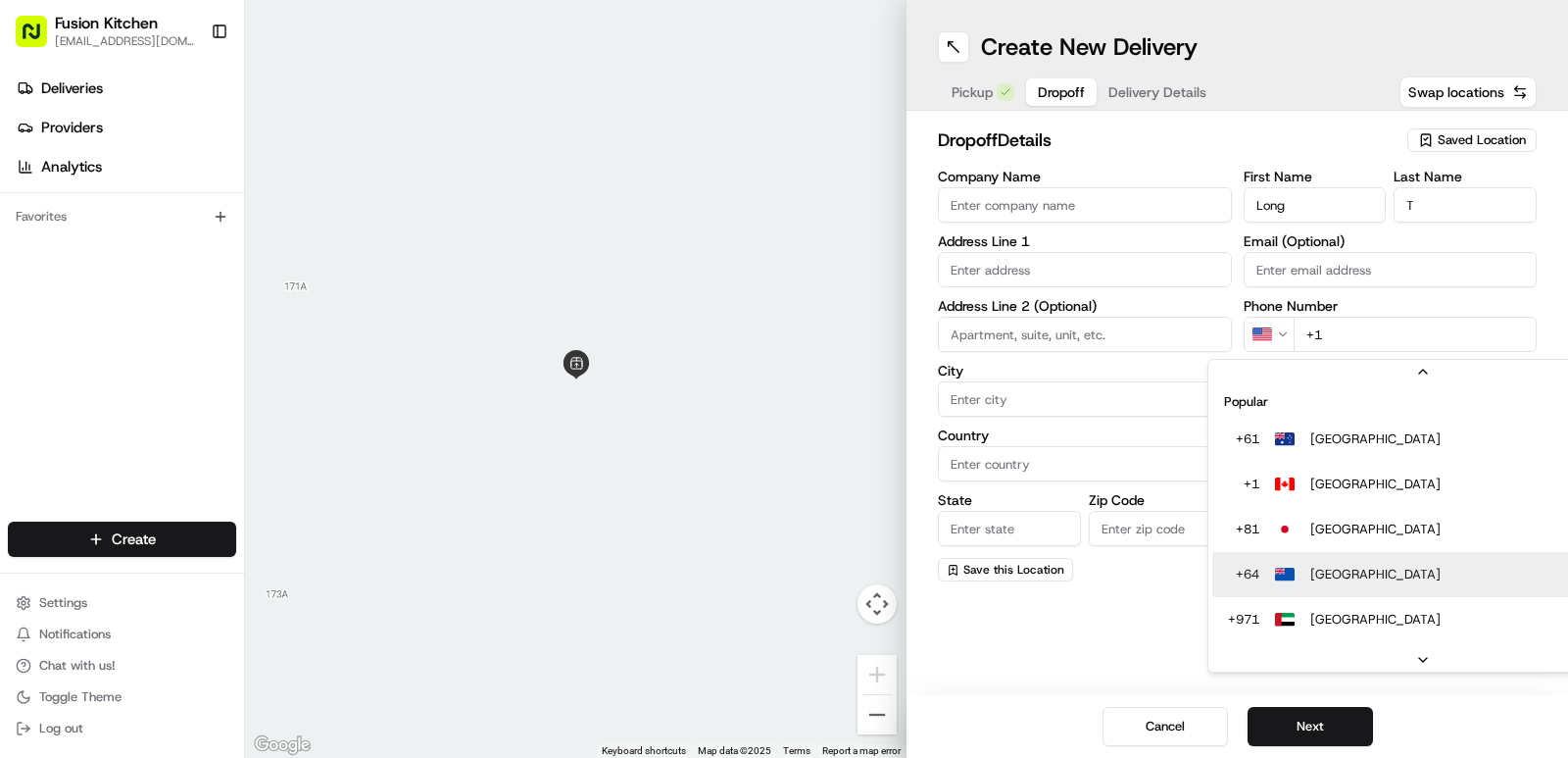scroll, scrollTop: 84, scrollLeft: 0, axis: vertical 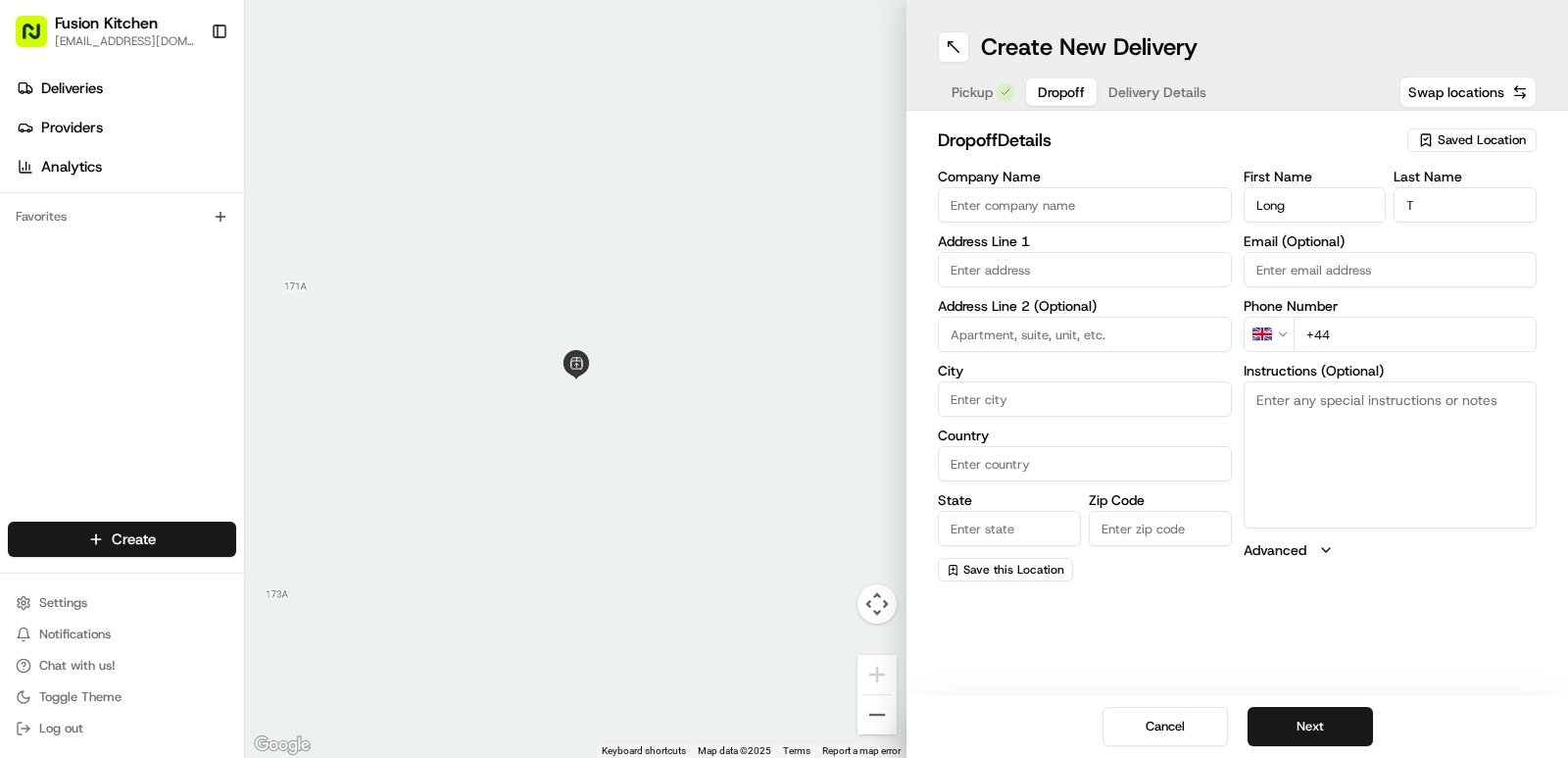 click on "+44" at bounding box center [1415, 334] 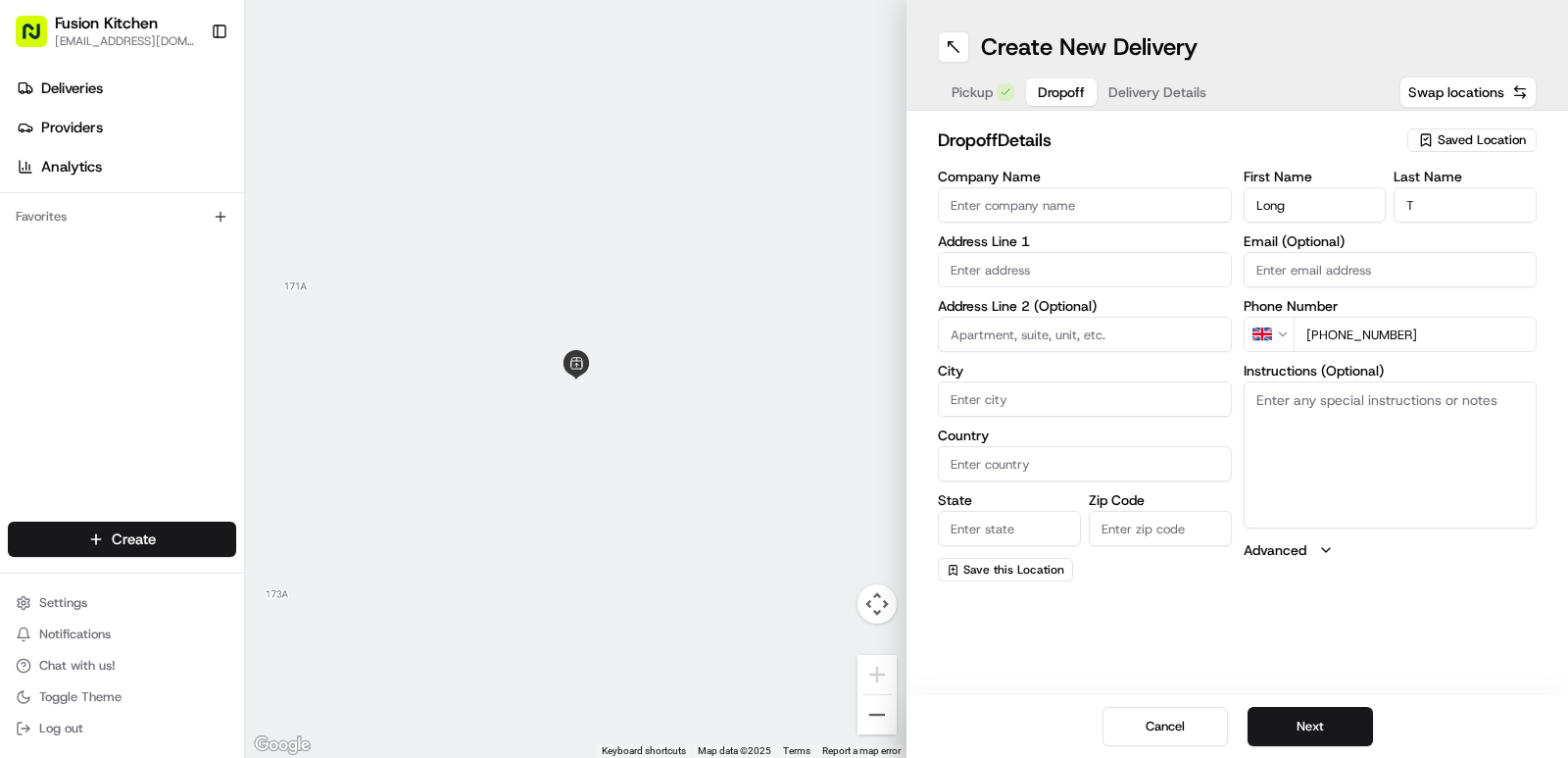 type on "+44 07533 006408" 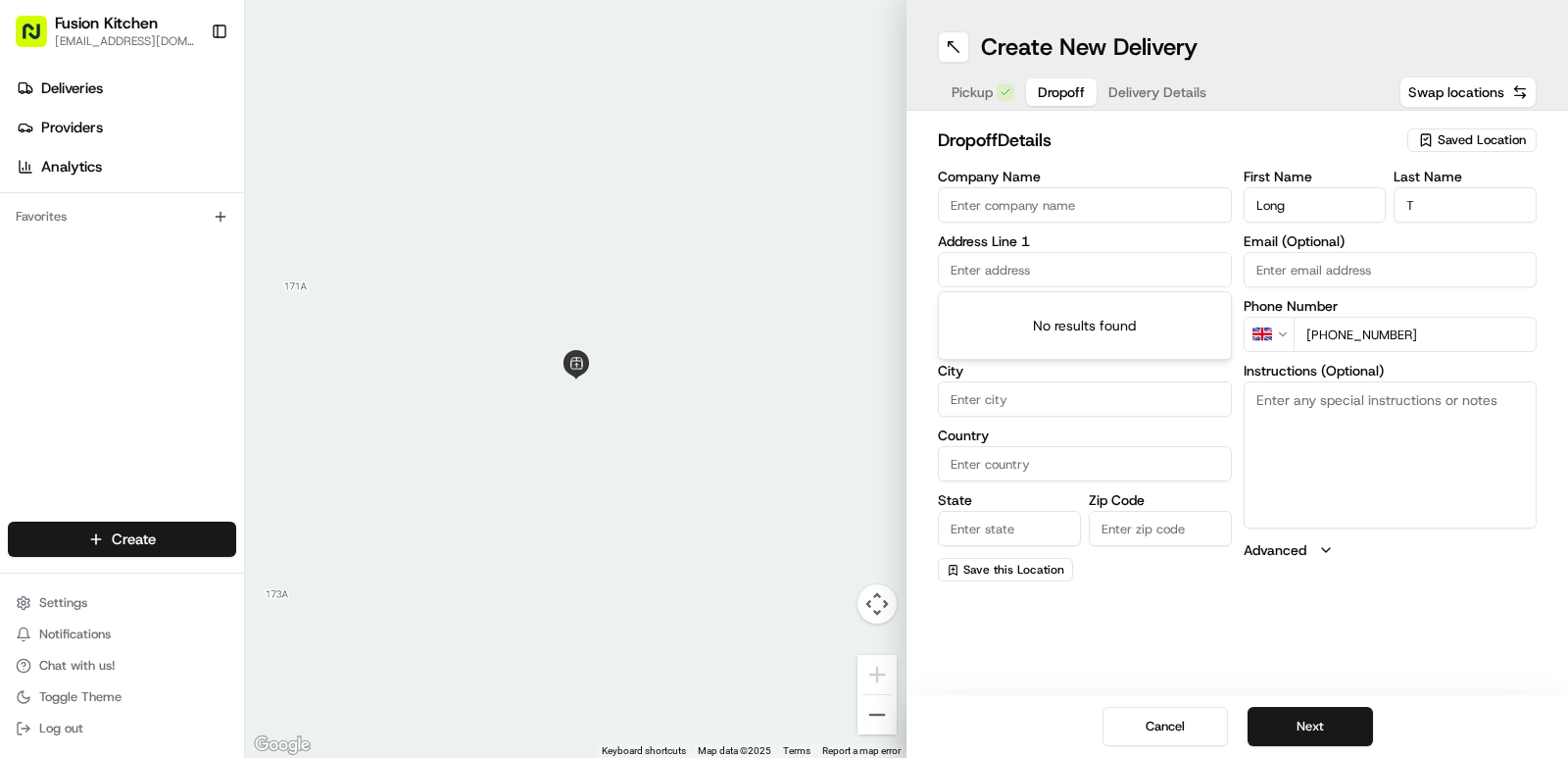 click at bounding box center (1085, 270) 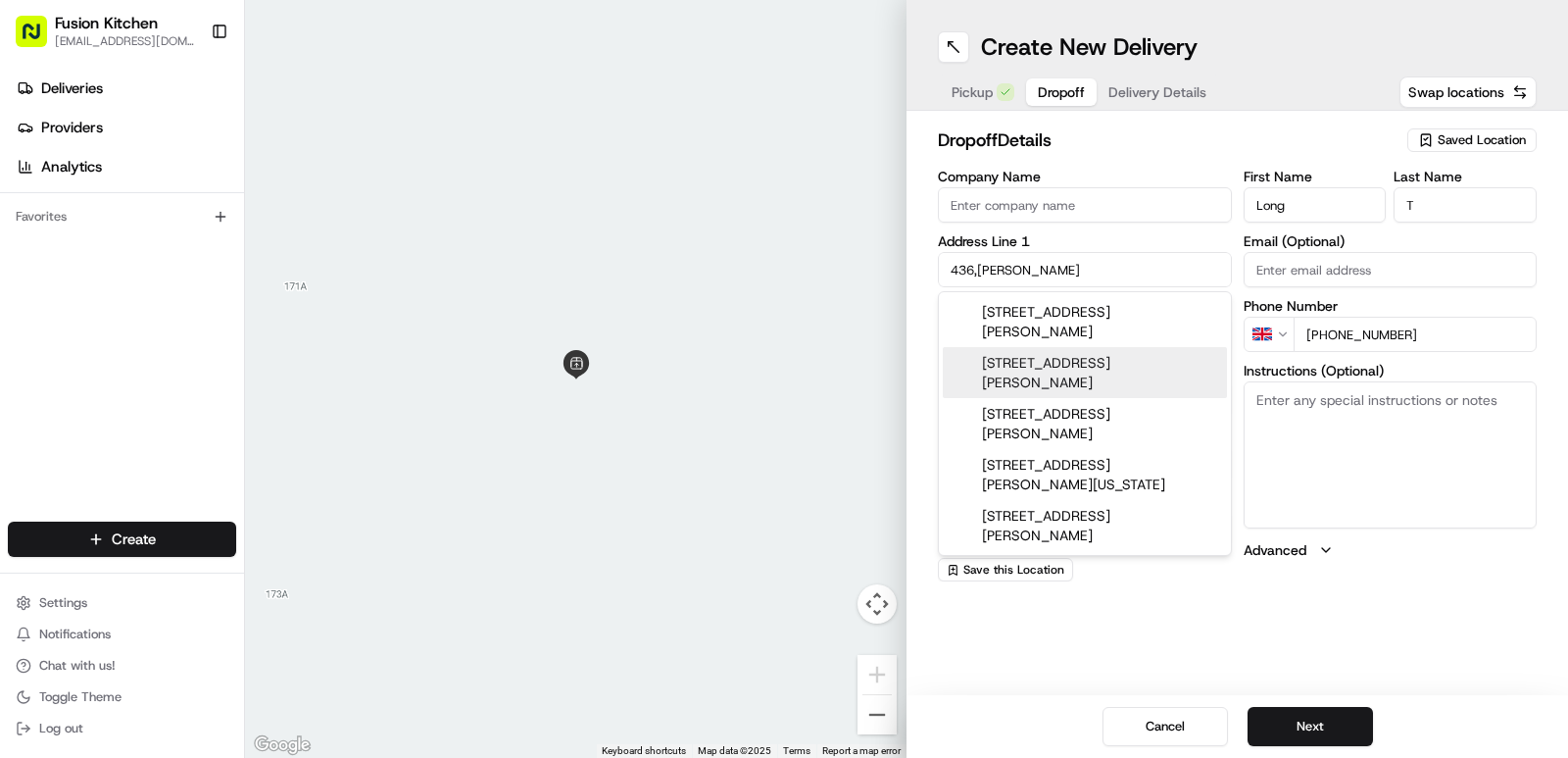 click on "436 Grenfell Road, London, UK" at bounding box center (1085, 373) 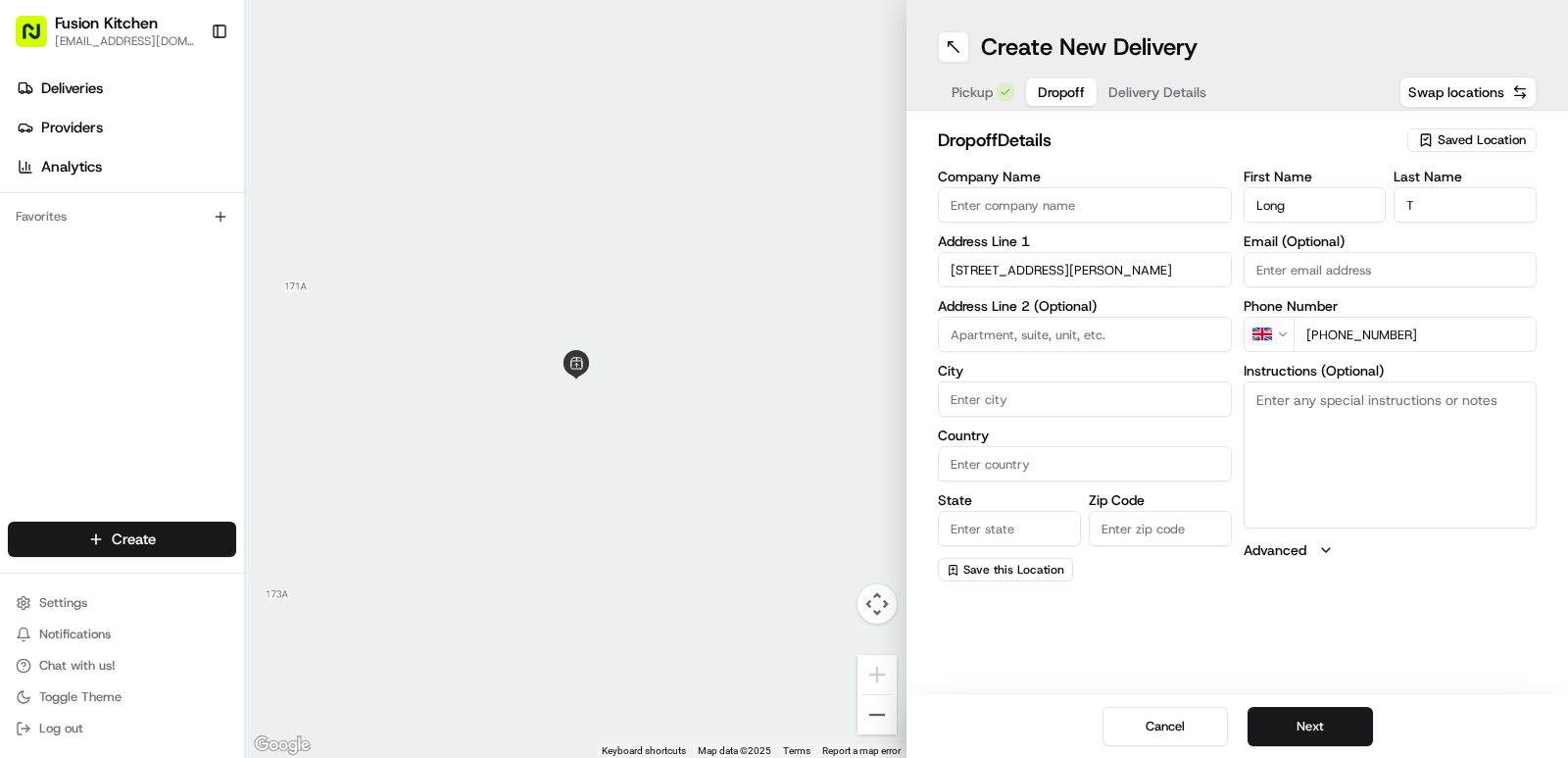 type on "[STREET_ADDRESS][PERSON_NAME]" 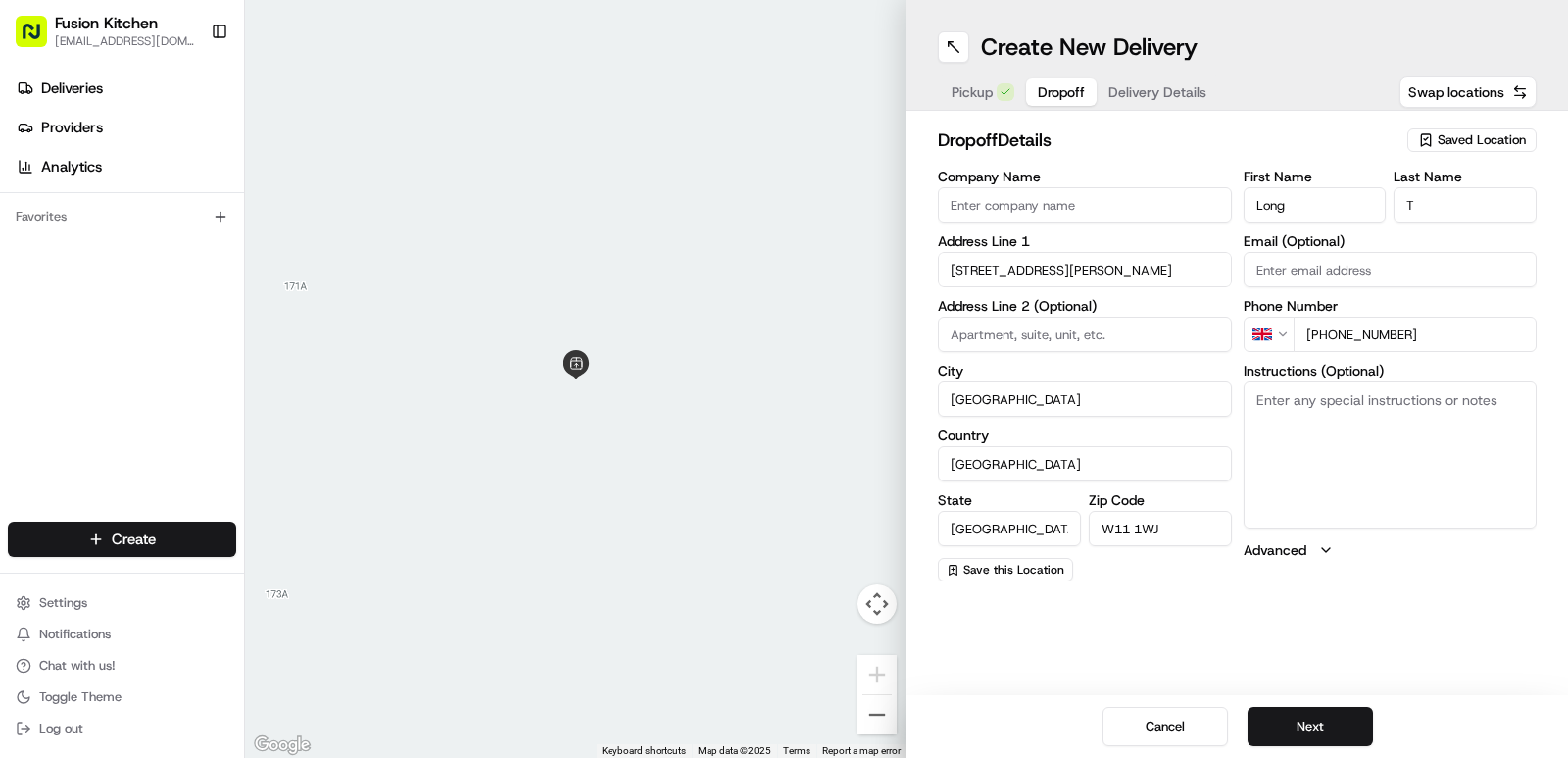 type on "436 Grenfell Road" 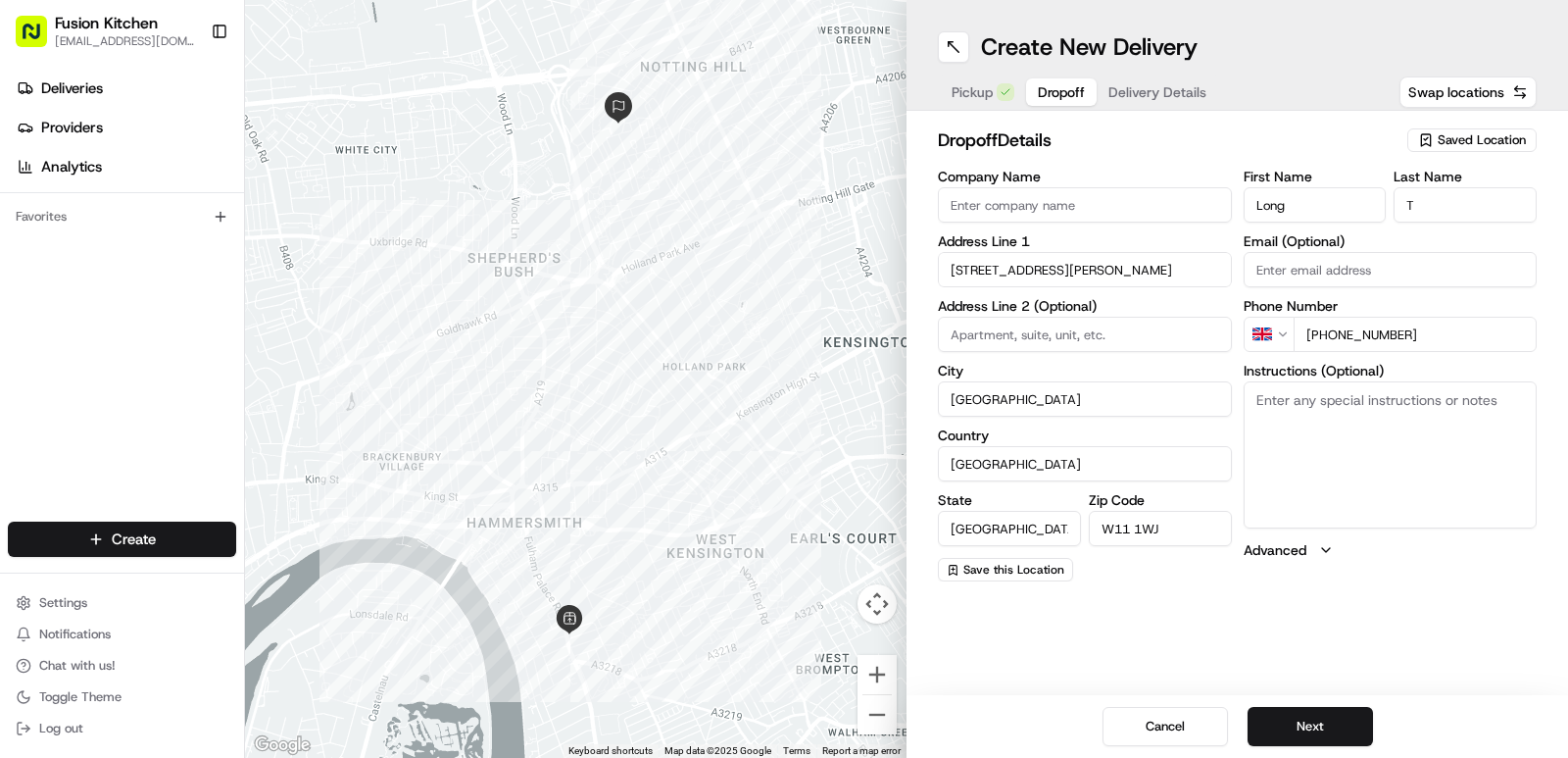 click on "Instructions (Optional)" at bounding box center [1391, 455] 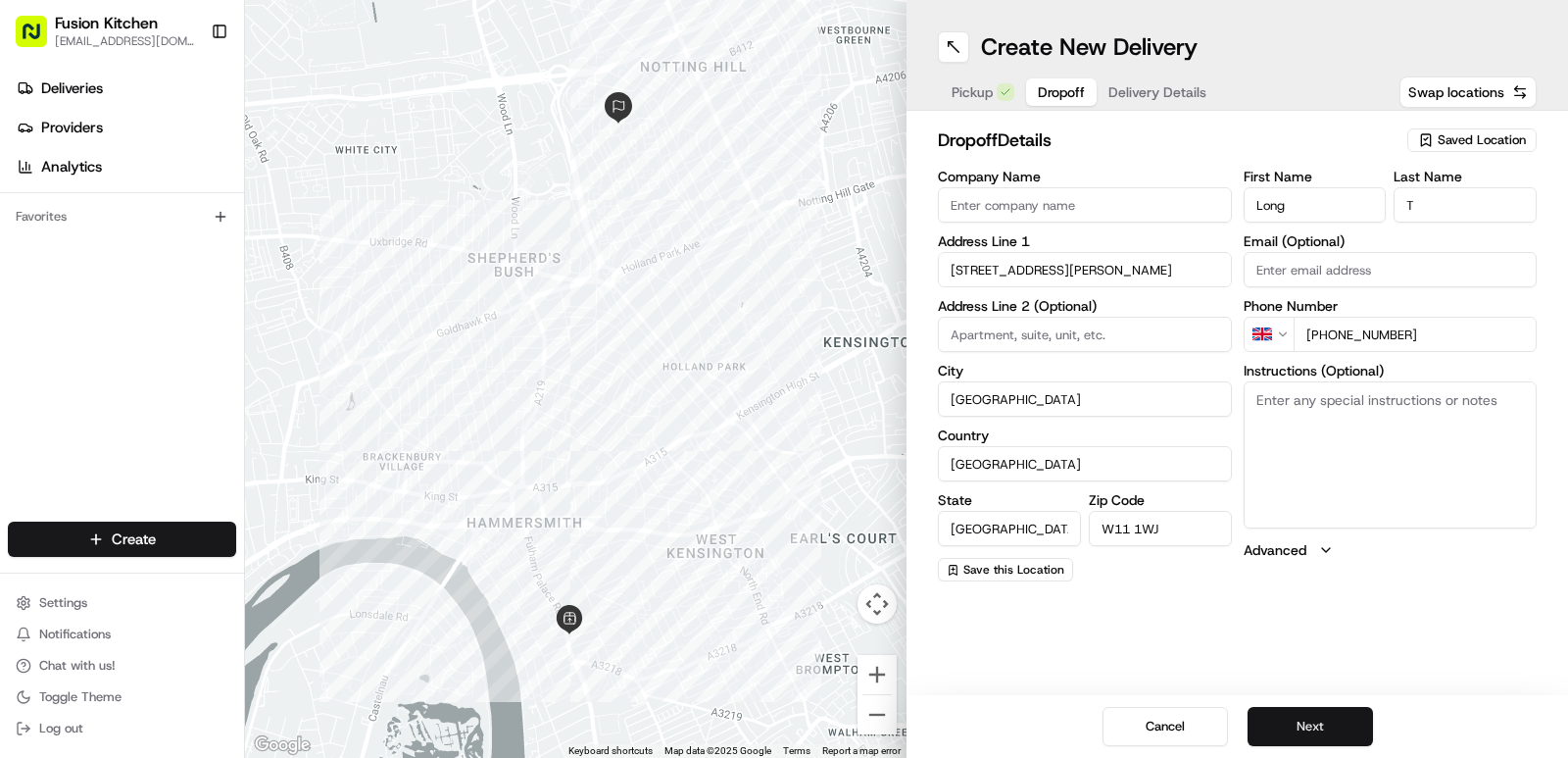 click on "Next" at bounding box center (1310, 727) 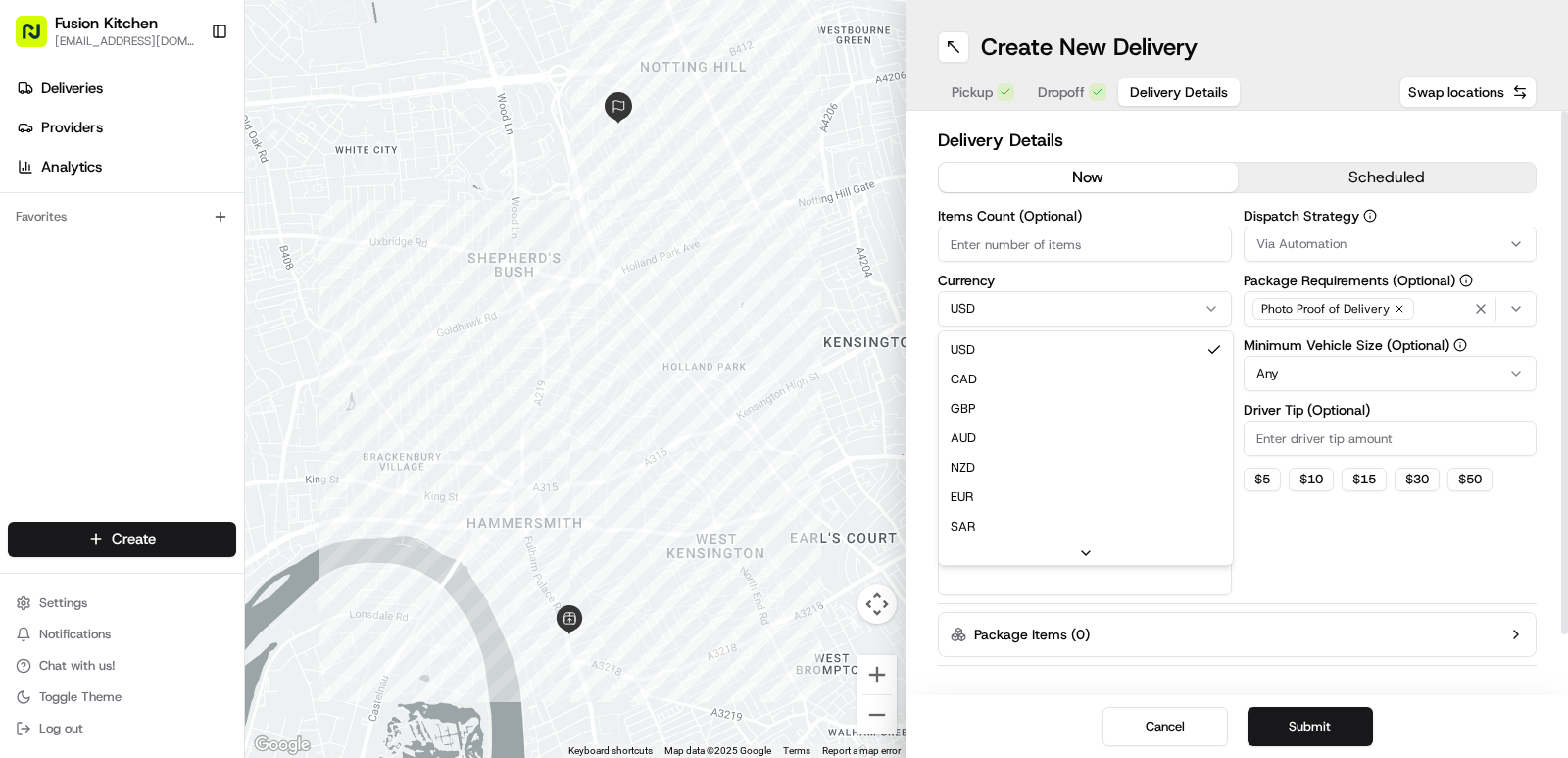 click on "Fusion Kitchen hari@fusionpos.uk Toggle Sidebar Deliveries Providers Analytics Favorites Main Menu Members & Organization Organization Users Roles Preferences Customization Tracking Orchestration Automations Dispatch Strategy Locations Pickup Locations Dropoff Locations Billing Billing Refund Requests Integrations Notification Triggers Webhooks API Keys Request Logs Create Settings Notifications Chat with us! Toggle Theme Log out ← Move left → Move right ↑ Move up ↓ Move down + Zoom in - Zoom out Home Jump left by 75% End Jump right by 75% Page Up Jump up by 75% Page Down Jump down by 75% Keyboard shortcuts Map Data Map data ©2025 Google Map data ©2025 Google 200 m  Click to toggle between metric and imperial units Terms Report a map error Create New Delivery Pickup Dropoff Delivery Details Swap locations Delivery Details now scheduled Items Count (Optional) Currency USD USD CAD GBP AUD NZD EUR SAR MXN AED JPY Package Value Package Identifier (Optional) Description (Optional) Any $" at bounding box center (784, 379) 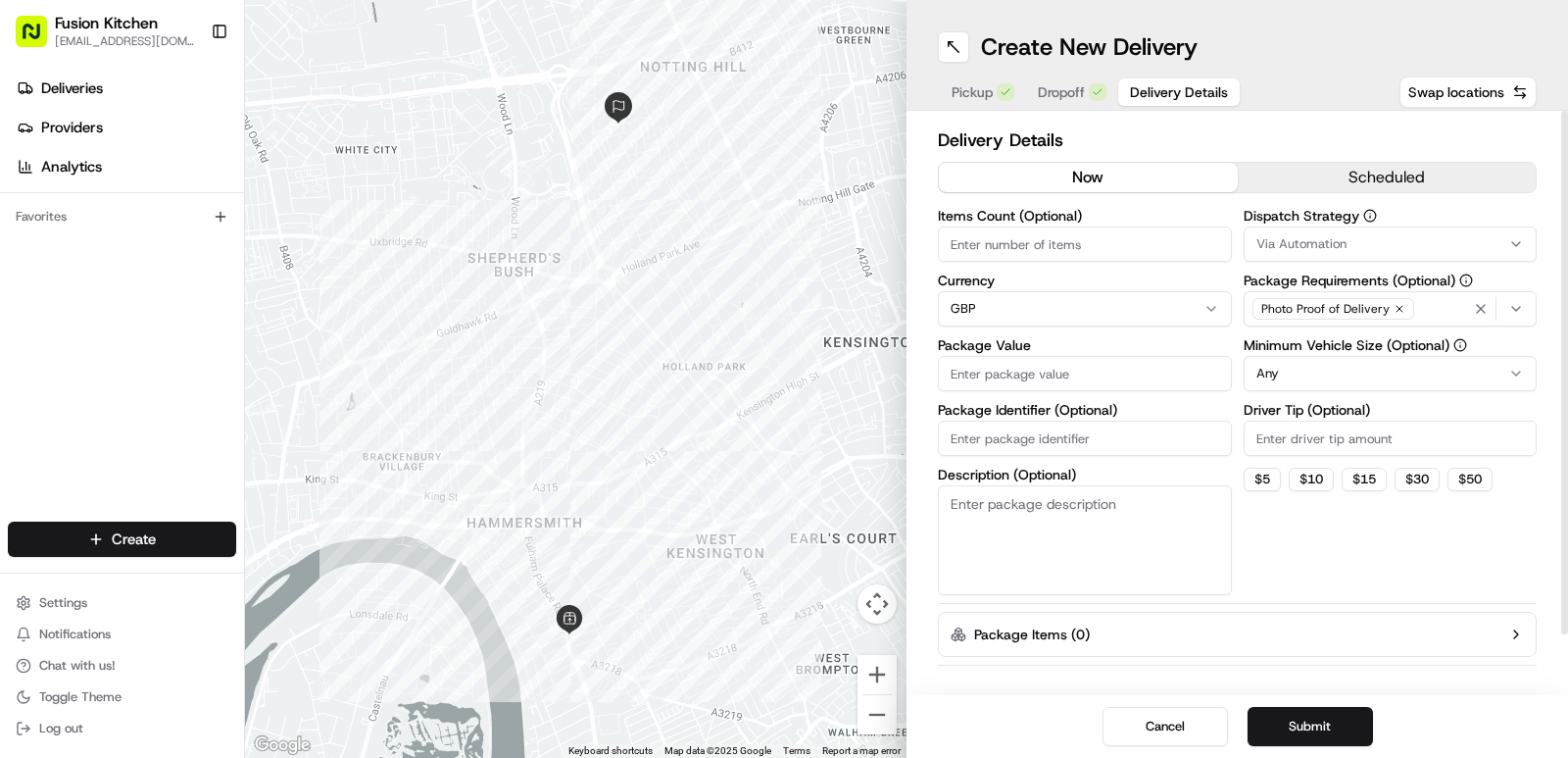 click on "Package Value" at bounding box center [1085, 374] 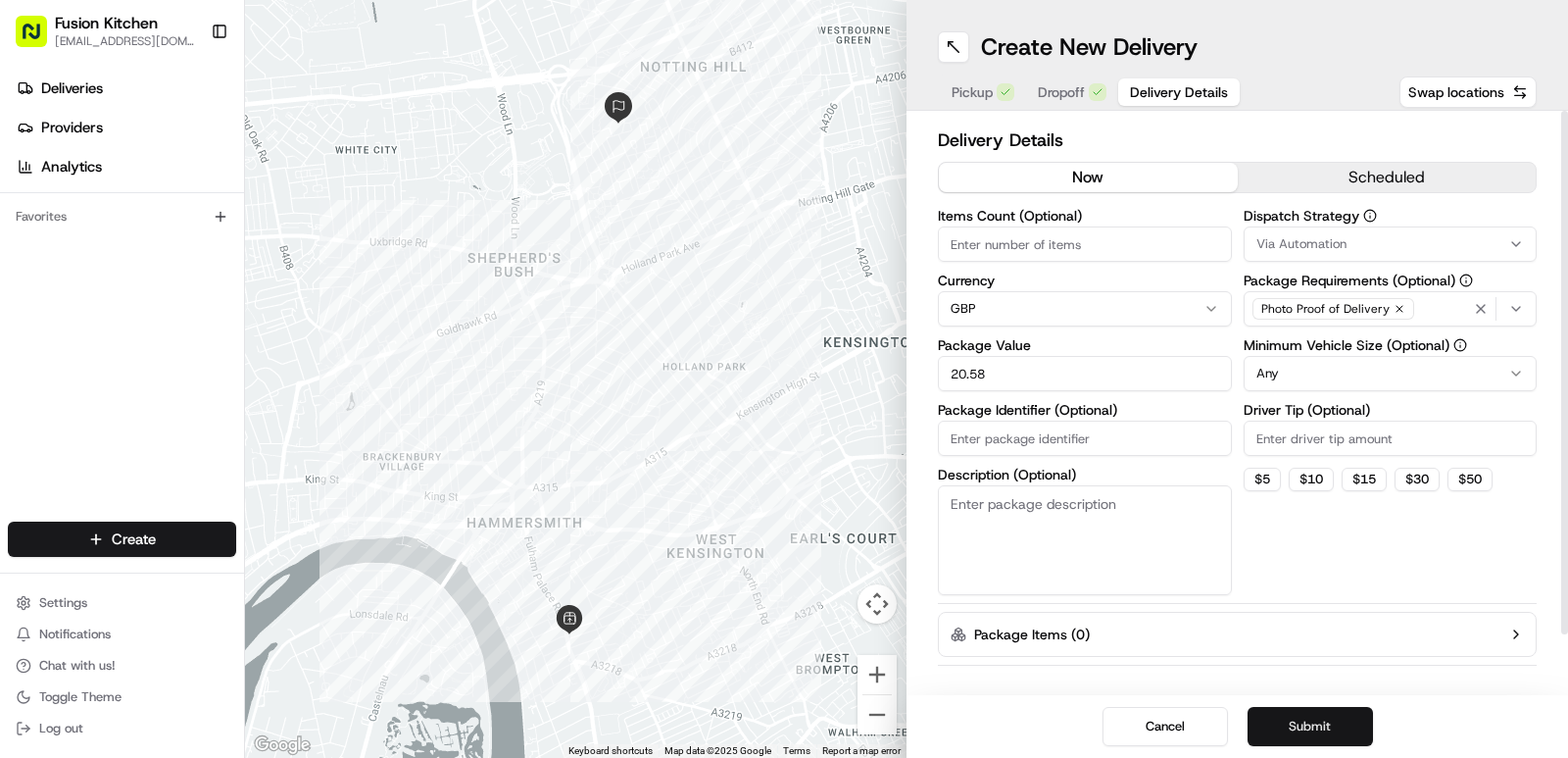 type on "20.58" 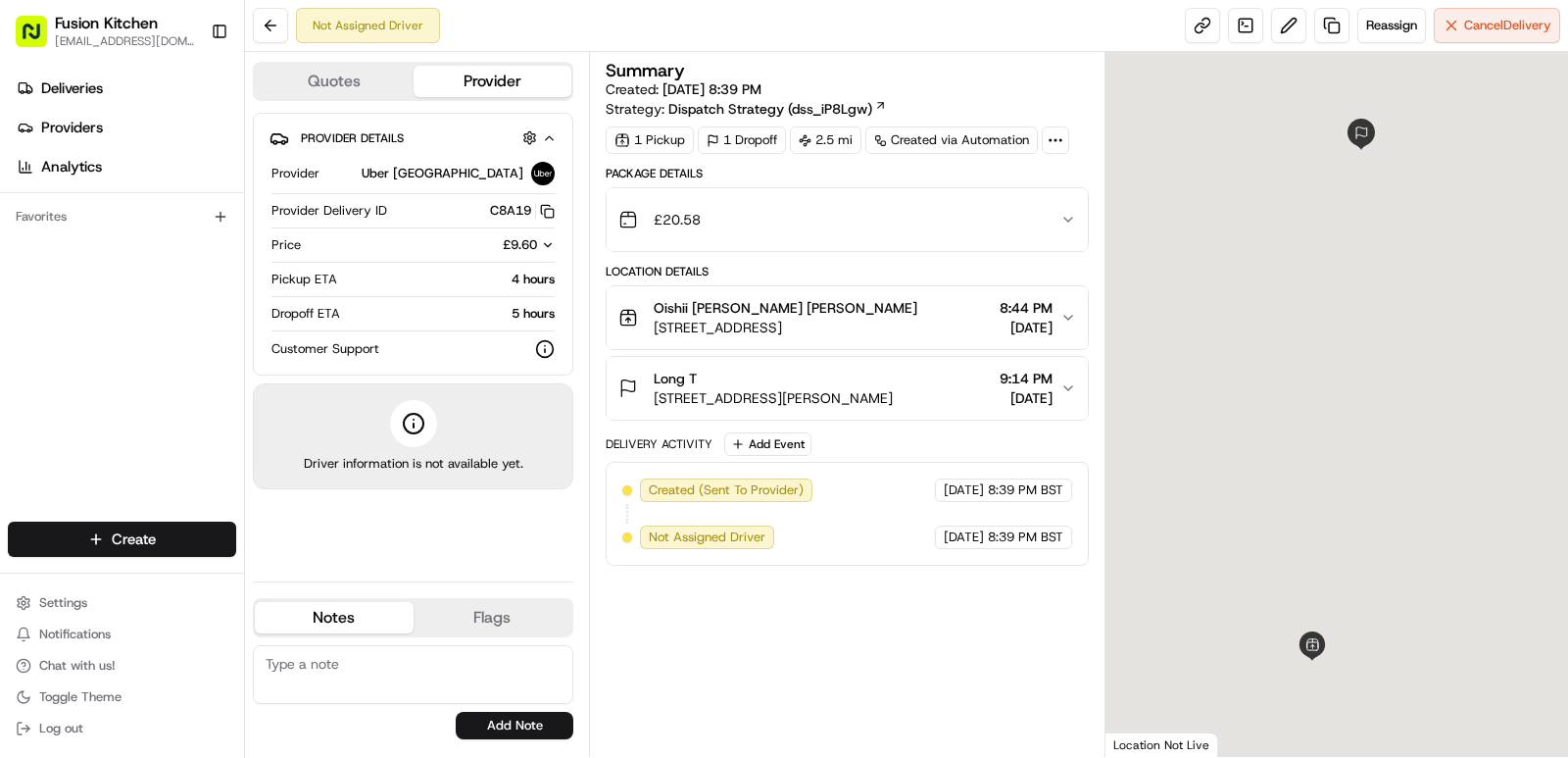scroll, scrollTop: 0, scrollLeft: 0, axis: both 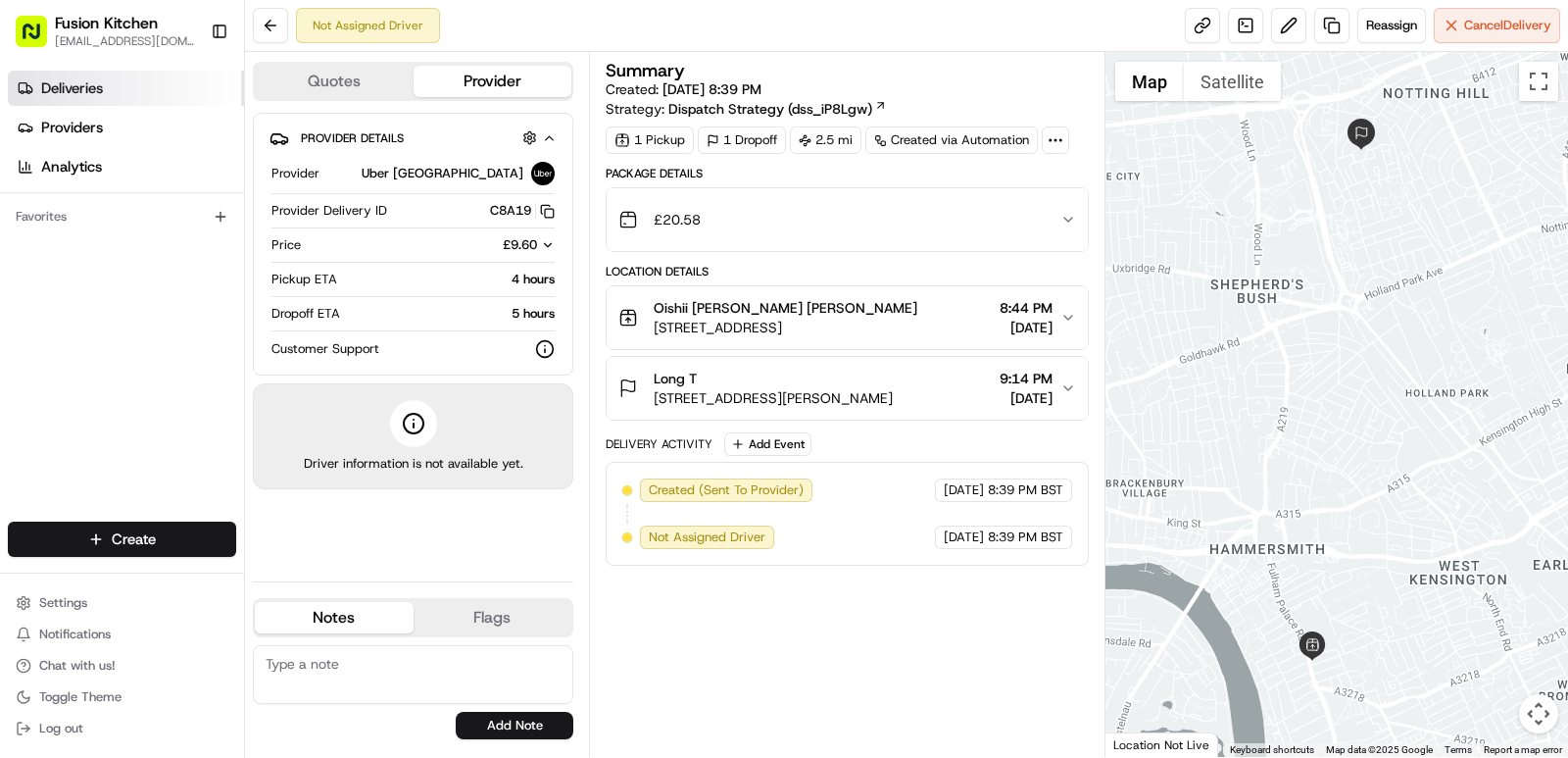 click on "Deliveries" at bounding box center [72, 88] 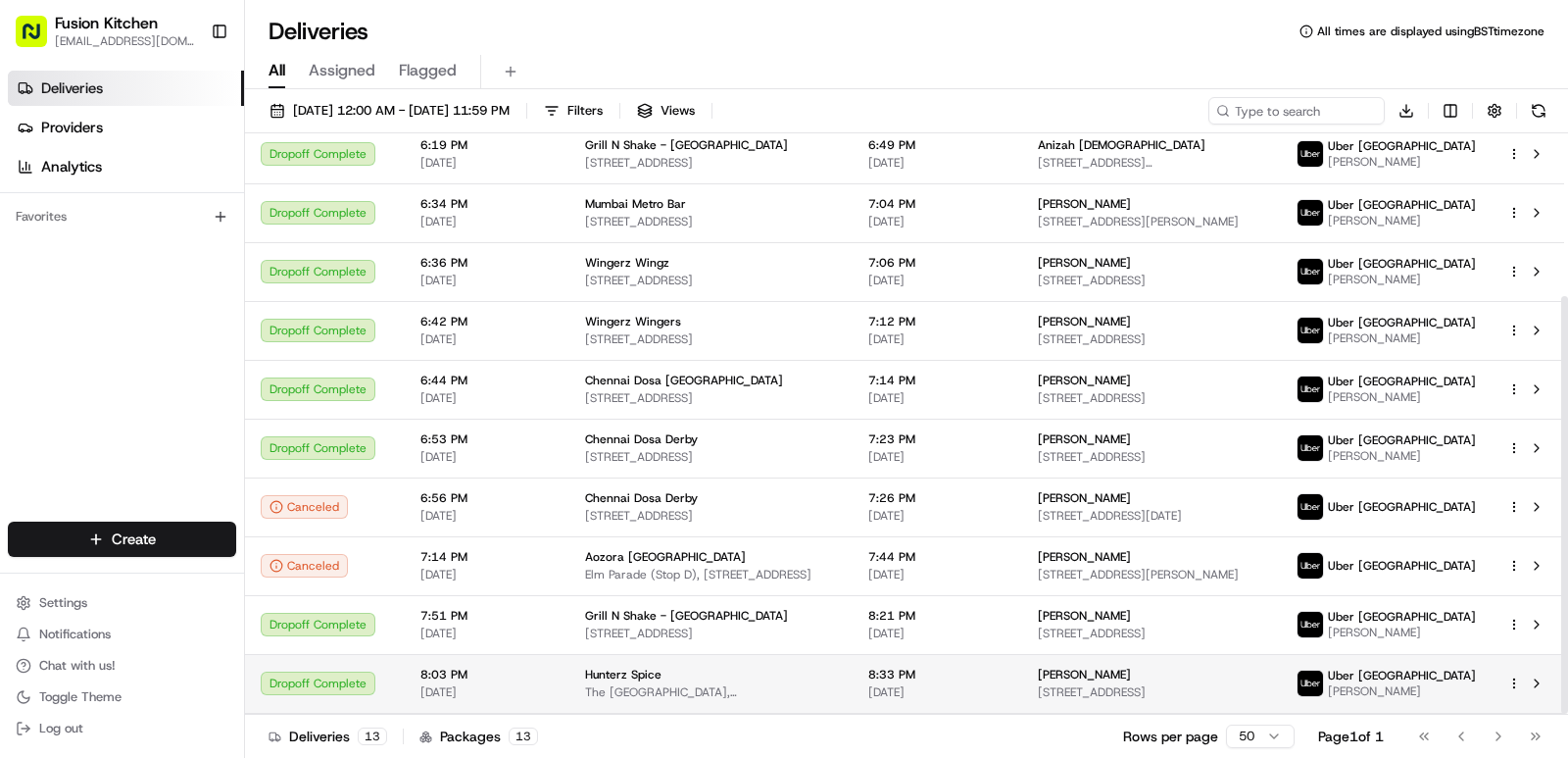 scroll, scrollTop: 227, scrollLeft: 0, axis: vertical 